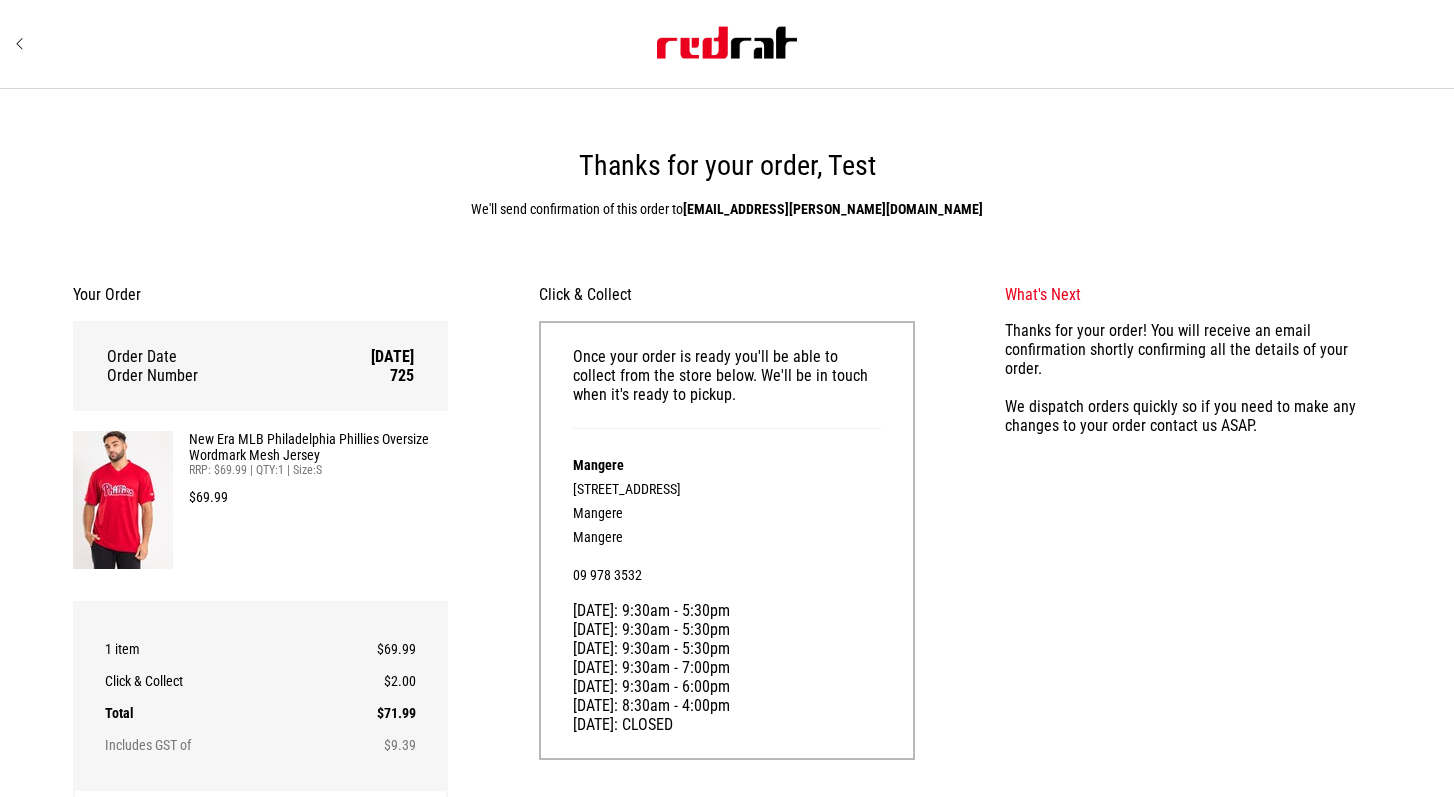 scroll, scrollTop: 0, scrollLeft: 0, axis: both 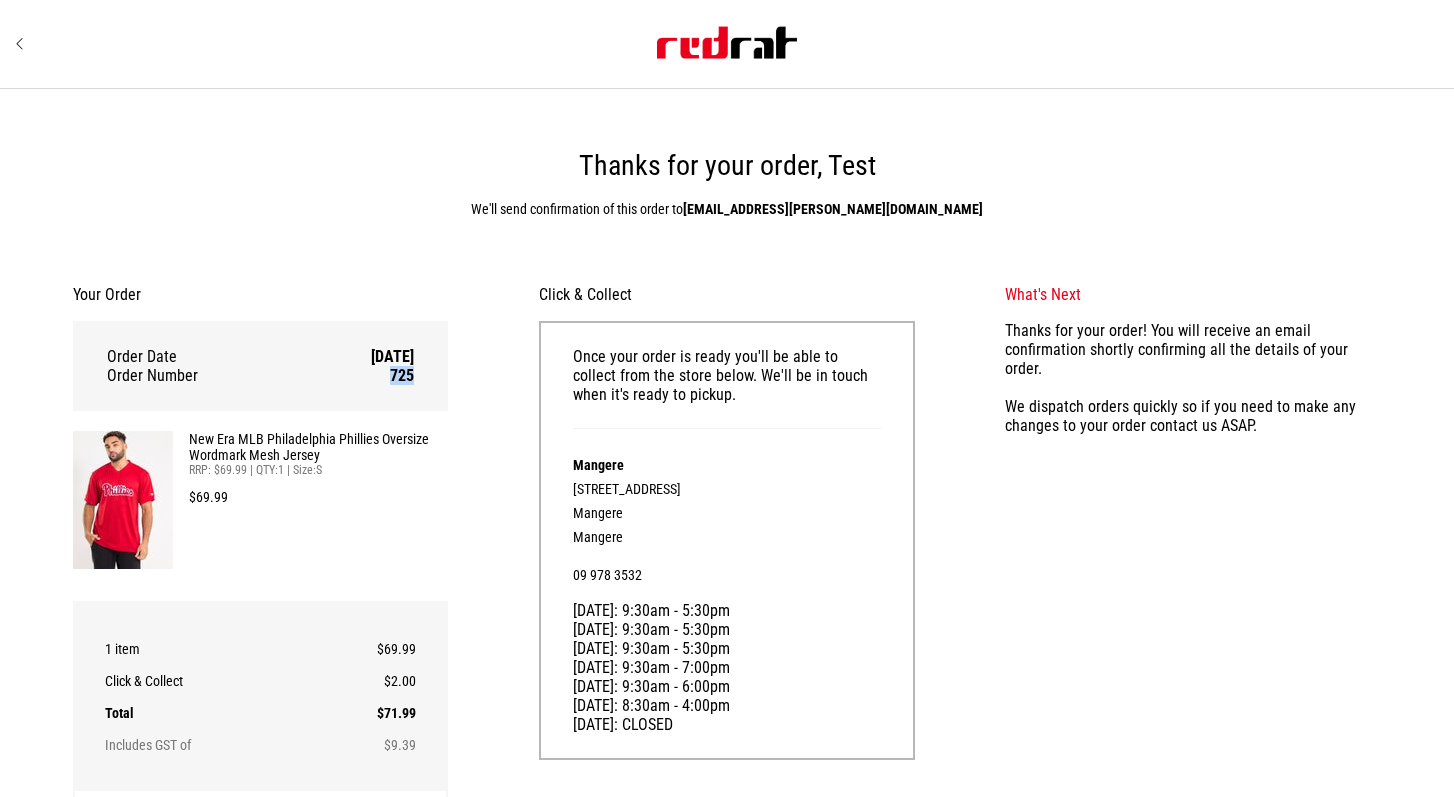 click on "725" at bounding box center (365, 375) 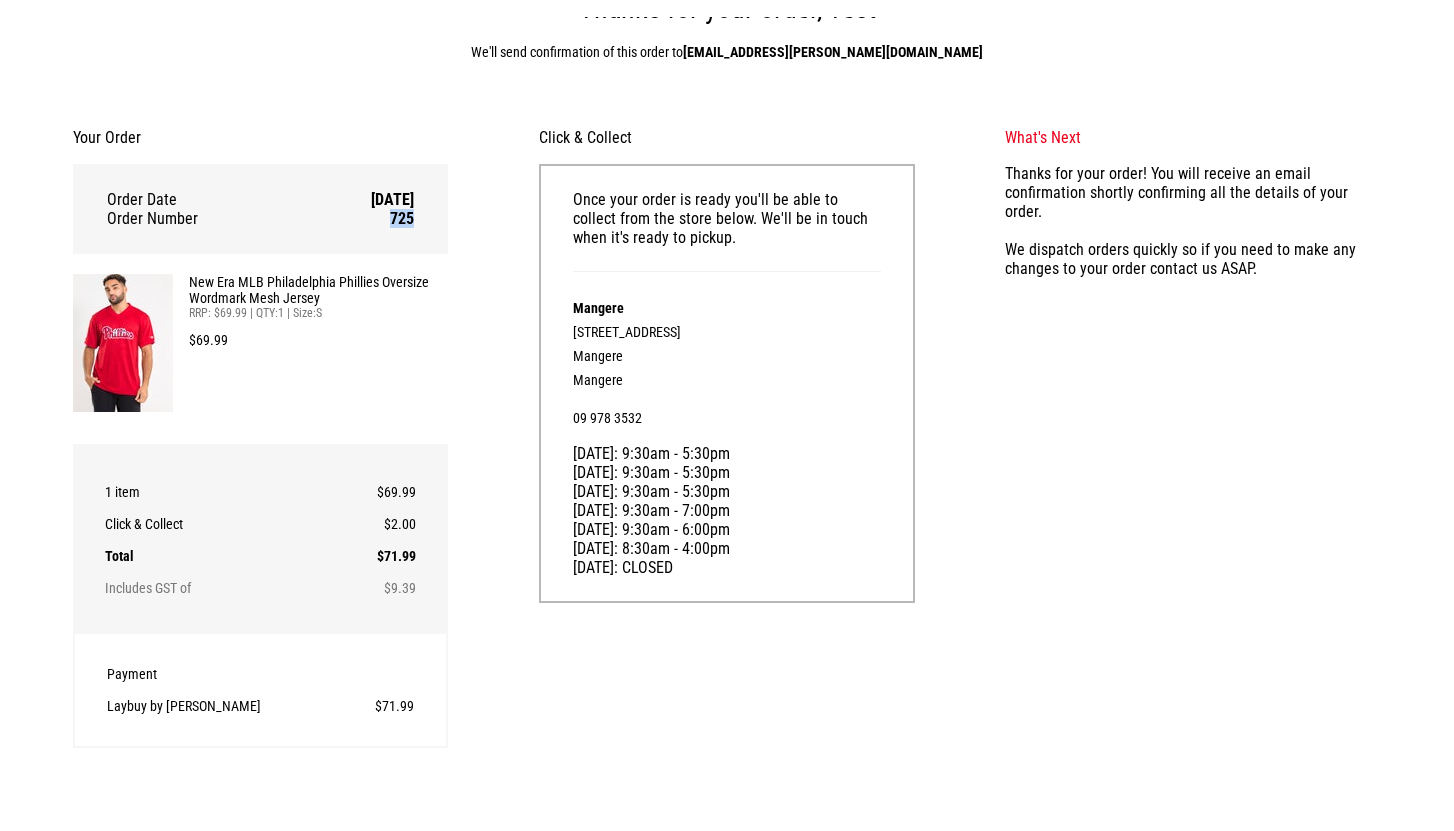 scroll, scrollTop: 172, scrollLeft: 0, axis: vertical 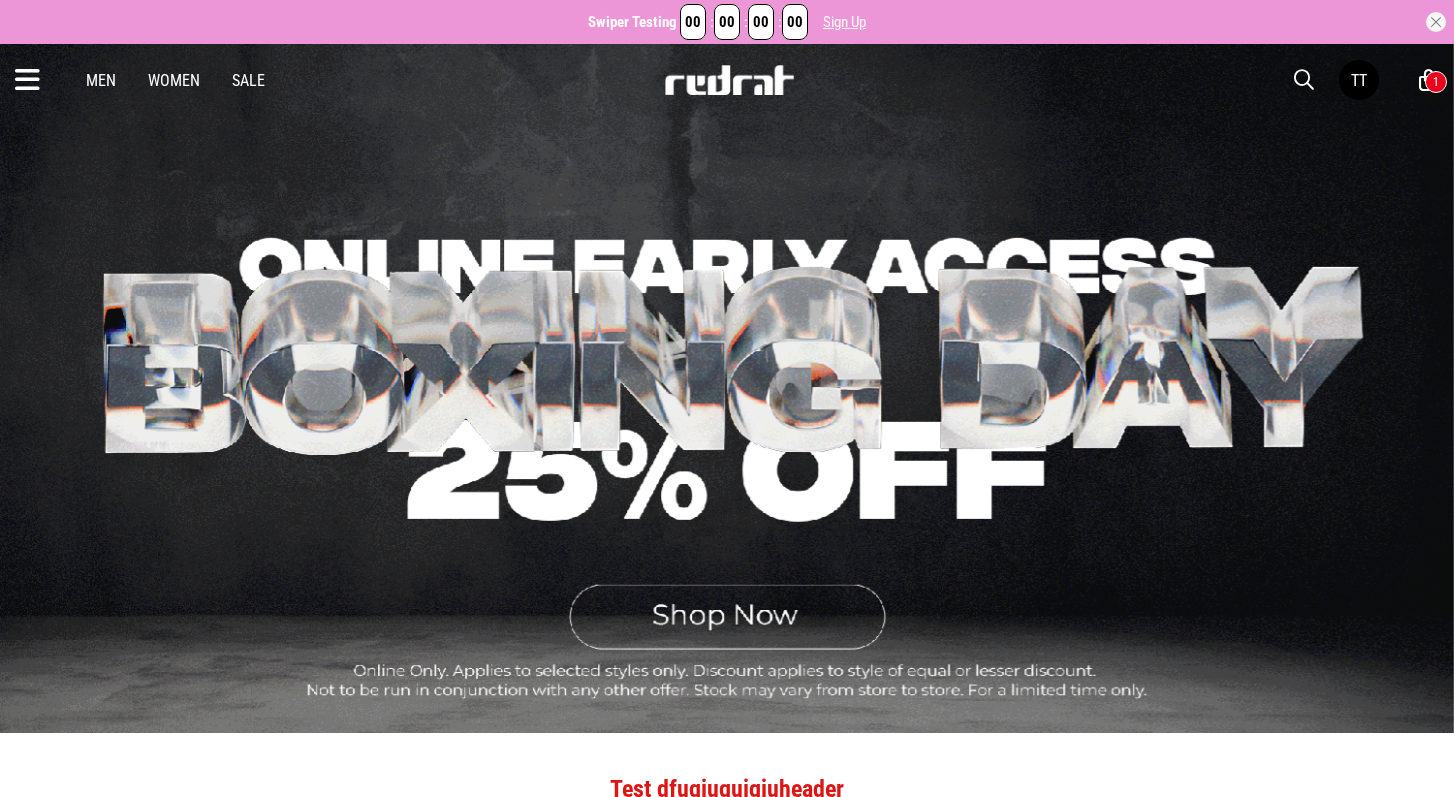 click on "1" at bounding box center (1436, 82) 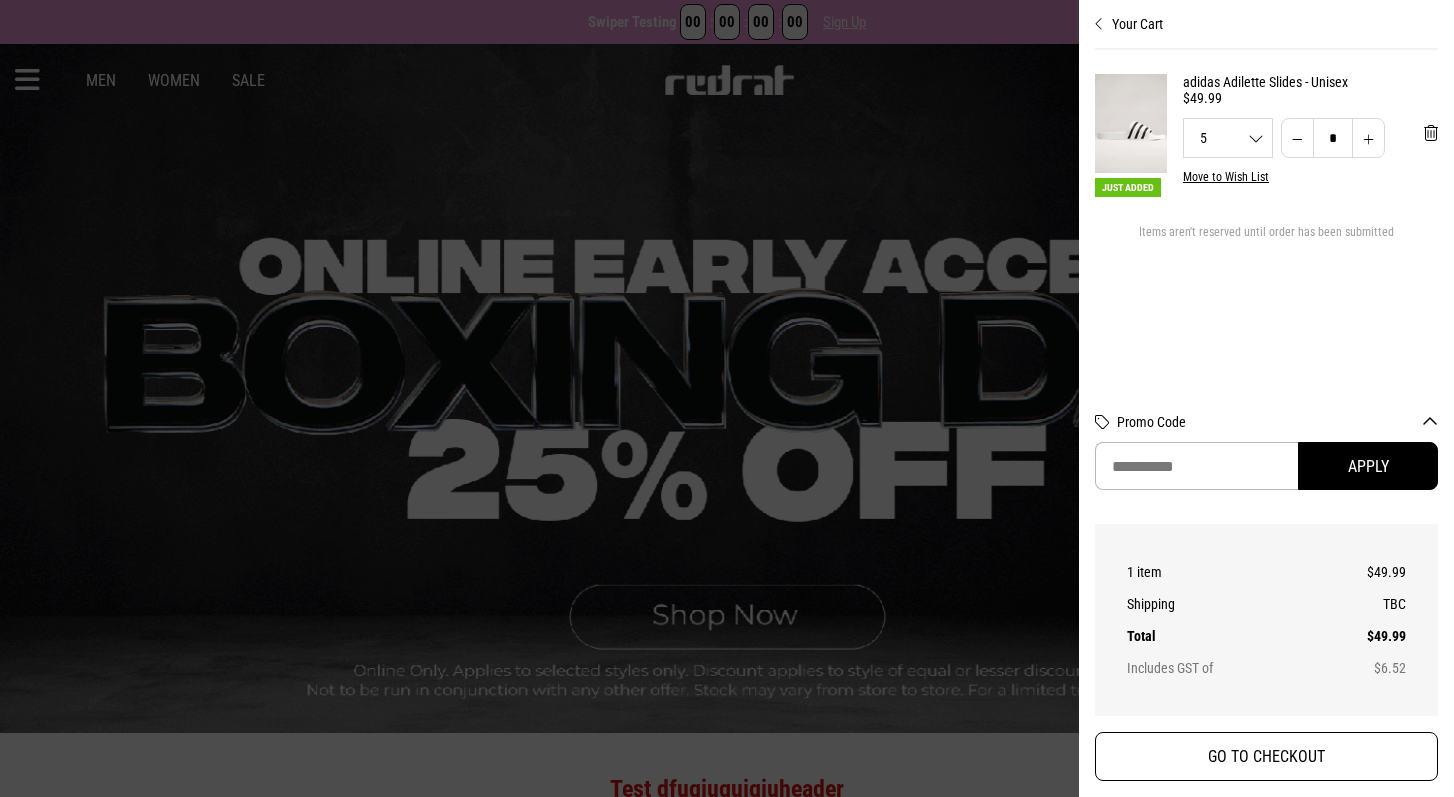 click on "GO TO CHECKOUT" at bounding box center [1266, 756] 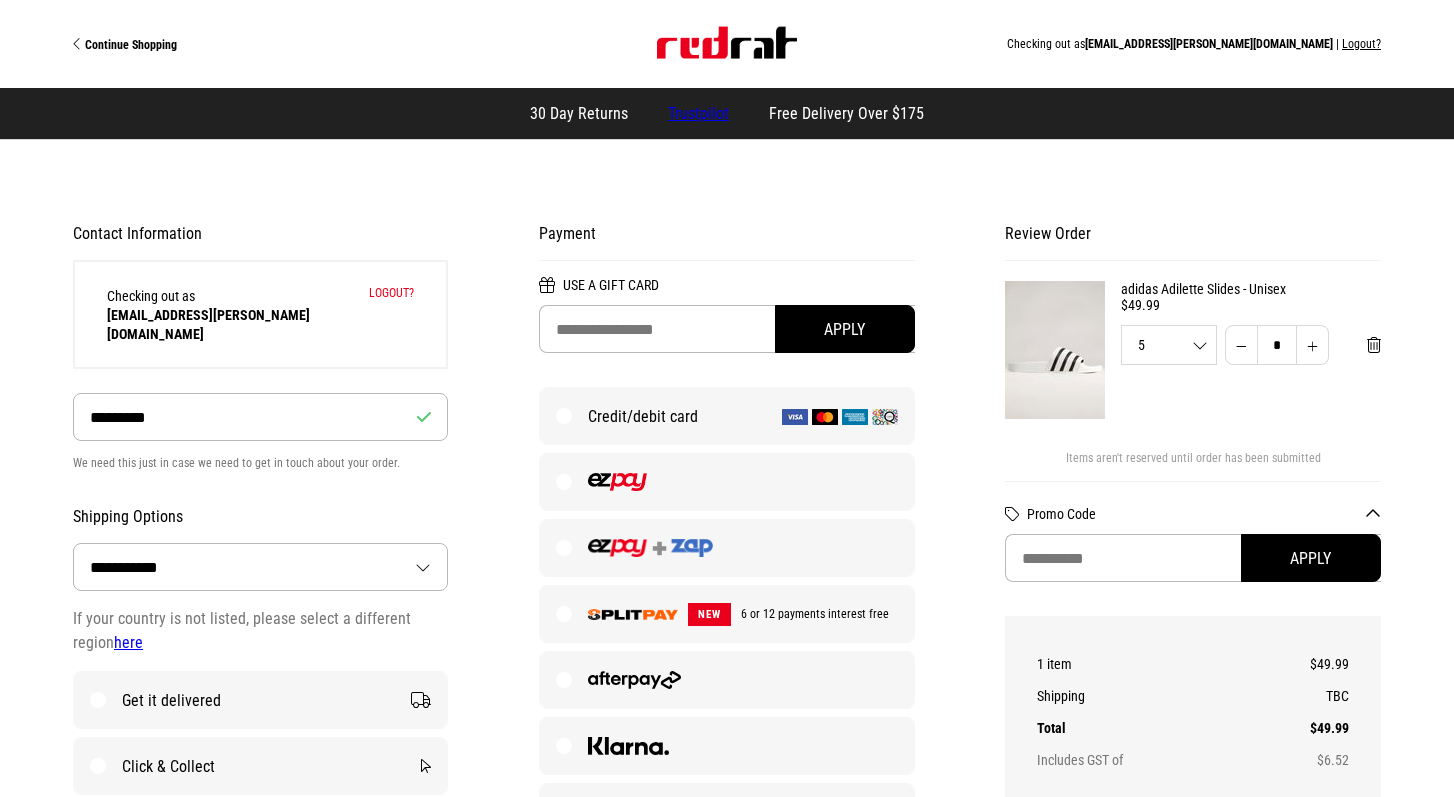 select on "**********" 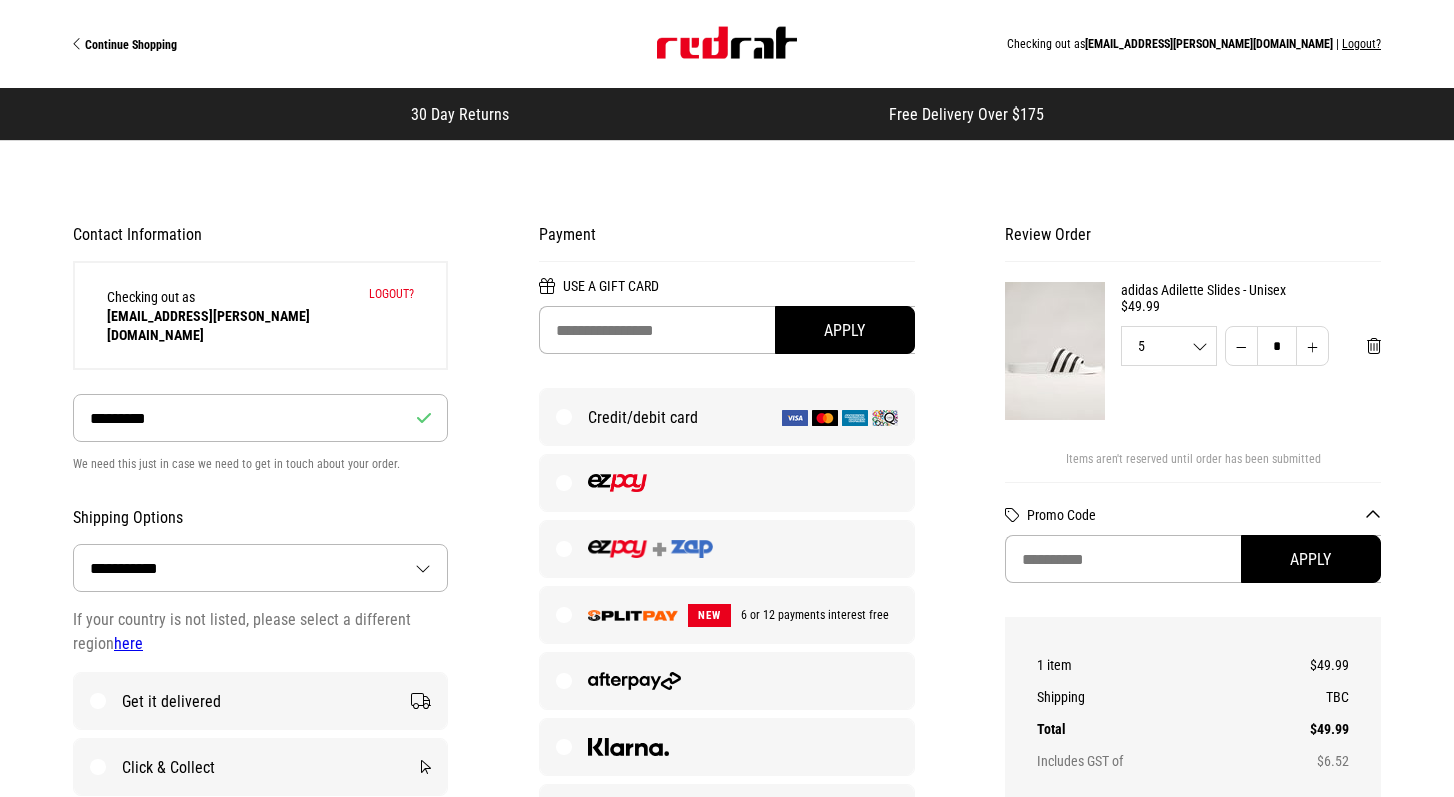 scroll, scrollTop: 126, scrollLeft: 0, axis: vertical 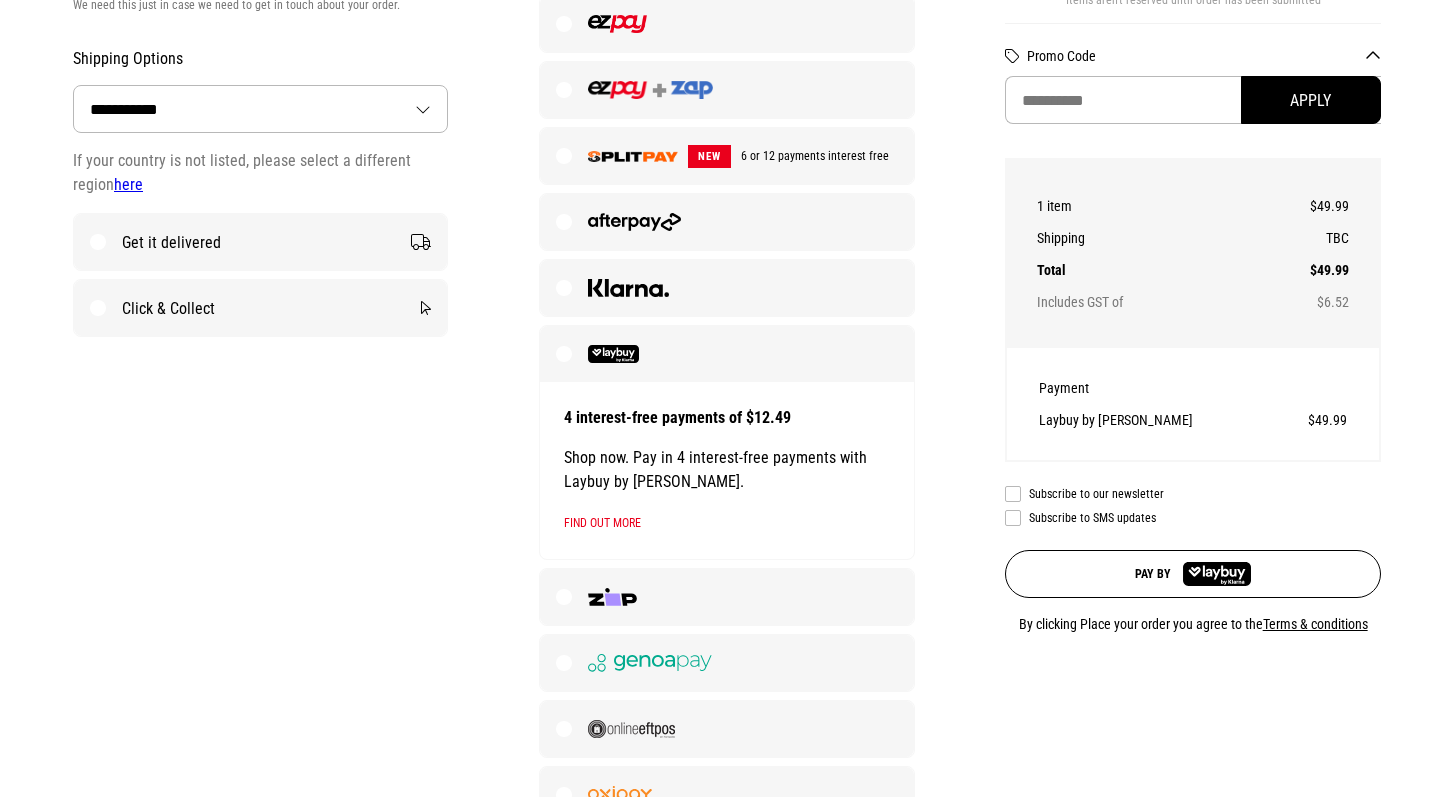 click on "Click & Collect" at bounding box center [260, 308] 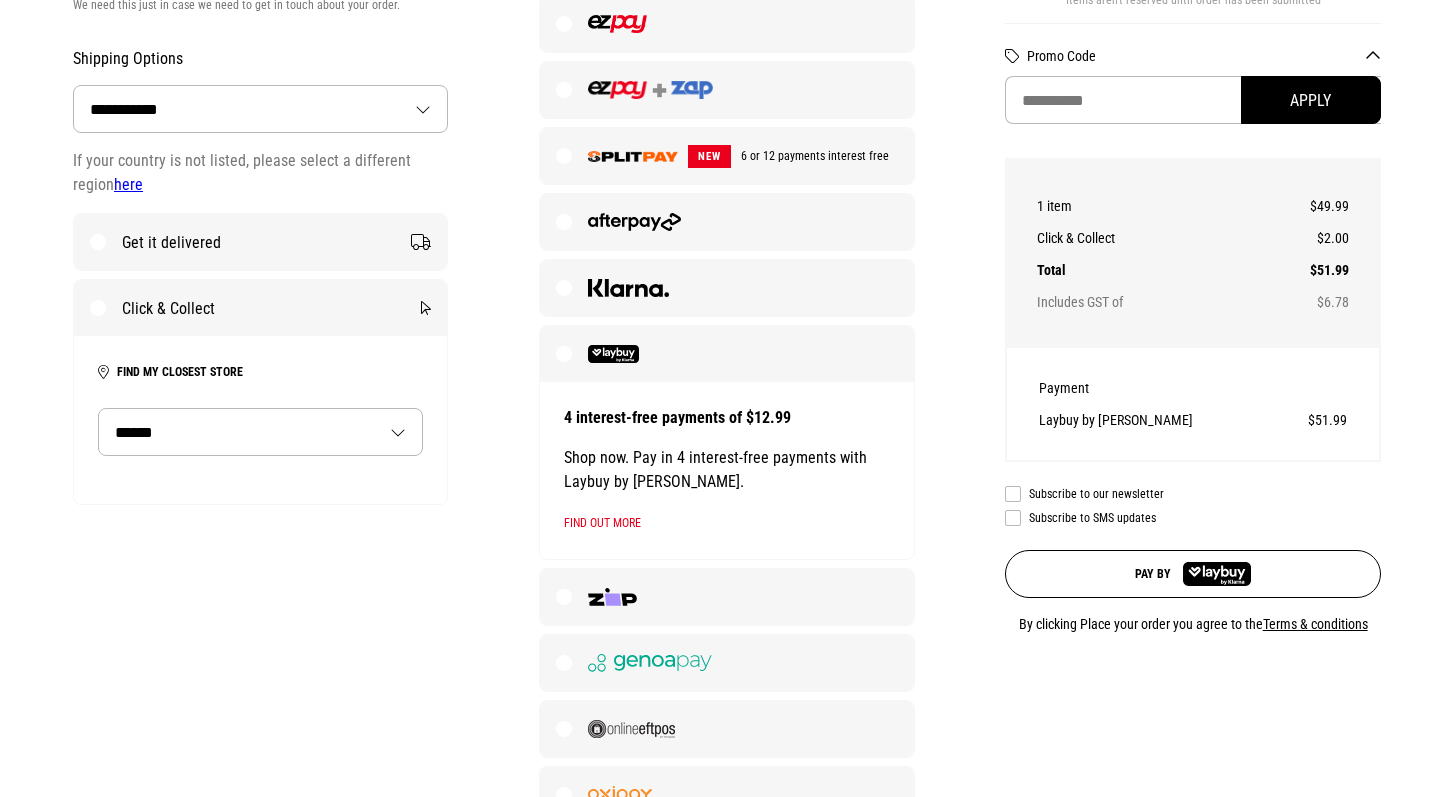 click on "**********" at bounding box center [260, 432] 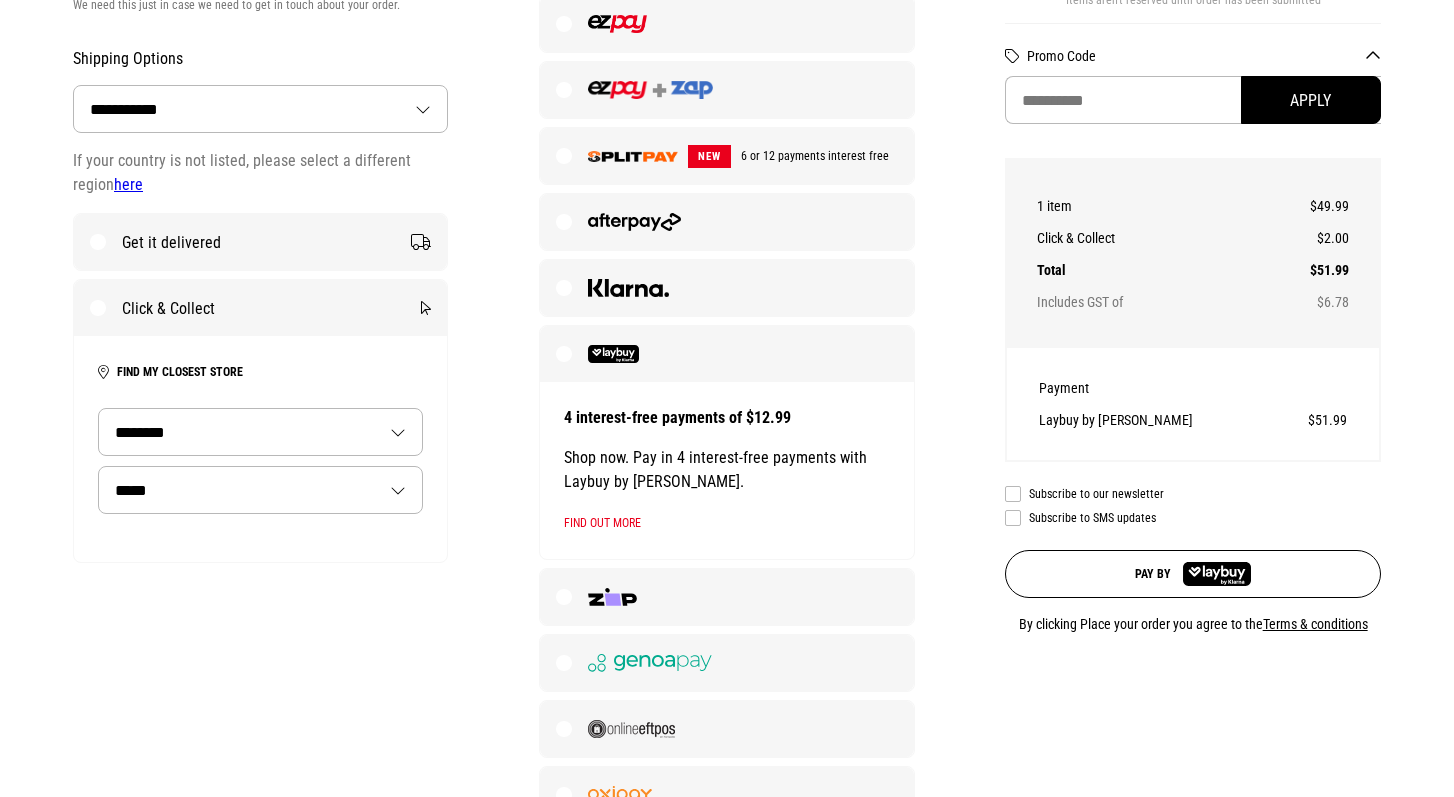 click on "**********" at bounding box center [261, 156] 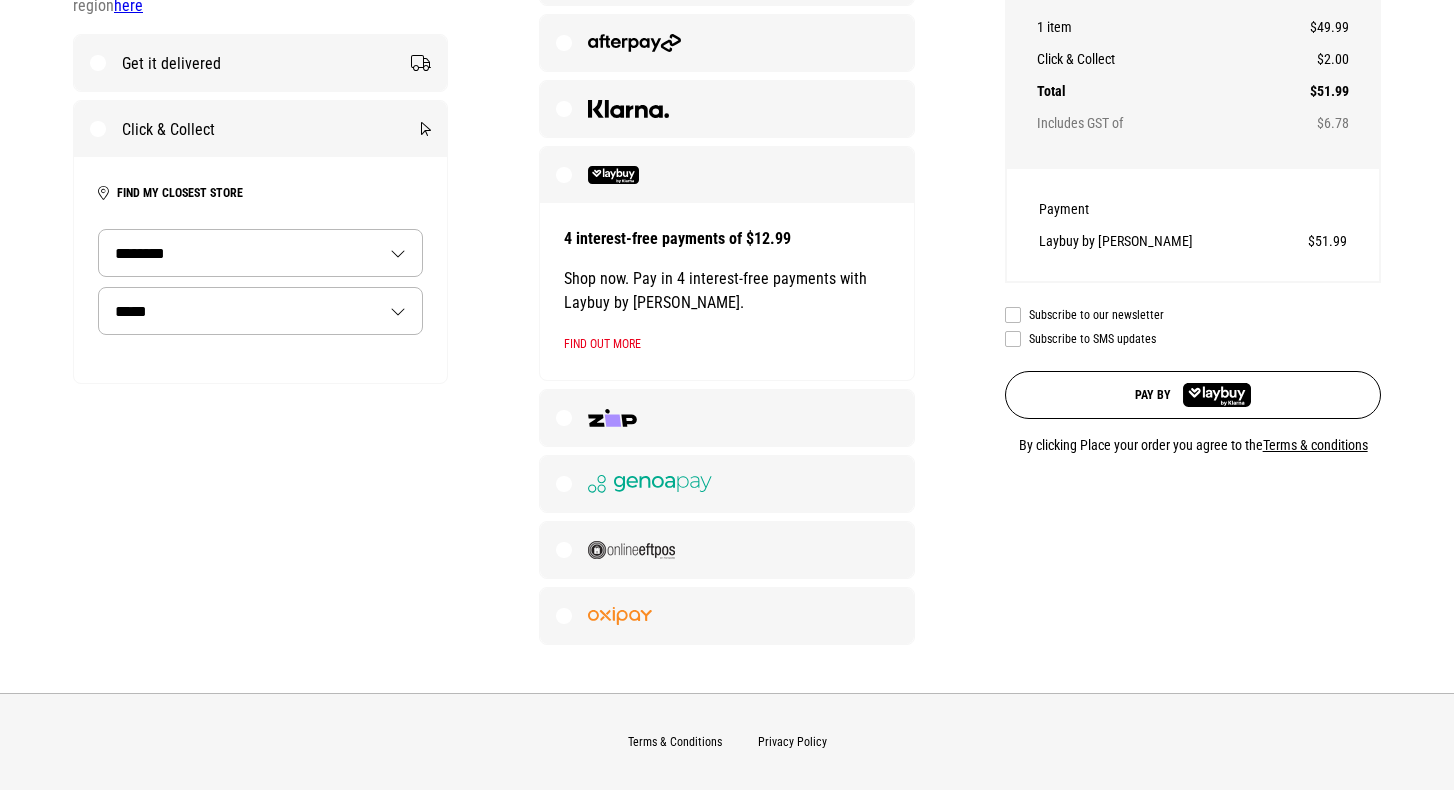 scroll, scrollTop: 662, scrollLeft: 0, axis: vertical 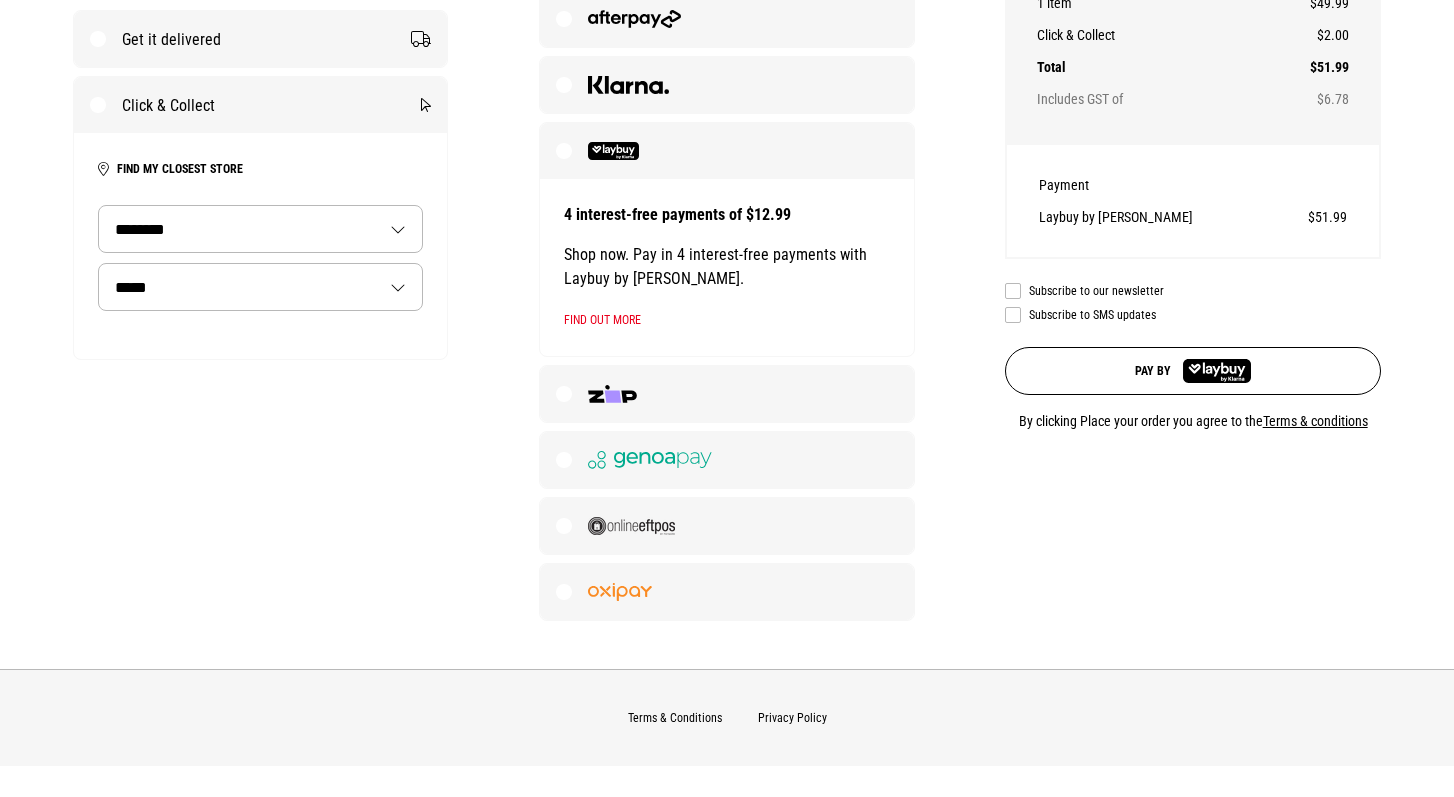 click on "Subscribe to our newsletter" at bounding box center [1192, 291] 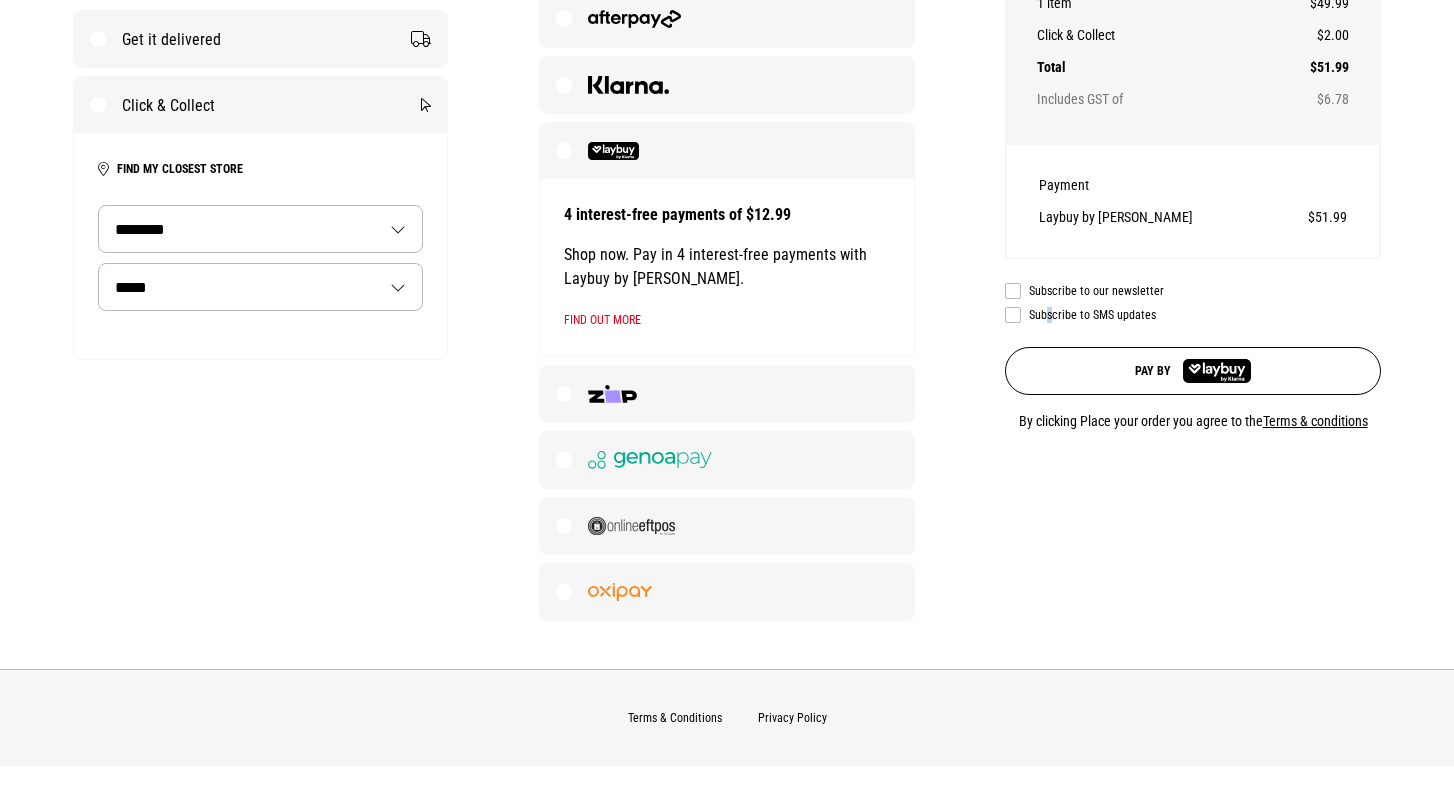 click at bounding box center [1217, 371] 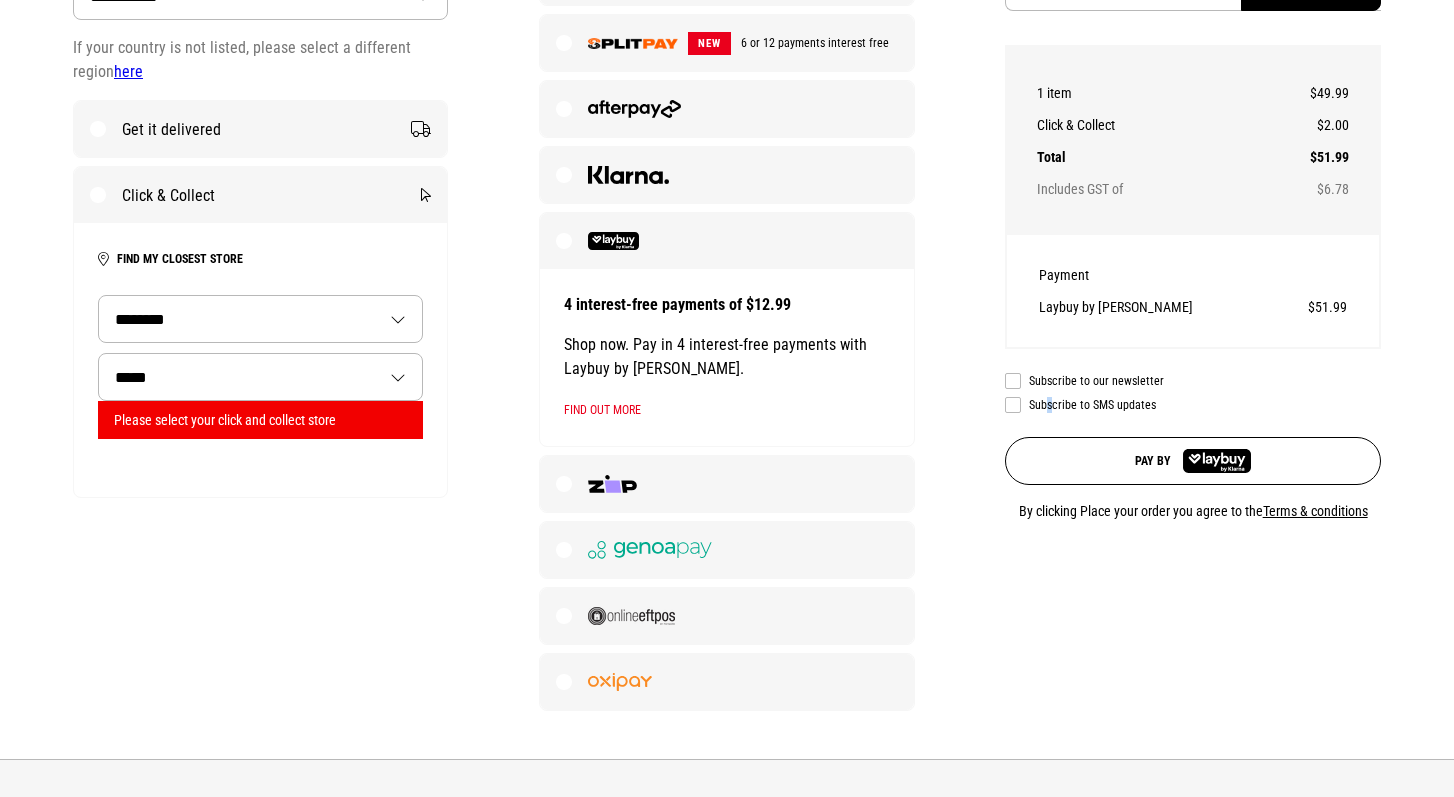 scroll, scrollTop: 590, scrollLeft: 0, axis: vertical 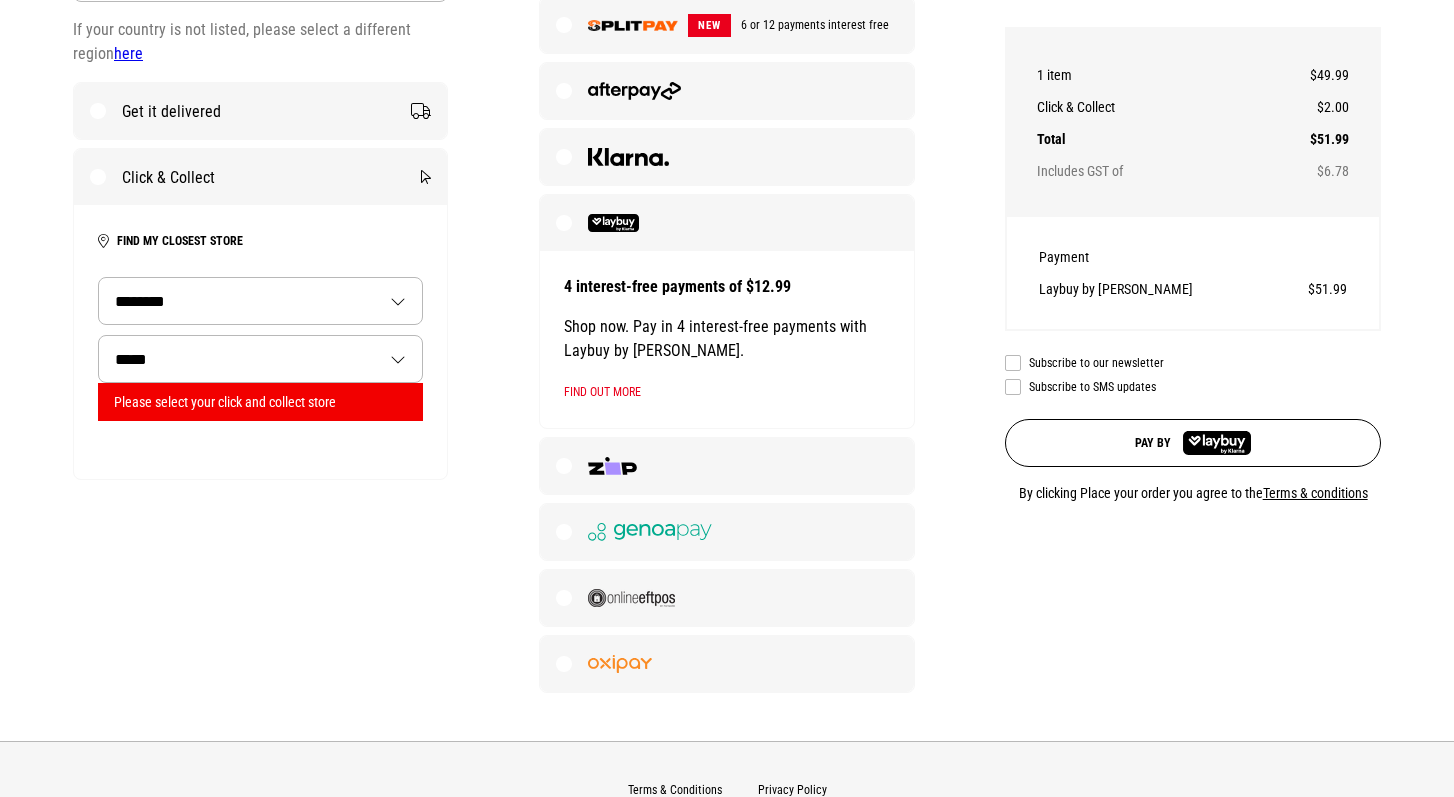 click on "Subscribe to SMS updates" at bounding box center (1192, 387) 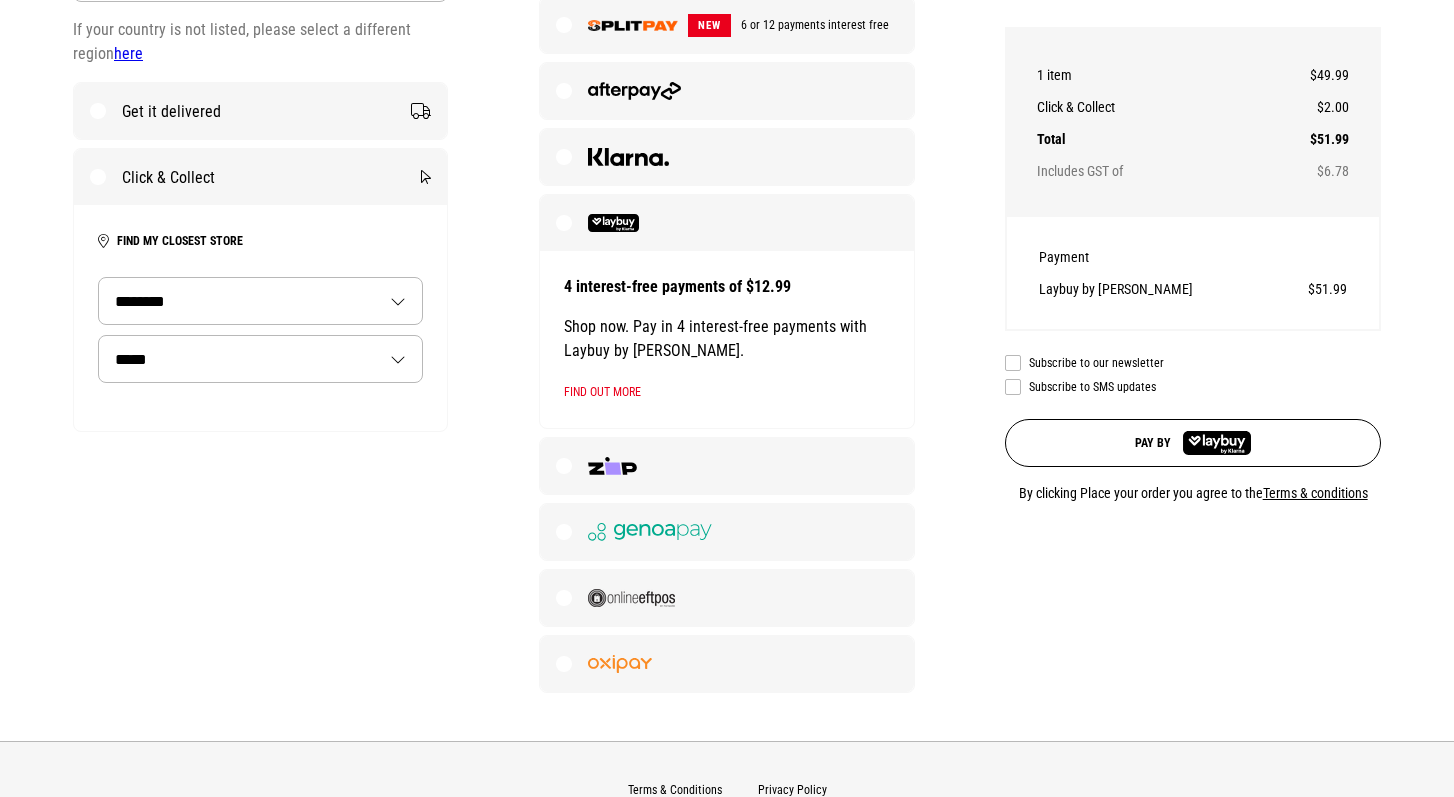 click on "*****   ********* ******* ******* ********" at bounding box center (260, 359) 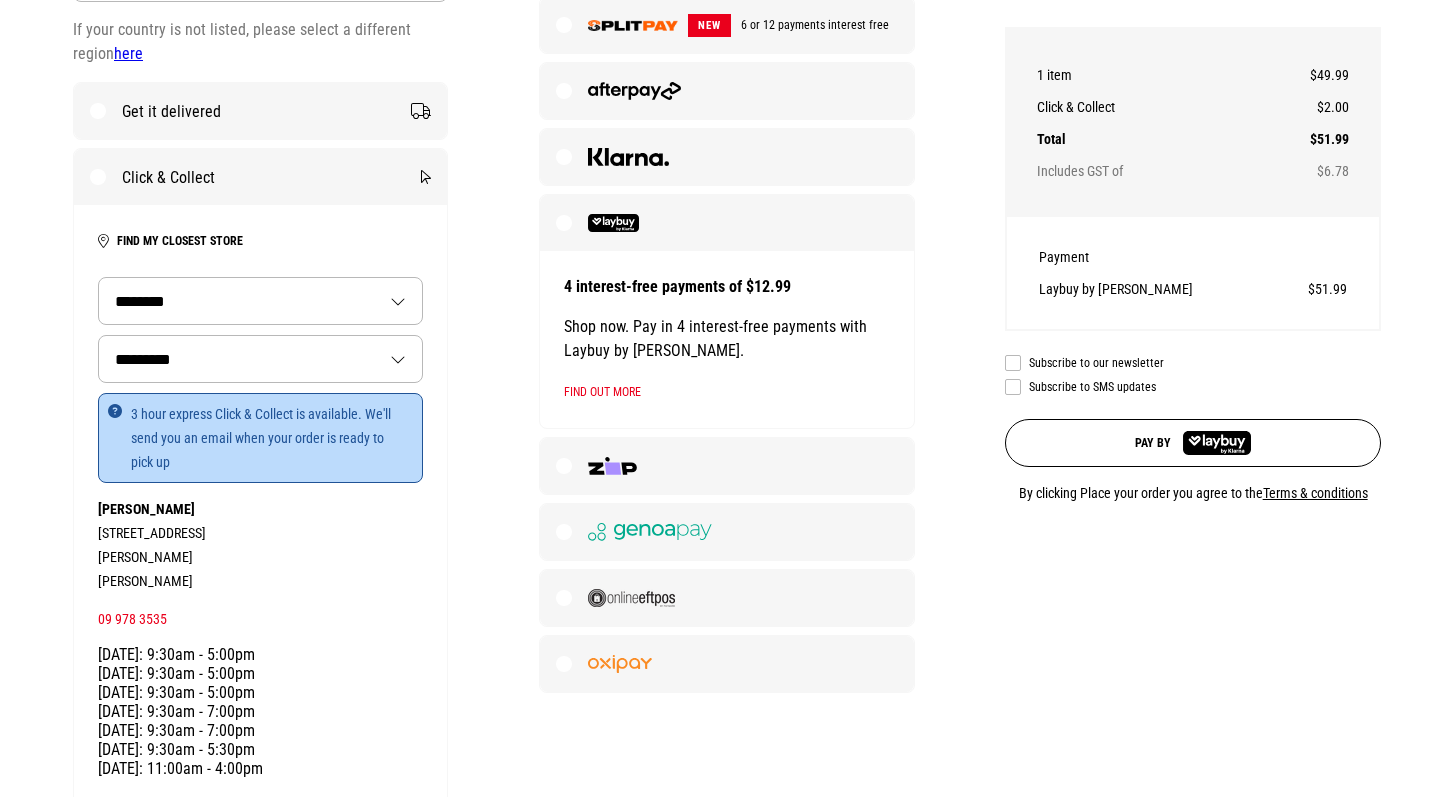 click at bounding box center (1217, 443) 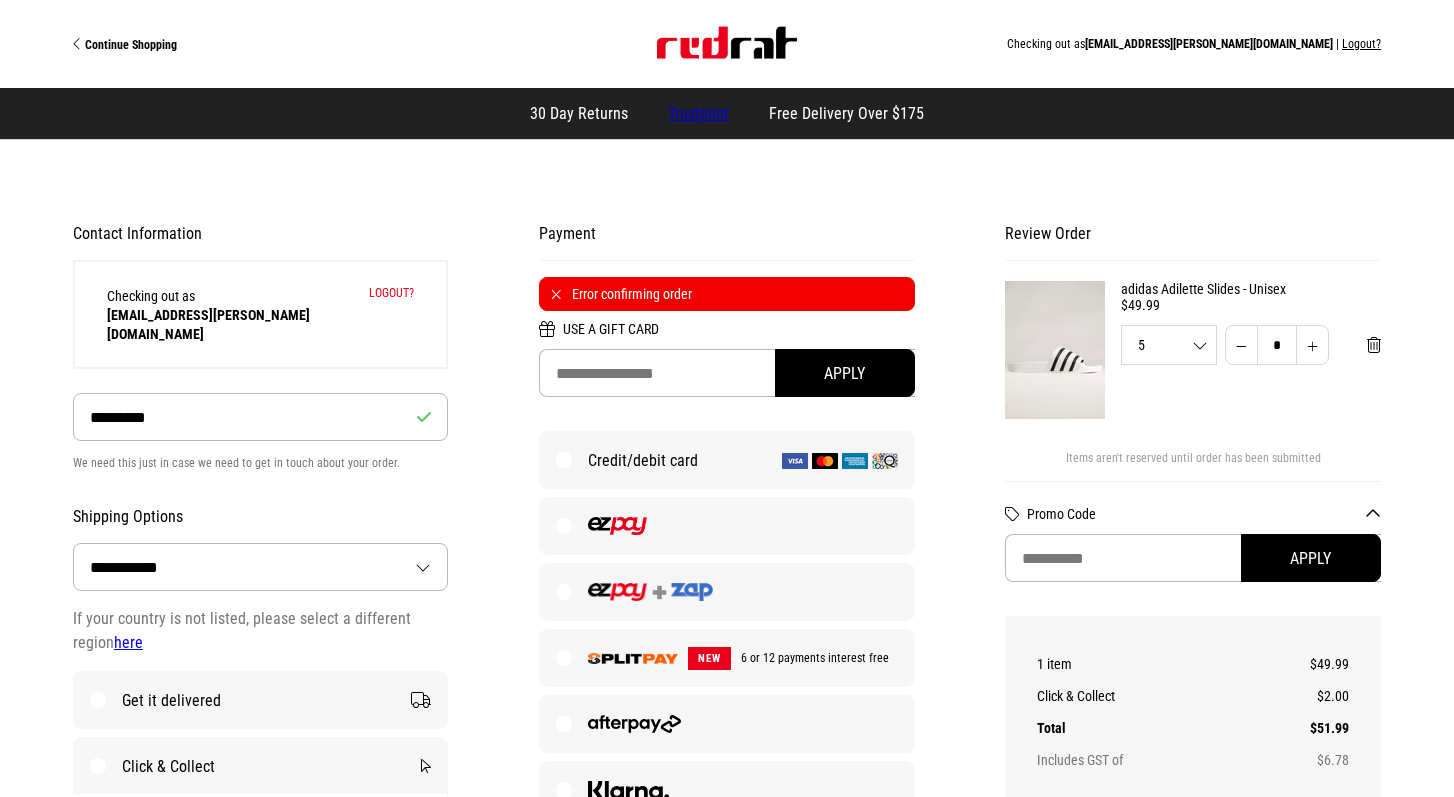 select on "**********" 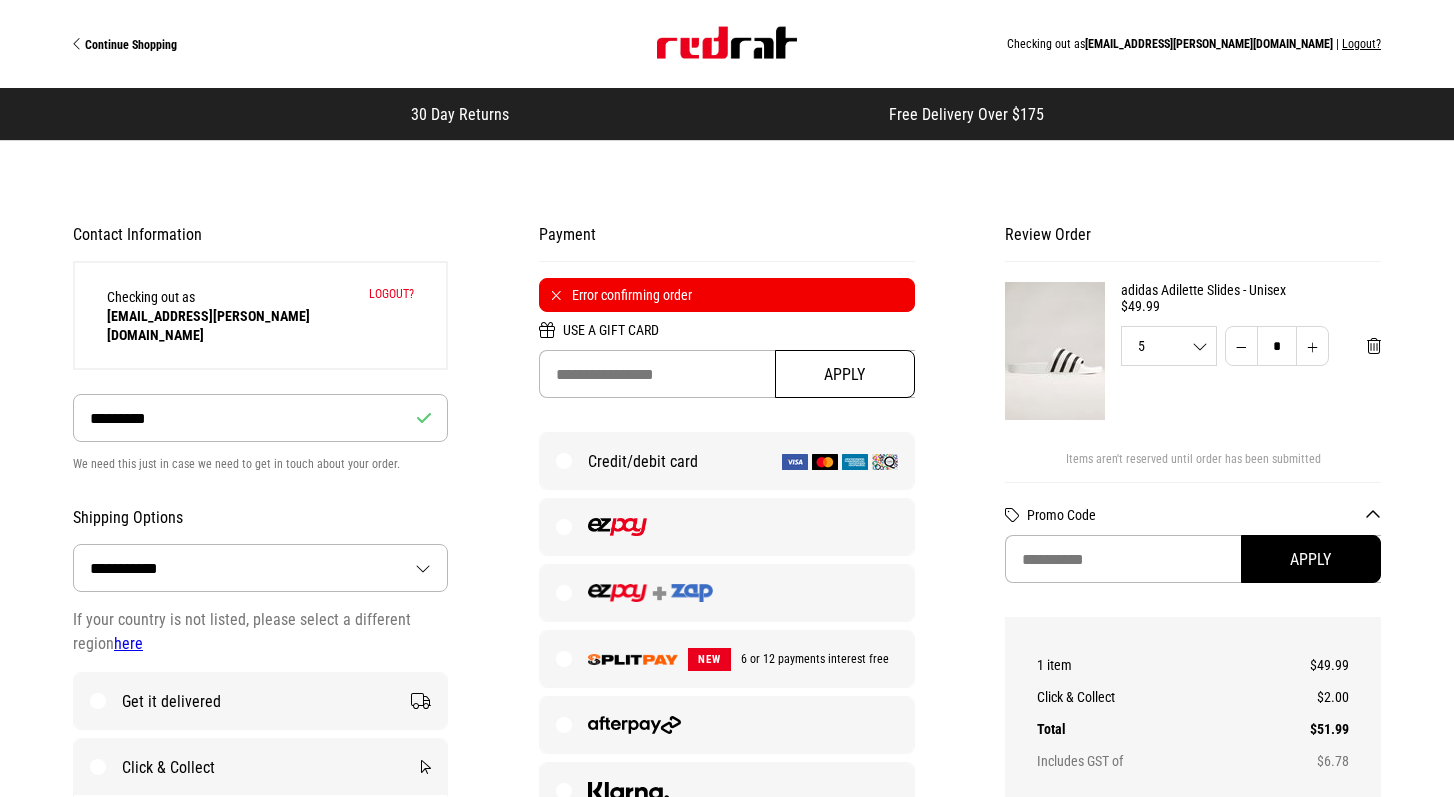 scroll, scrollTop: 0, scrollLeft: 0, axis: both 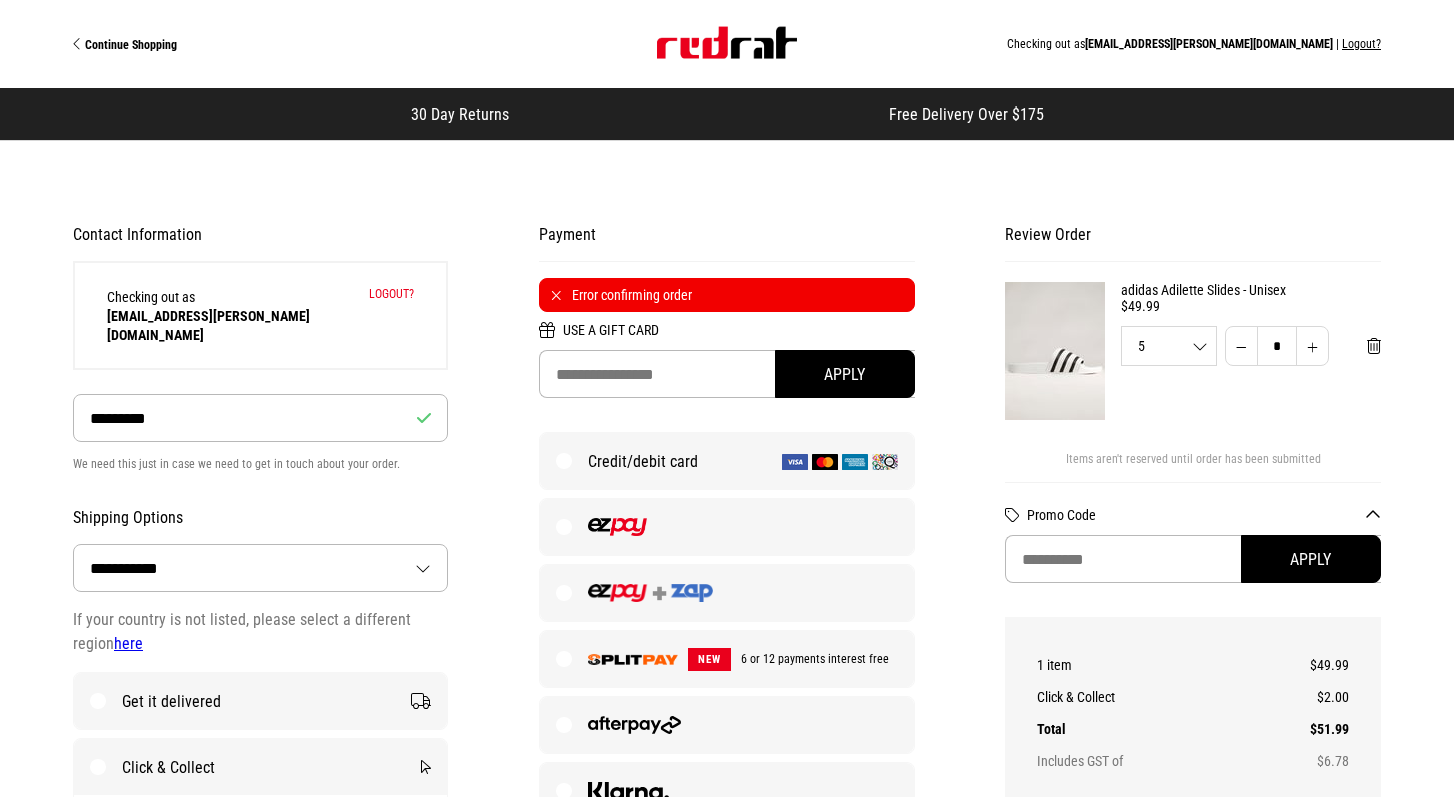 click on "Payment
Error confirming order     Use a Gift Card     Apply
Credit/debit card
NEW   6 or 12 payments interest free                                         4 interest-free payments of $12.99   Shop now. Pay in 4 interest-free payments with Laybuy by Klarna.   Find out more
Continue to Review" at bounding box center [727, 768] 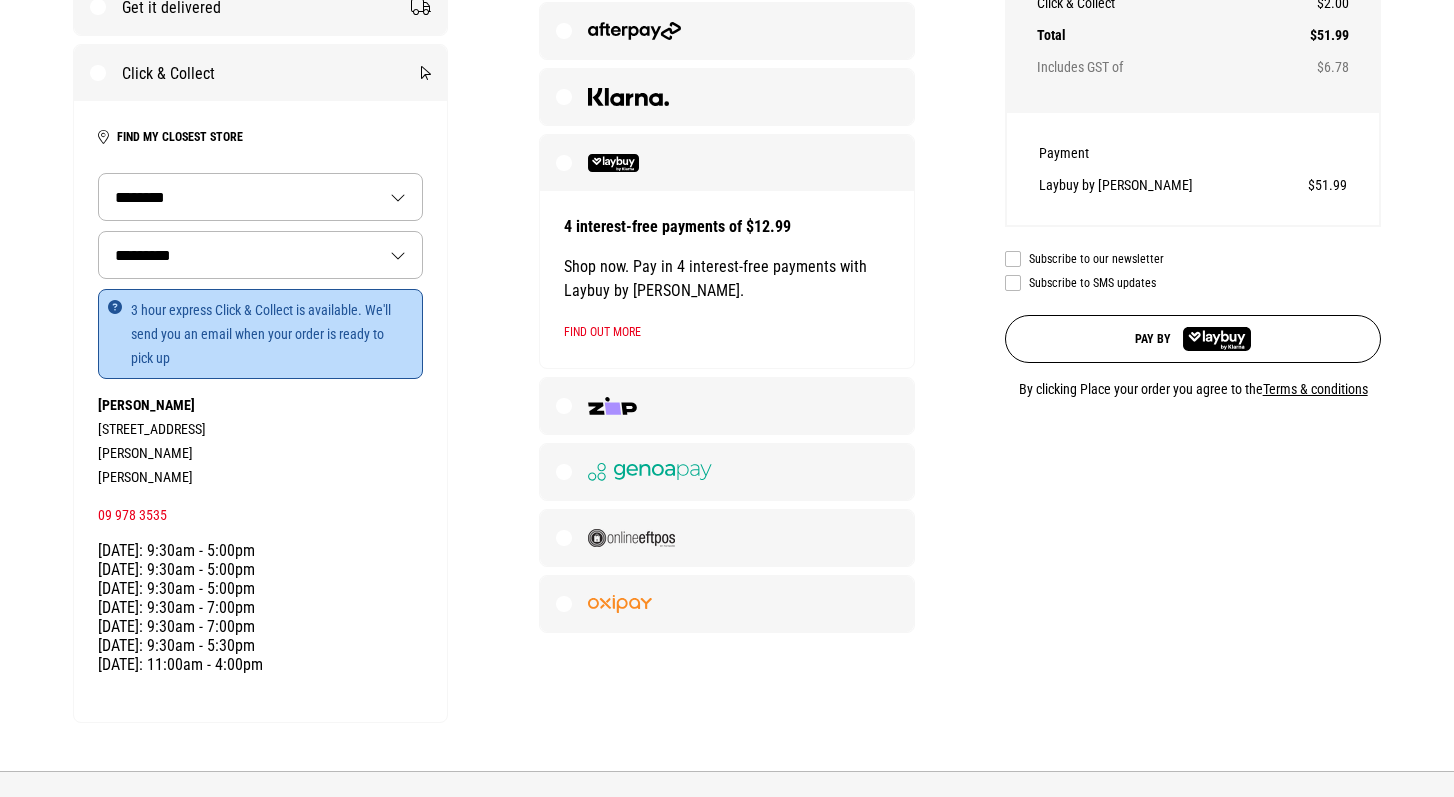 scroll, scrollTop: 743, scrollLeft: 0, axis: vertical 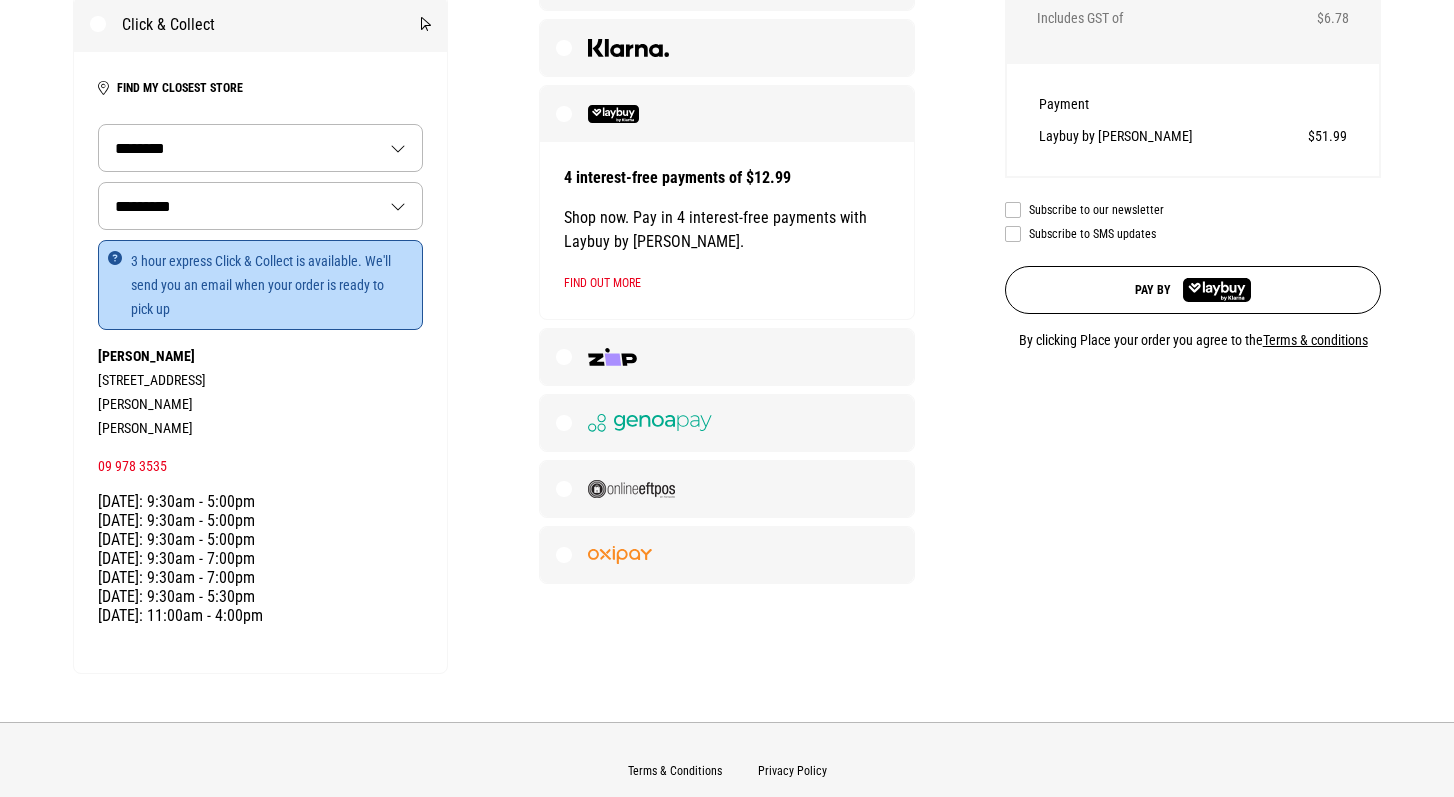 click at bounding box center [1217, 290] 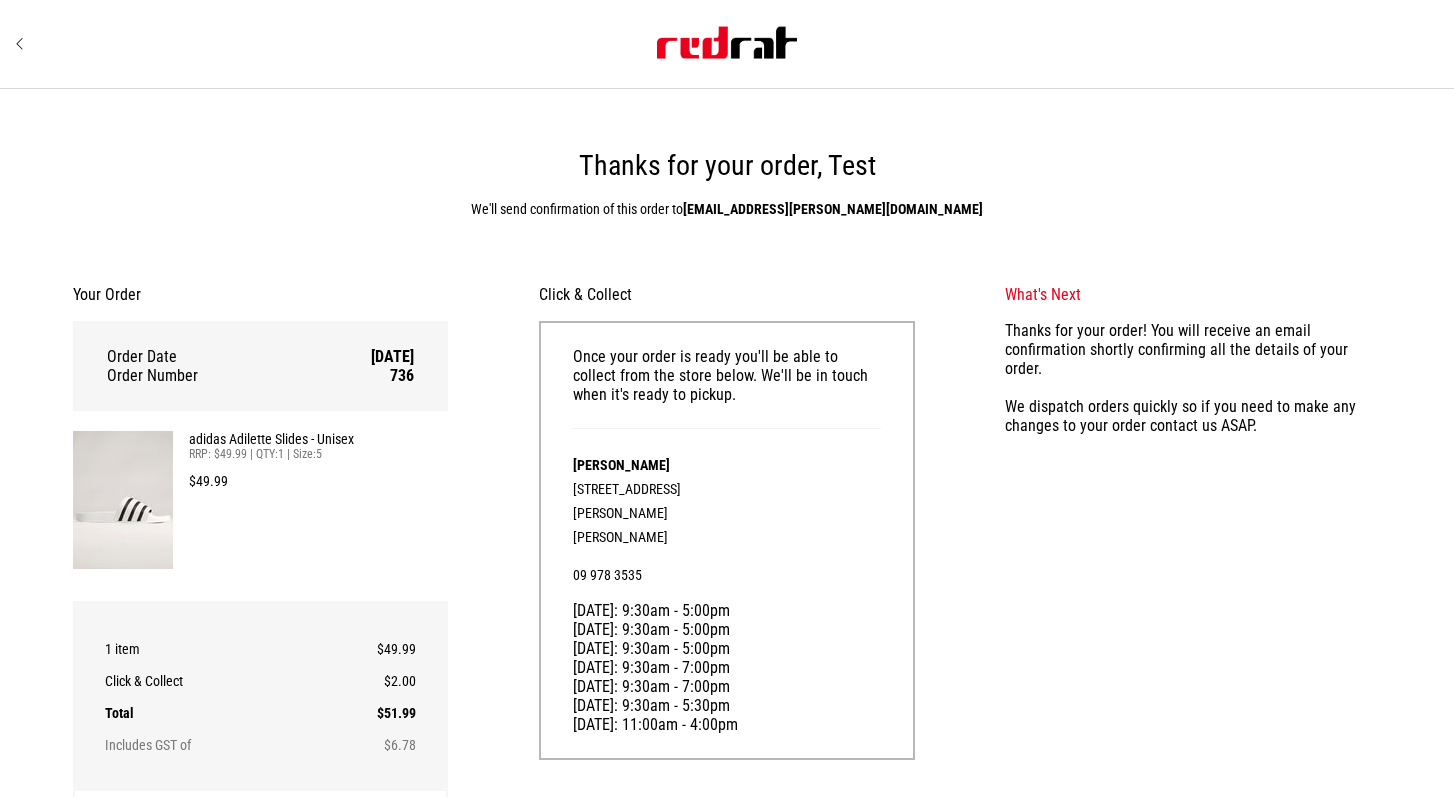 scroll, scrollTop: 0, scrollLeft: 0, axis: both 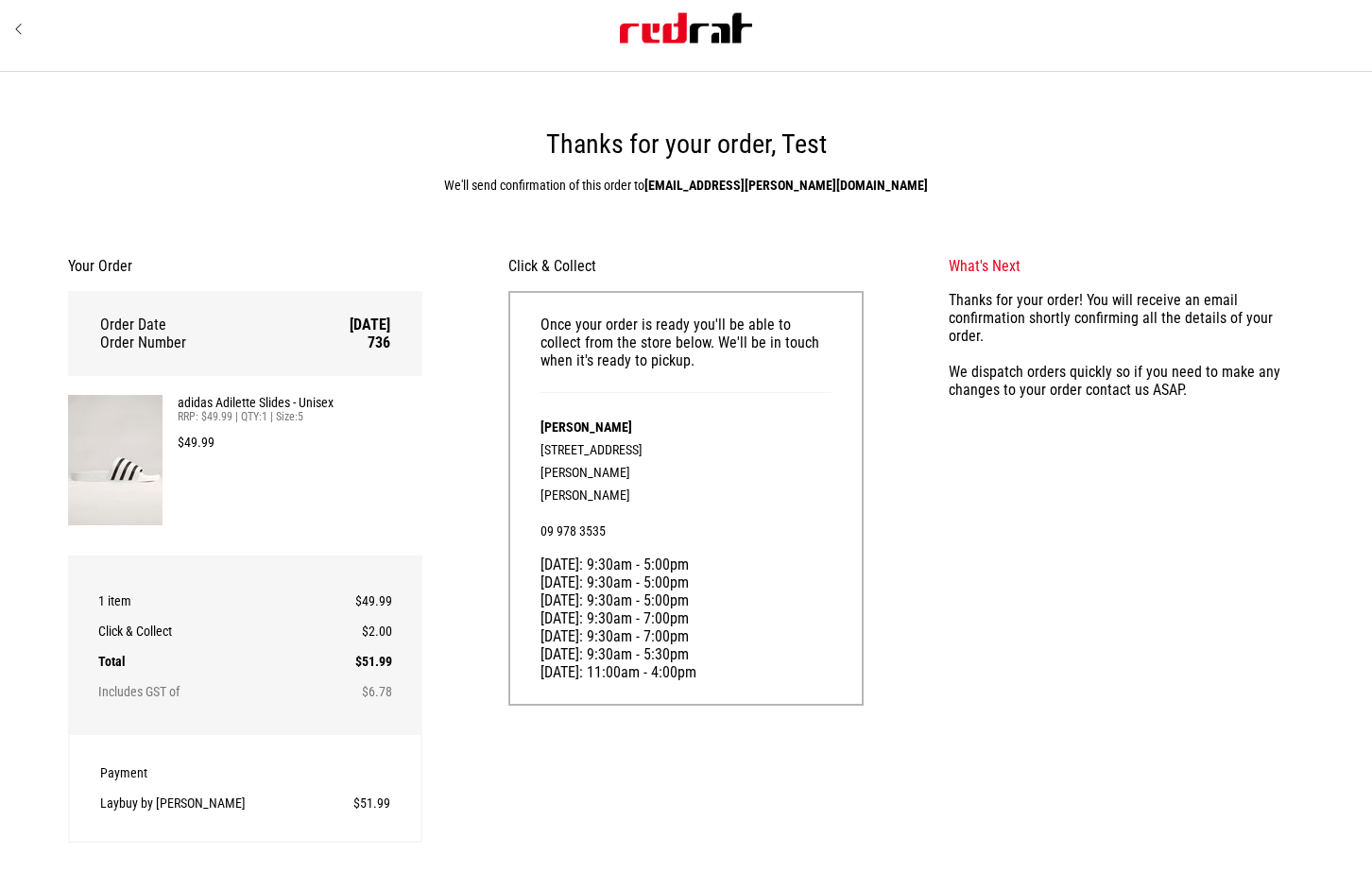 click at bounding box center (686, 28) 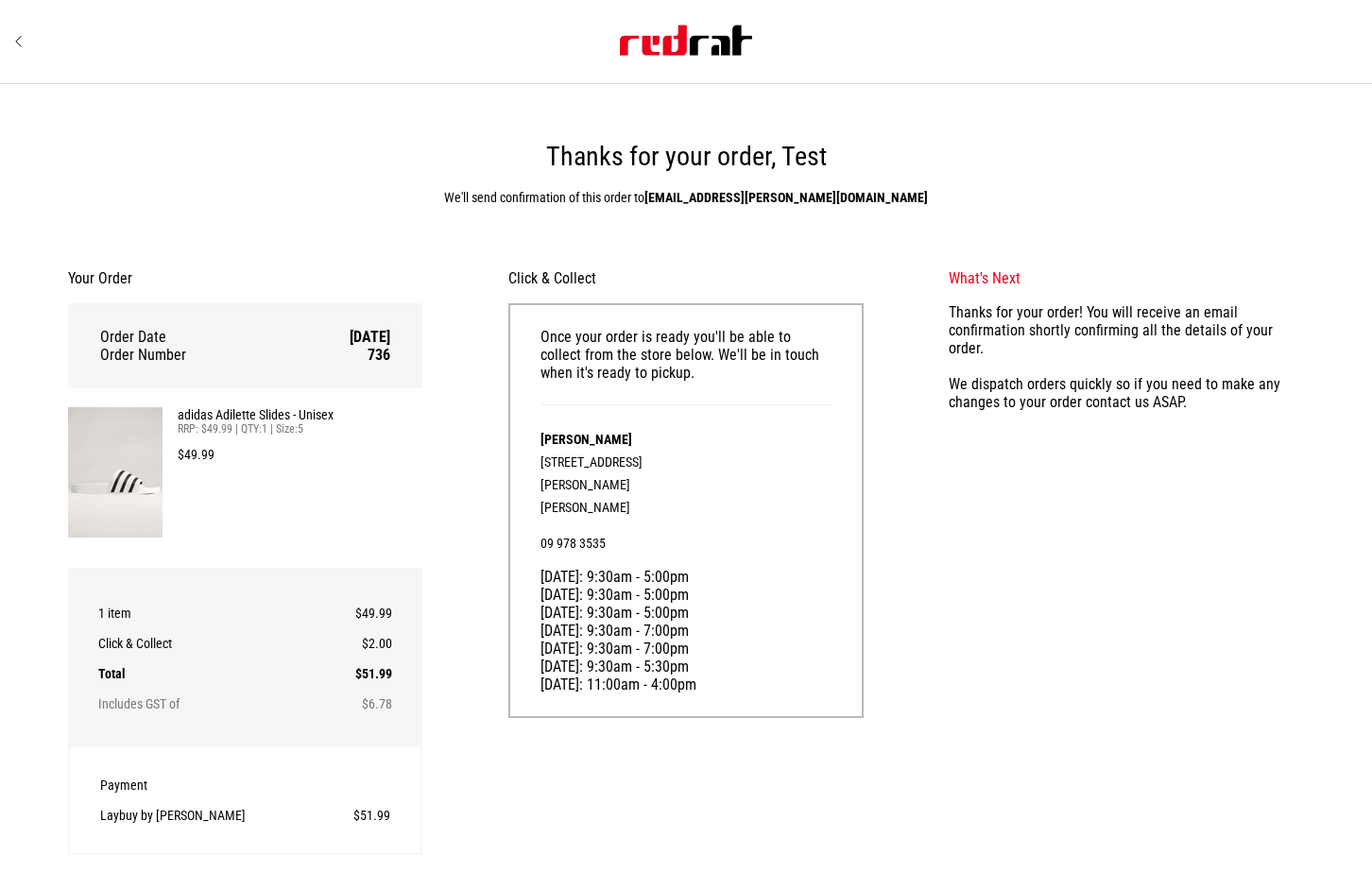 scroll, scrollTop: 12, scrollLeft: 0, axis: vertical 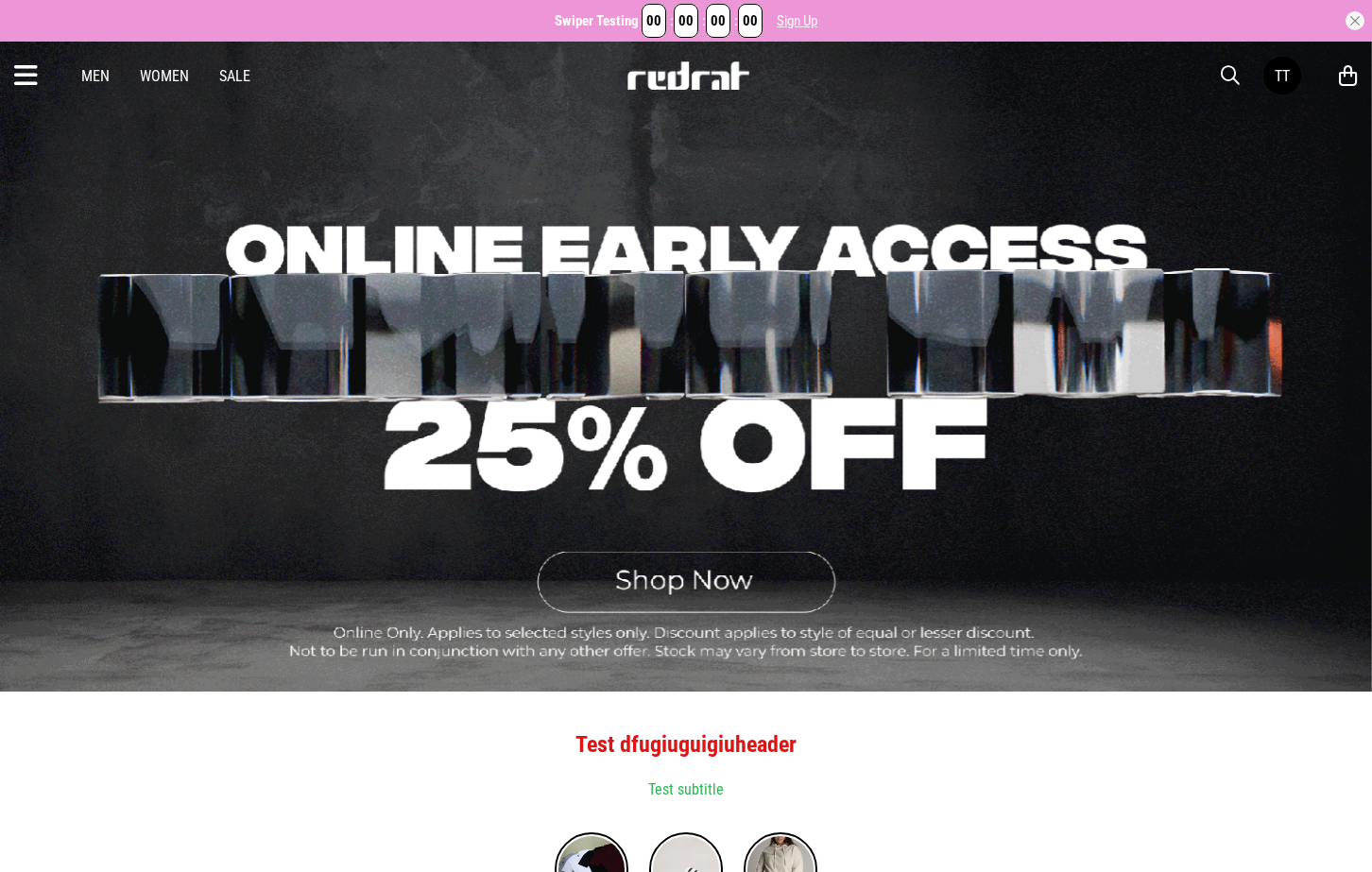 click on "Men" at bounding box center [95, 76] 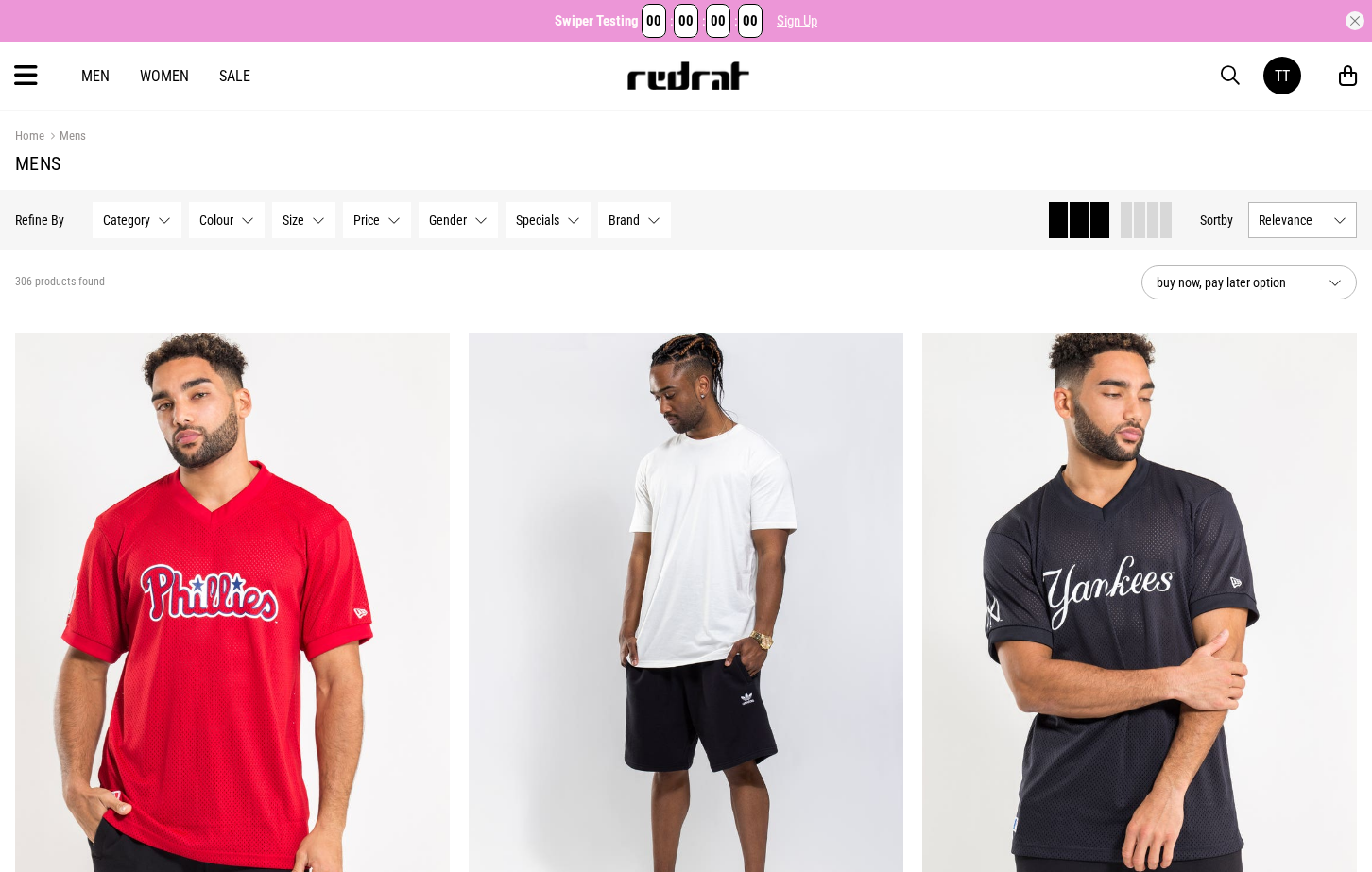 scroll, scrollTop: 0, scrollLeft: 0, axis: both 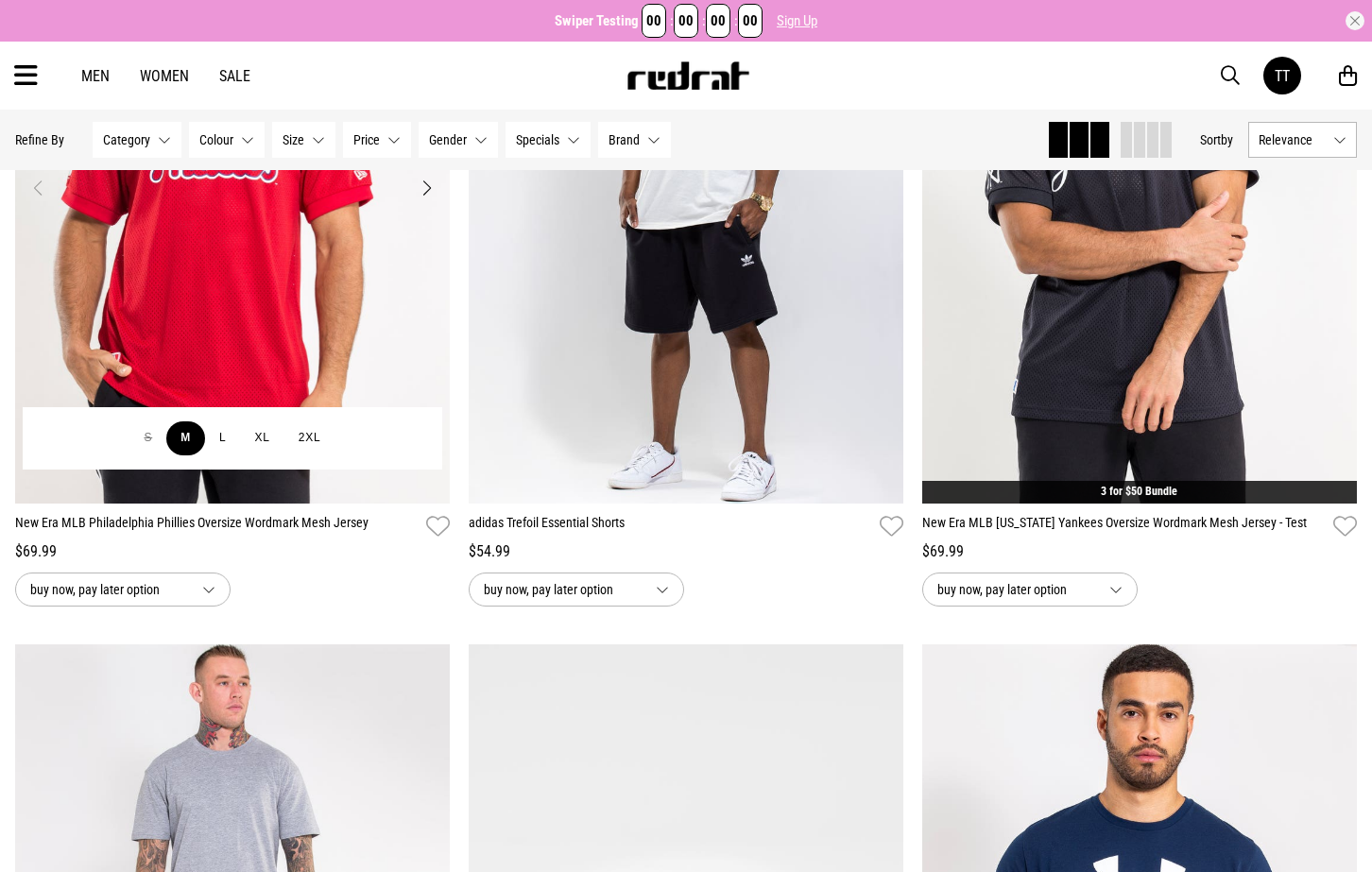 click on "M" at bounding box center (185, 438) 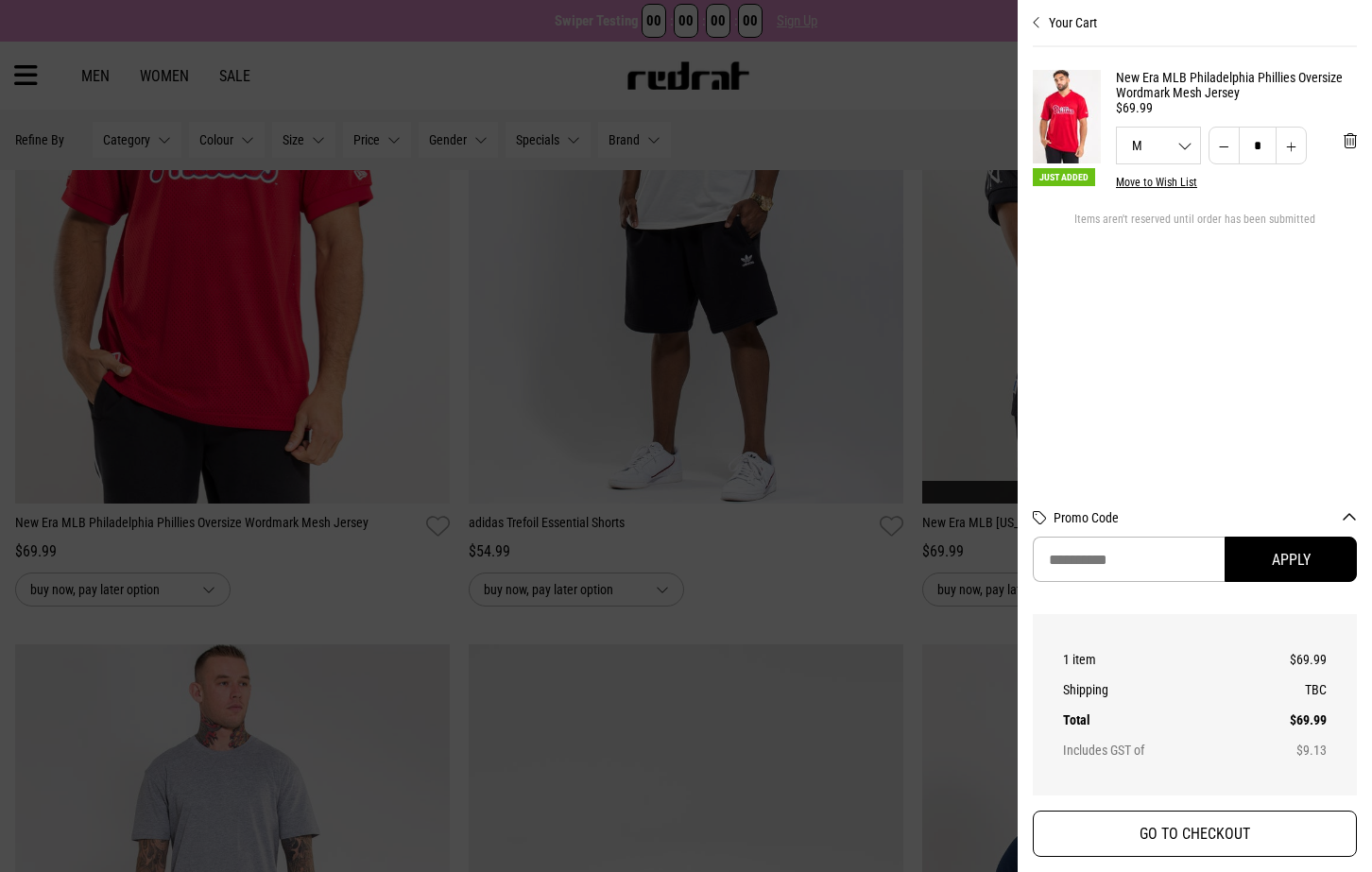 click on "GO TO CHECKOUT" at bounding box center [1194, 833] 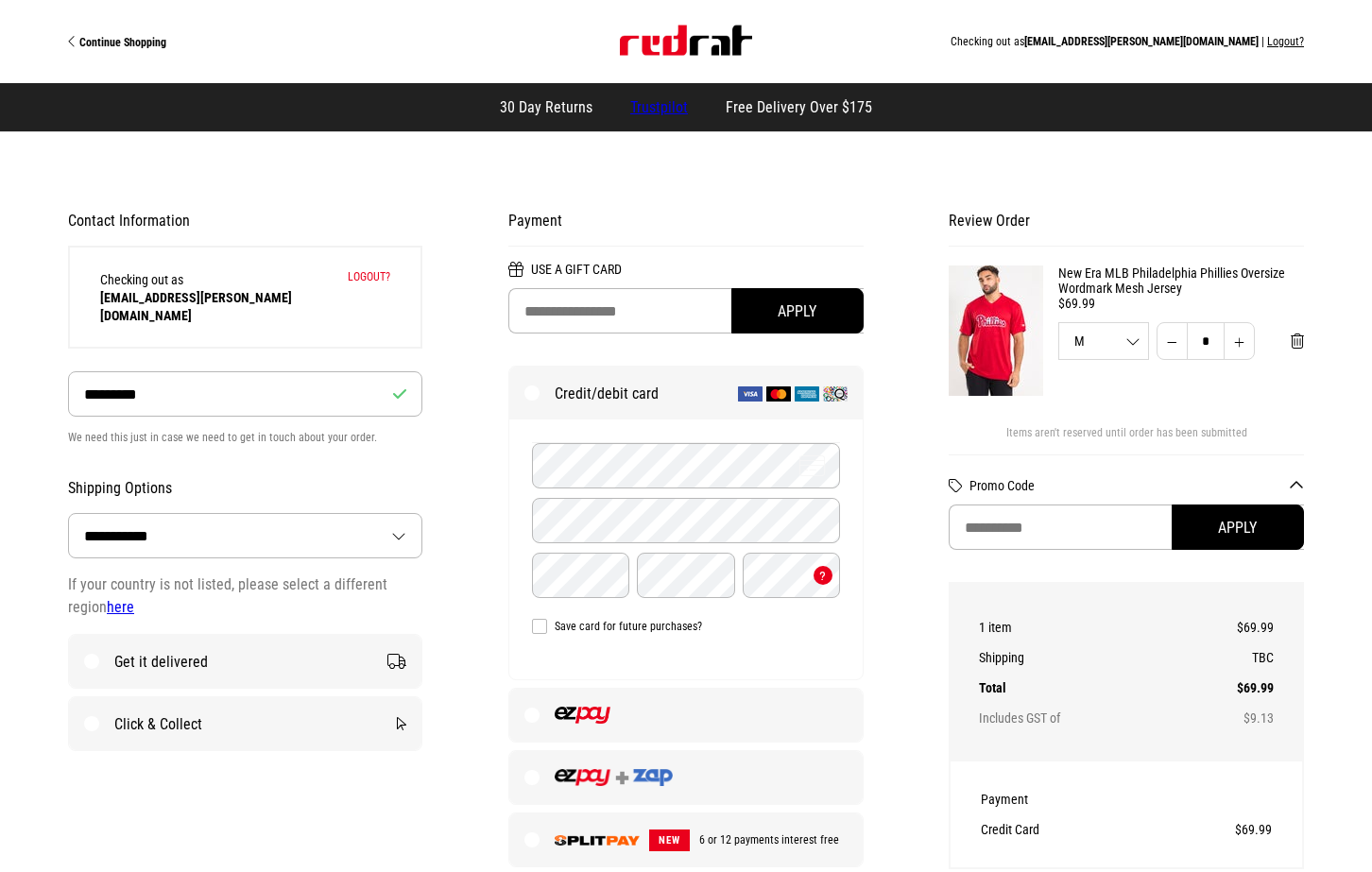 select on "**********" 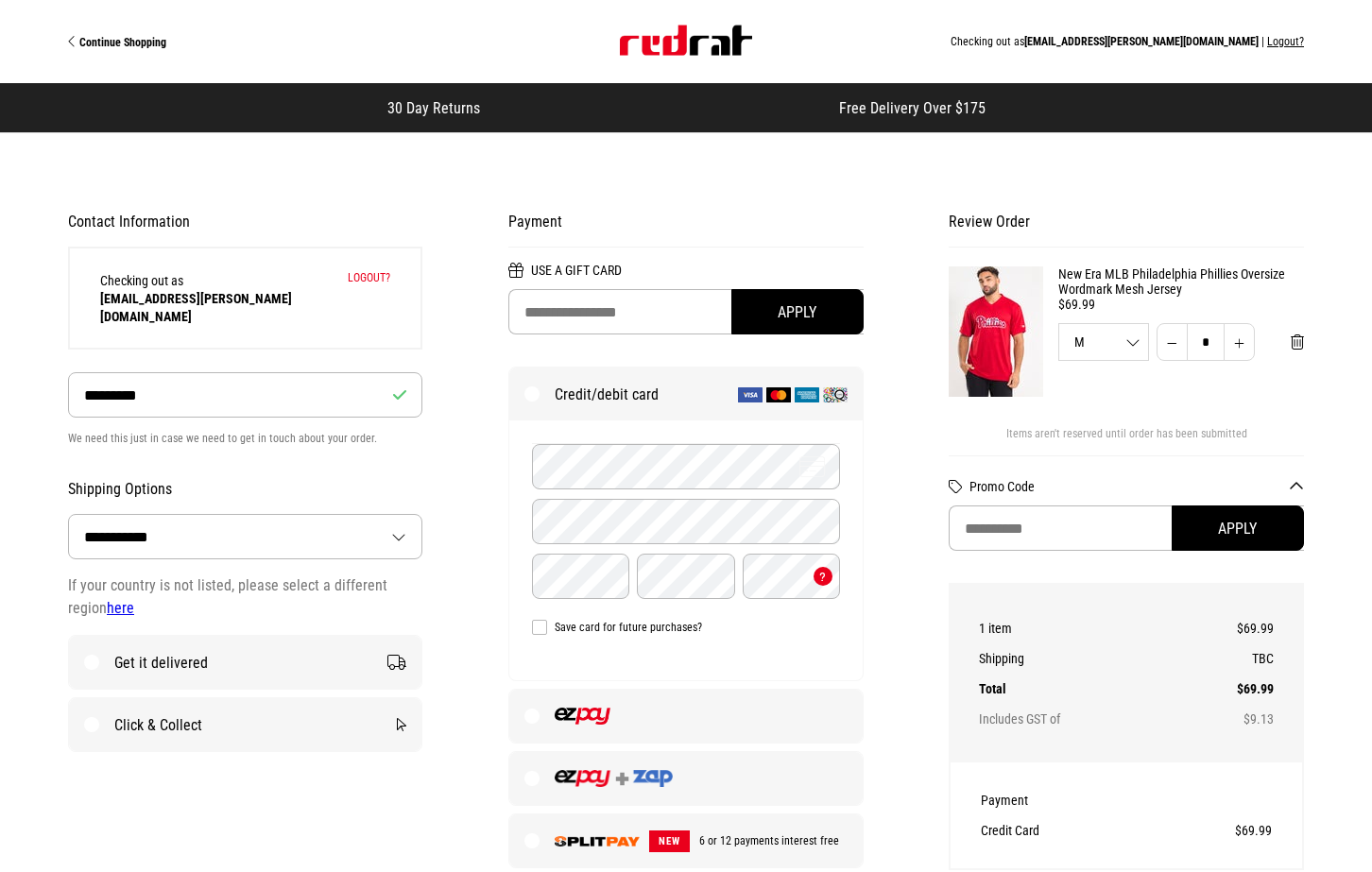 scroll, scrollTop: 0, scrollLeft: 0, axis: both 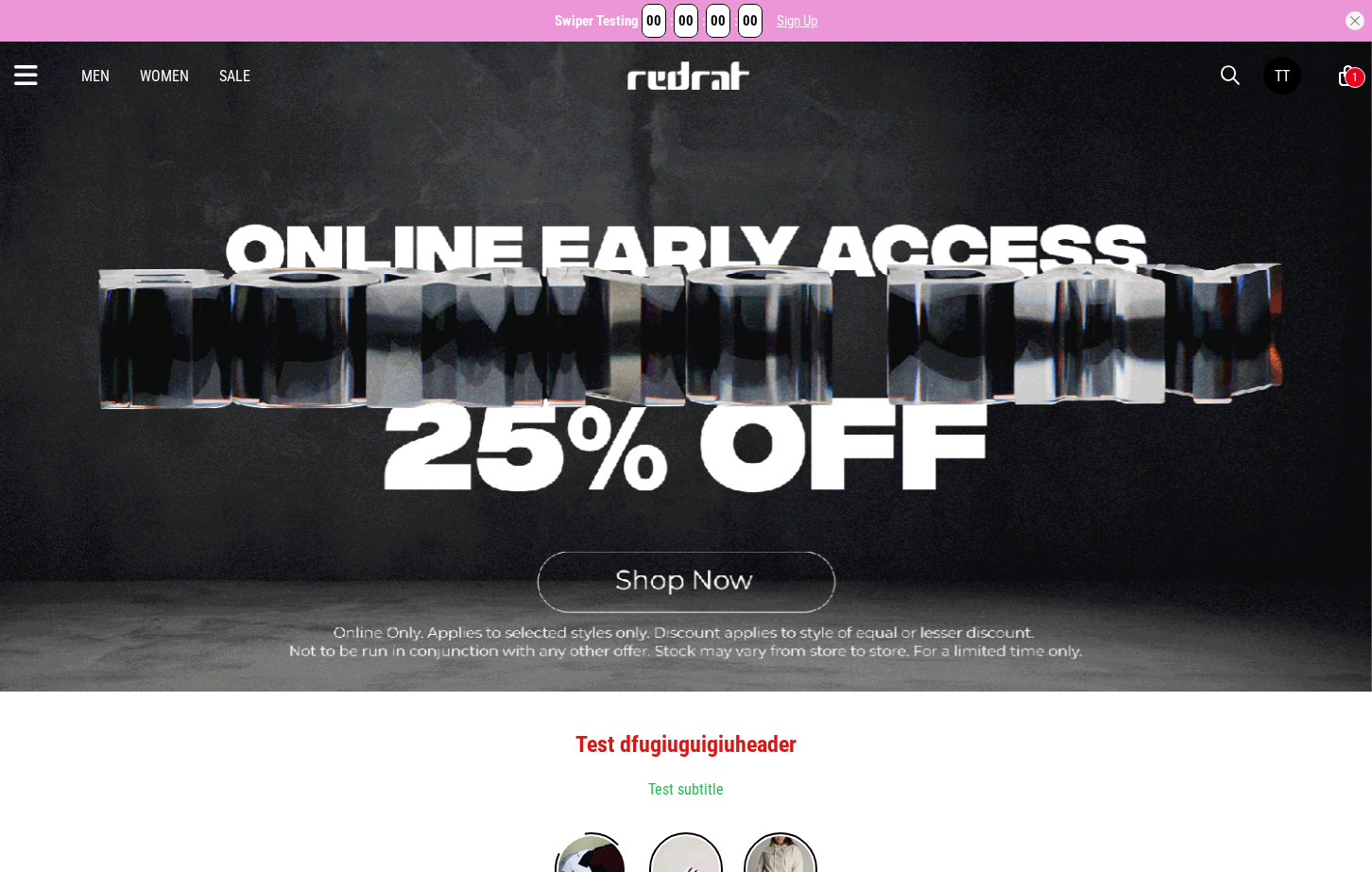 click at bounding box center (1347, 76) 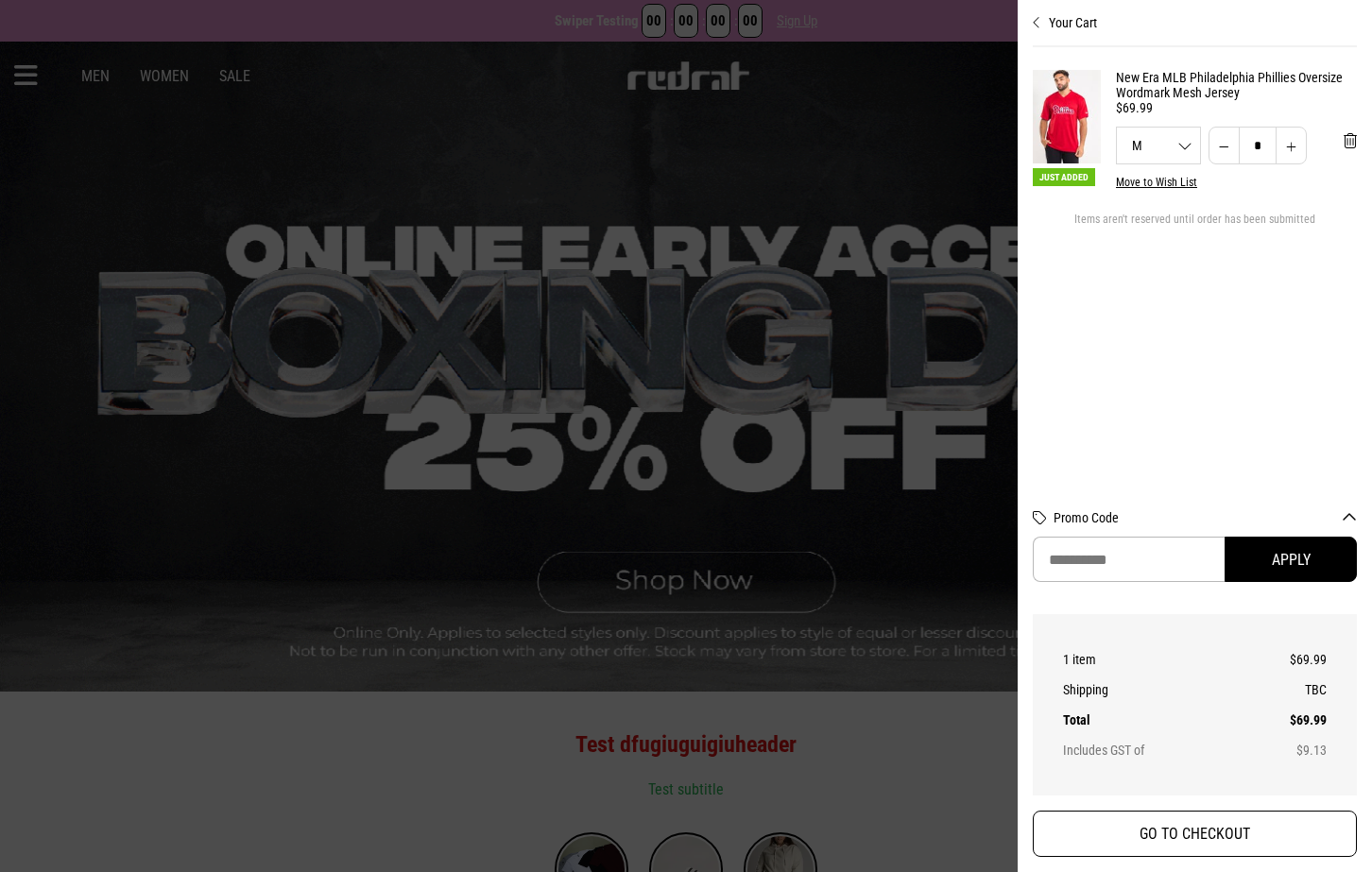 click on "GO TO CHECKOUT" at bounding box center (1194, 833) 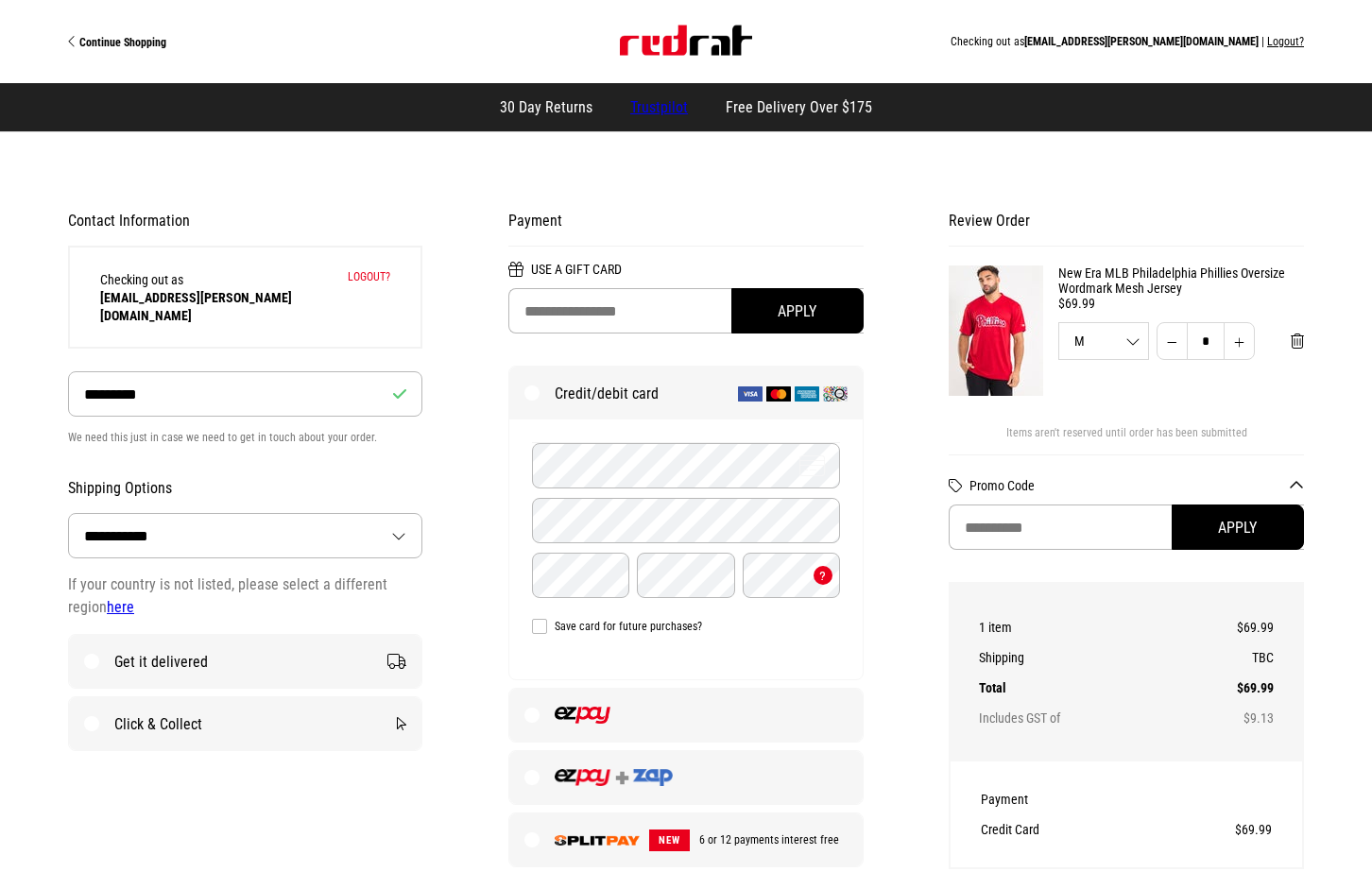 select on "**********" 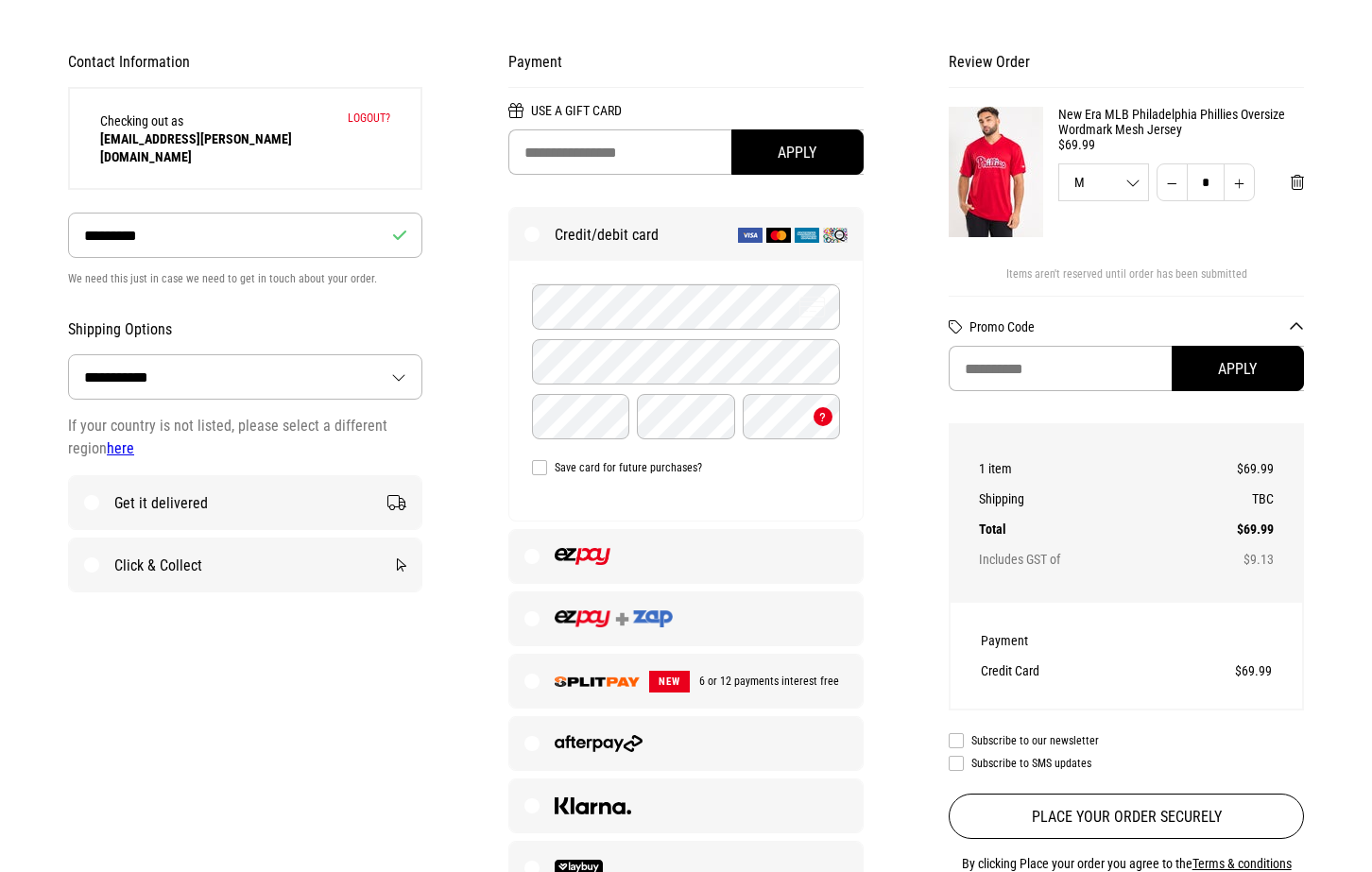 scroll, scrollTop: 188, scrollLeft: 0, axis: vertical 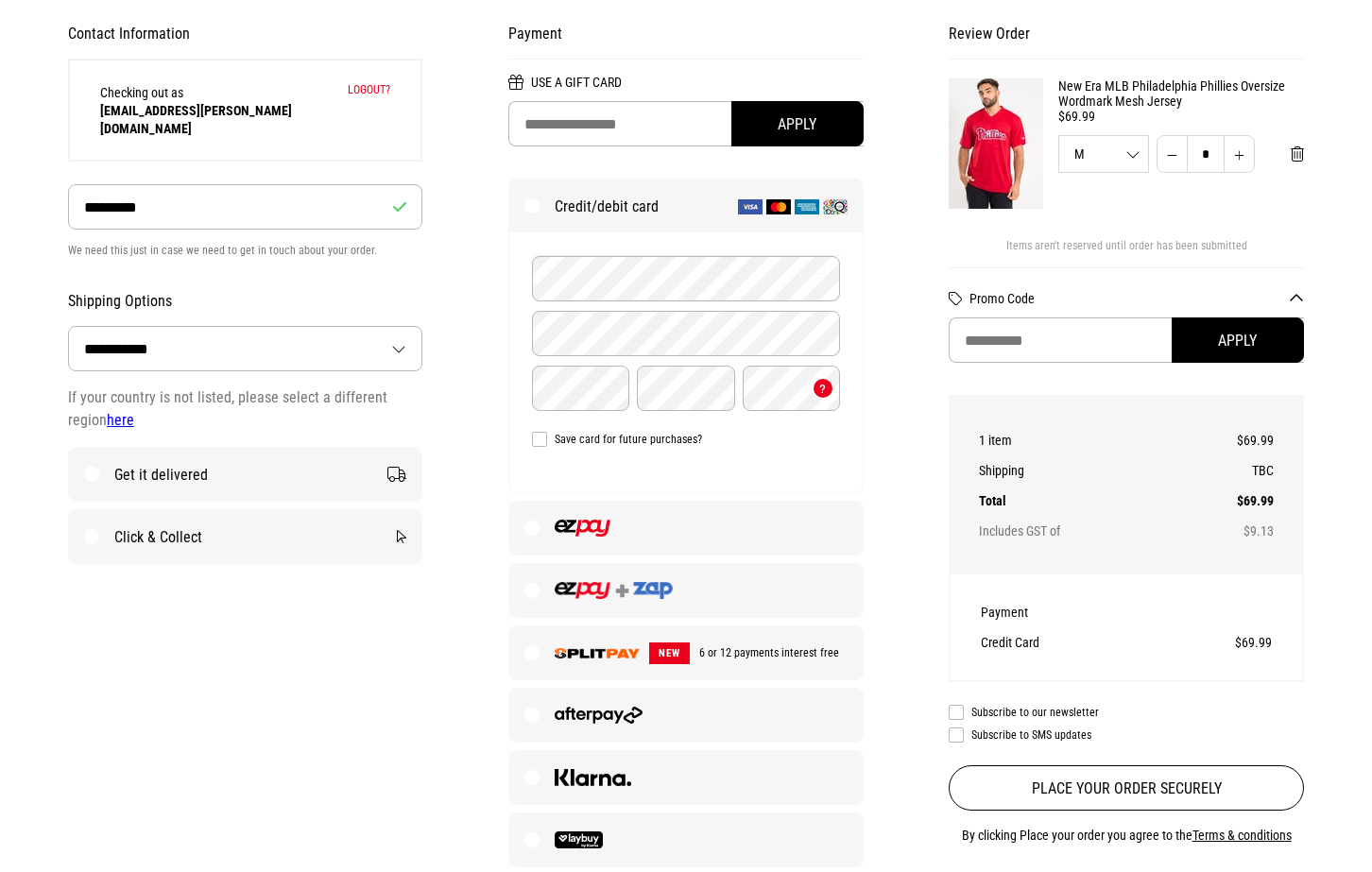 click on "Get it delivered" at bounding box center (245, 474) 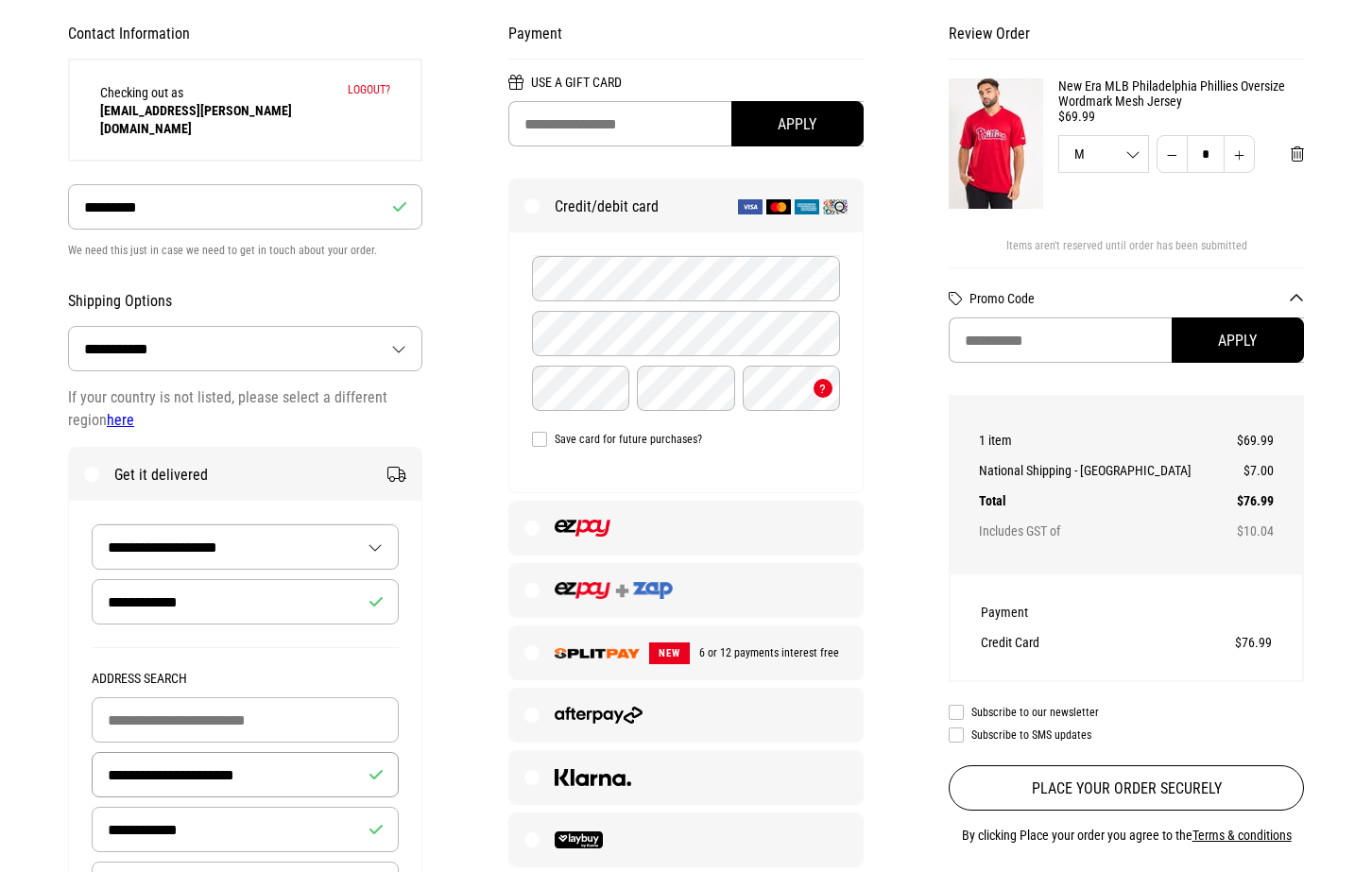 click on "**********" at bounding box center (245, 775) 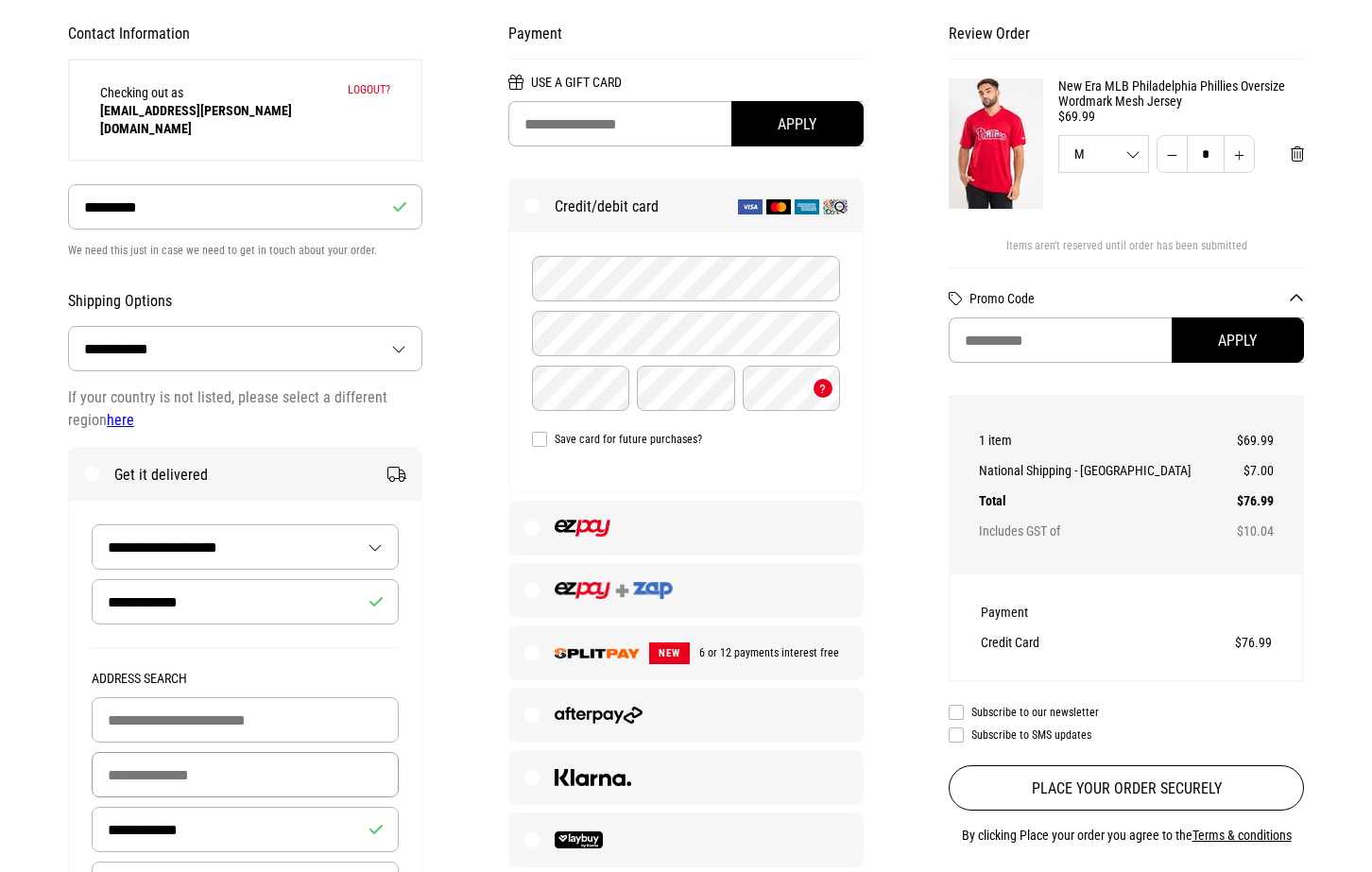 type 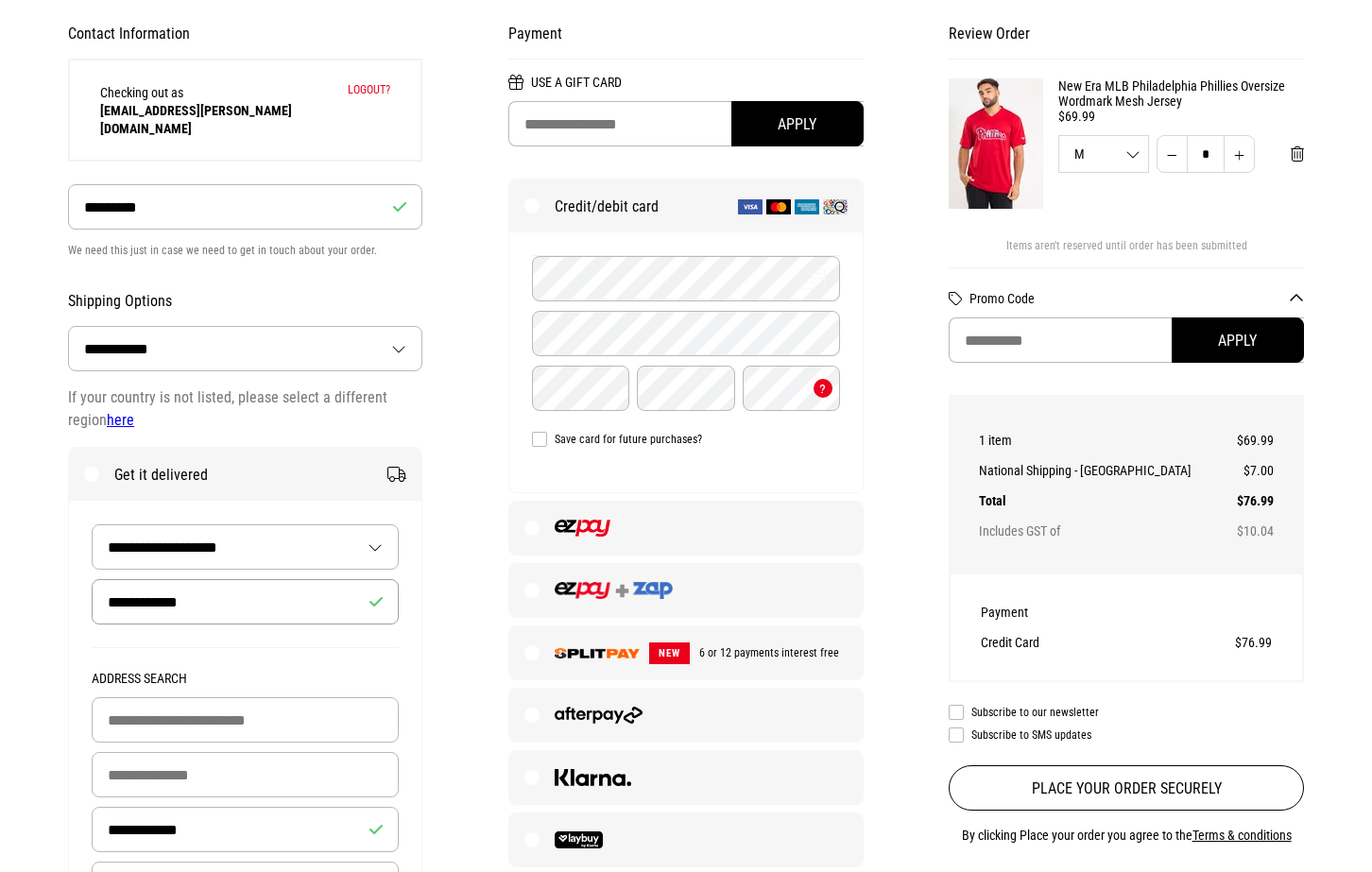 click on "**********" at bounding box center (245, 602) 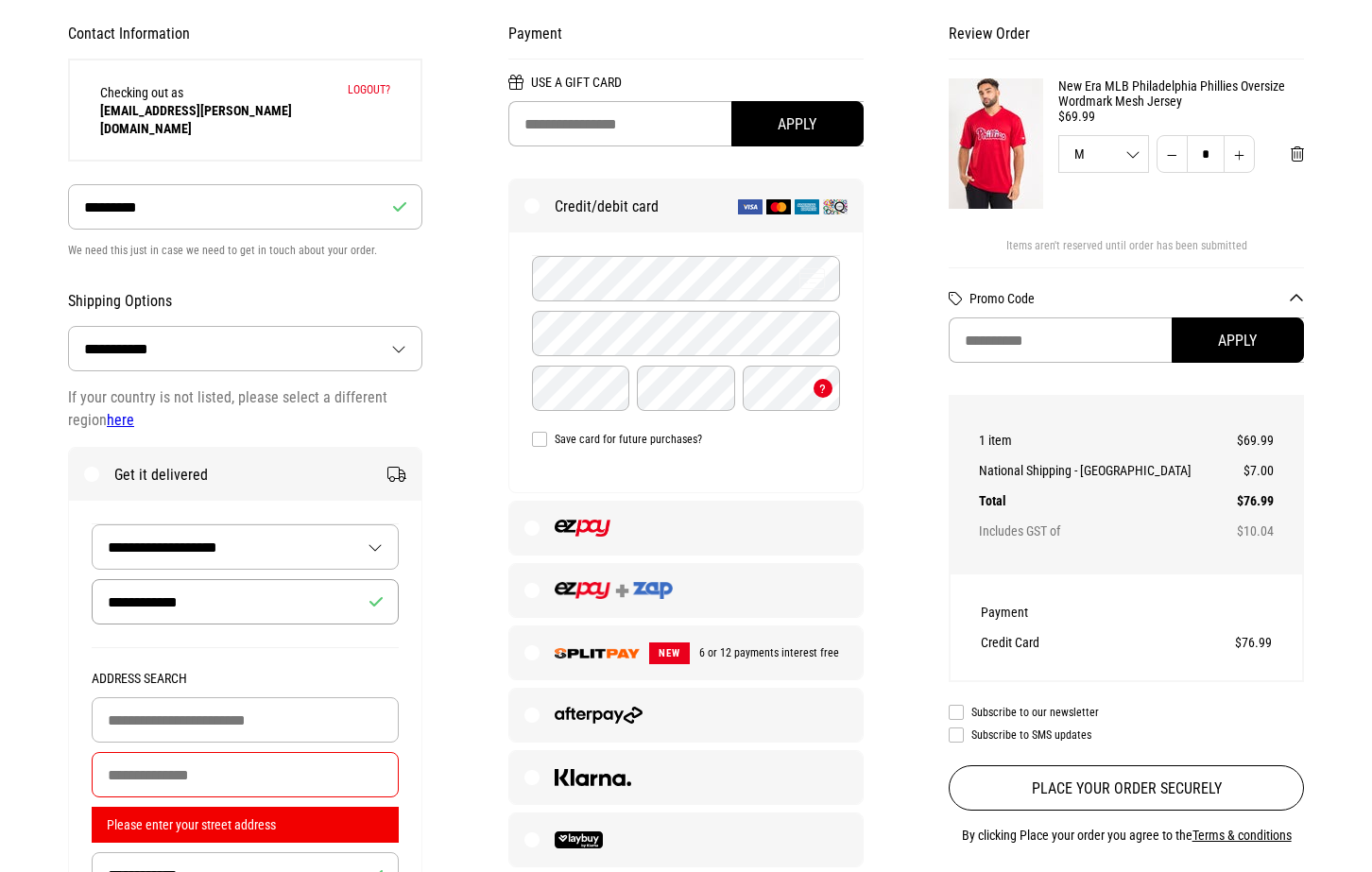 drag, startPoint x: 212, startPoint y: 586, endPoint x: 24, endPoint y: 581, distance: 188.0665 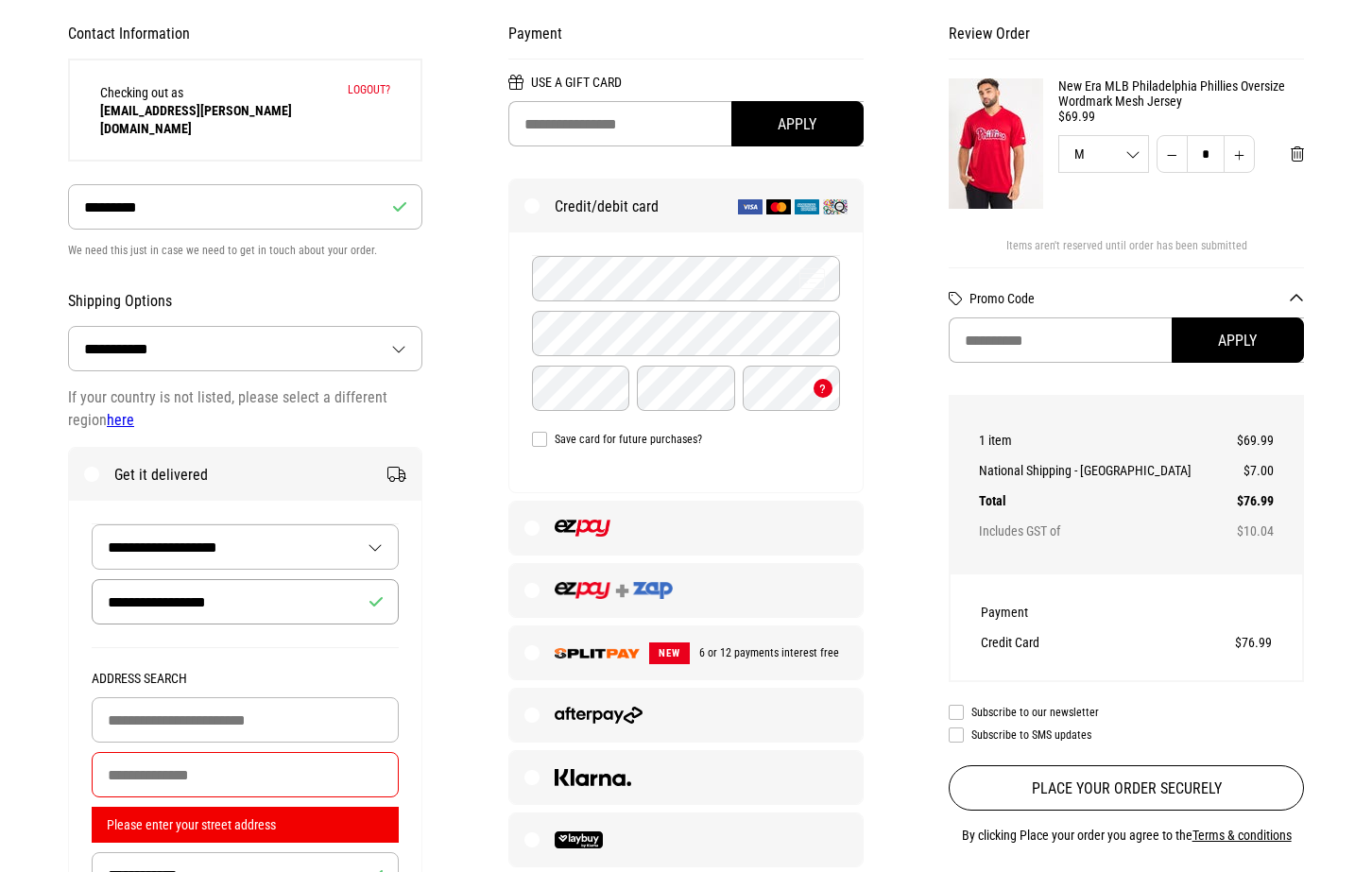 scroll, scrollTop: 189, scrollLeft: 0, axis: vertical 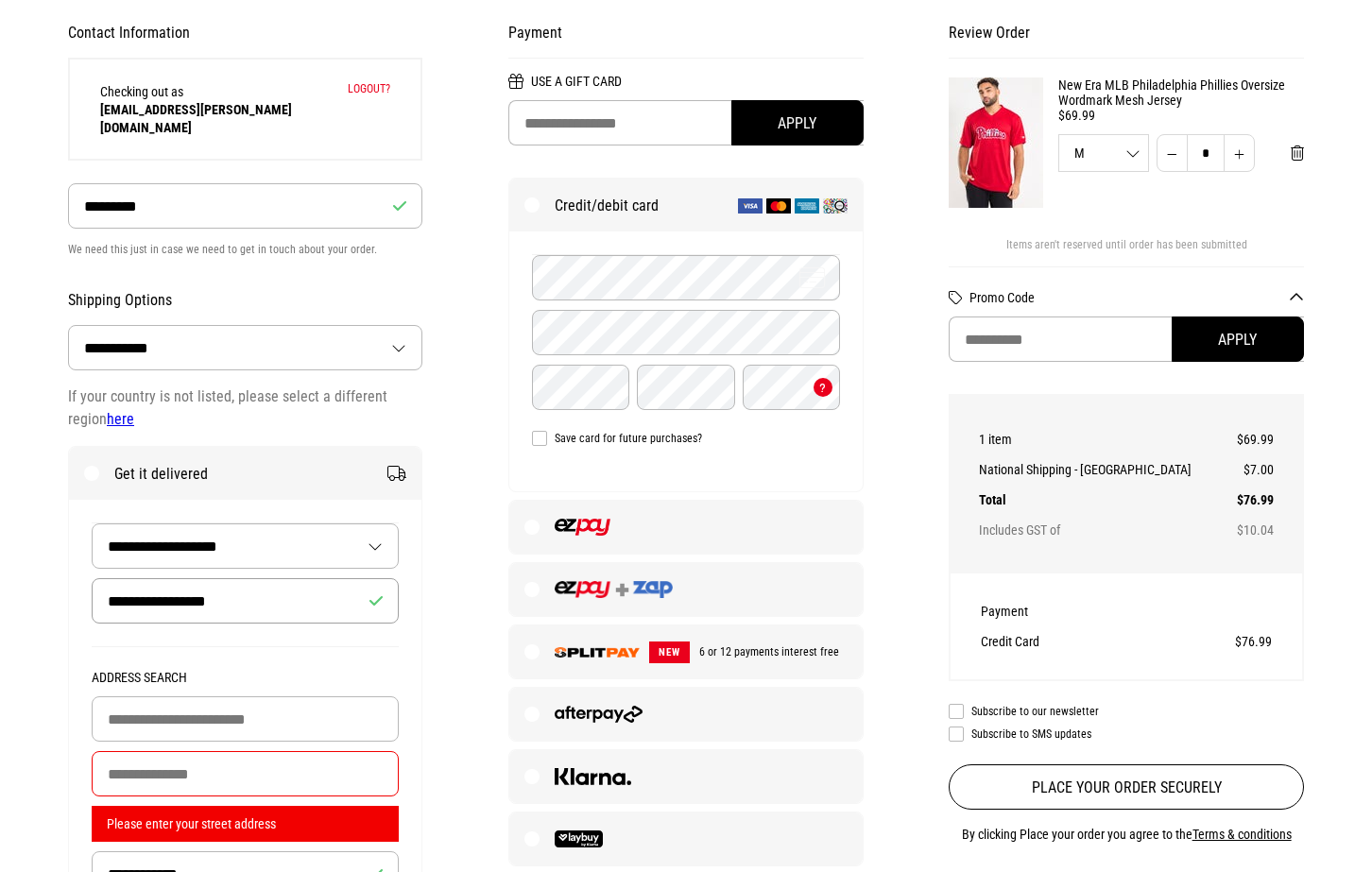 drag, startPoint x: 162, startPoint y: 583, endPoint x: 123, endPoint y: 583, distance: 39 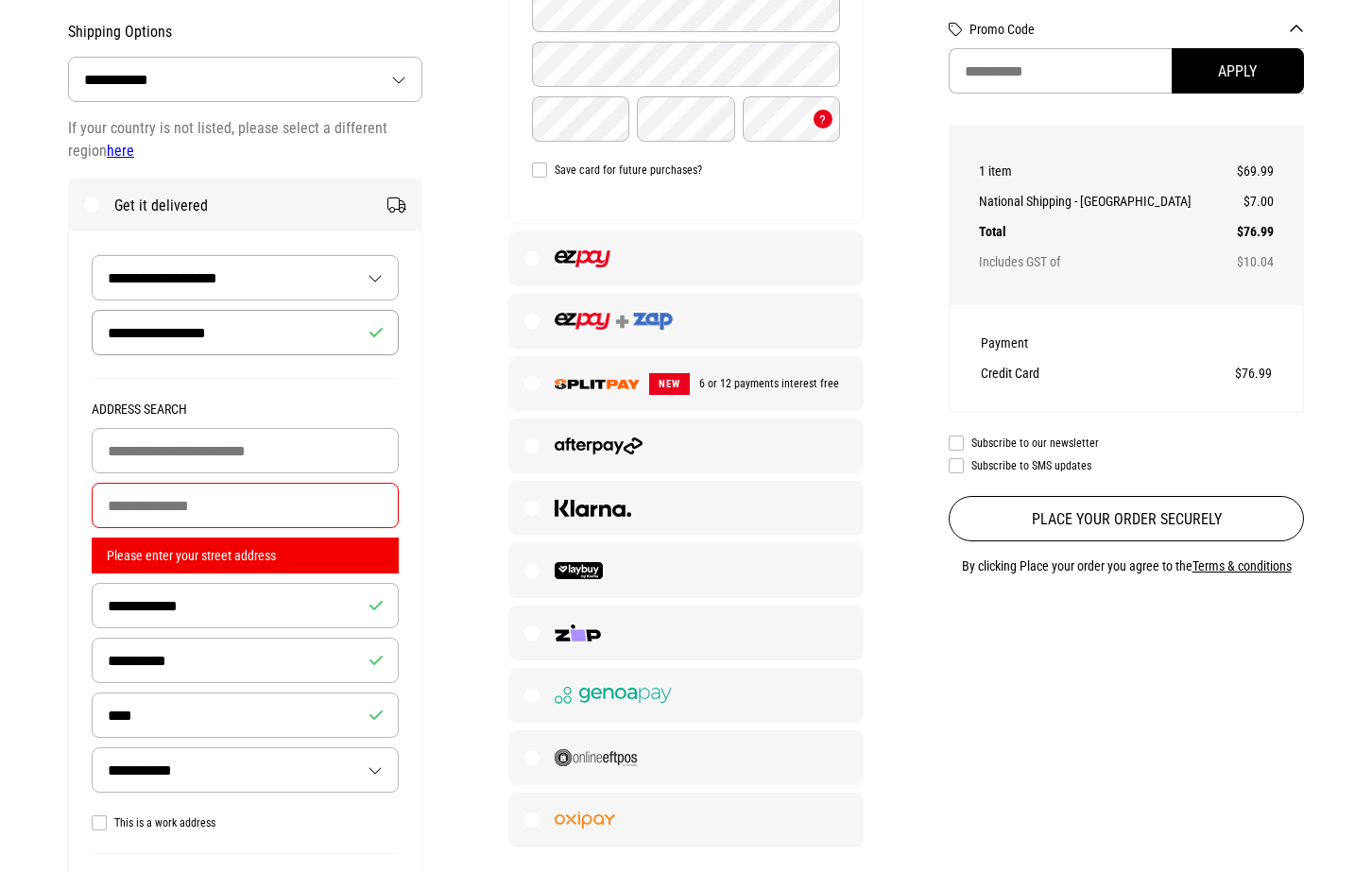 scroll, scrollTop: 463, scrollLeft: 0, axis: vertical 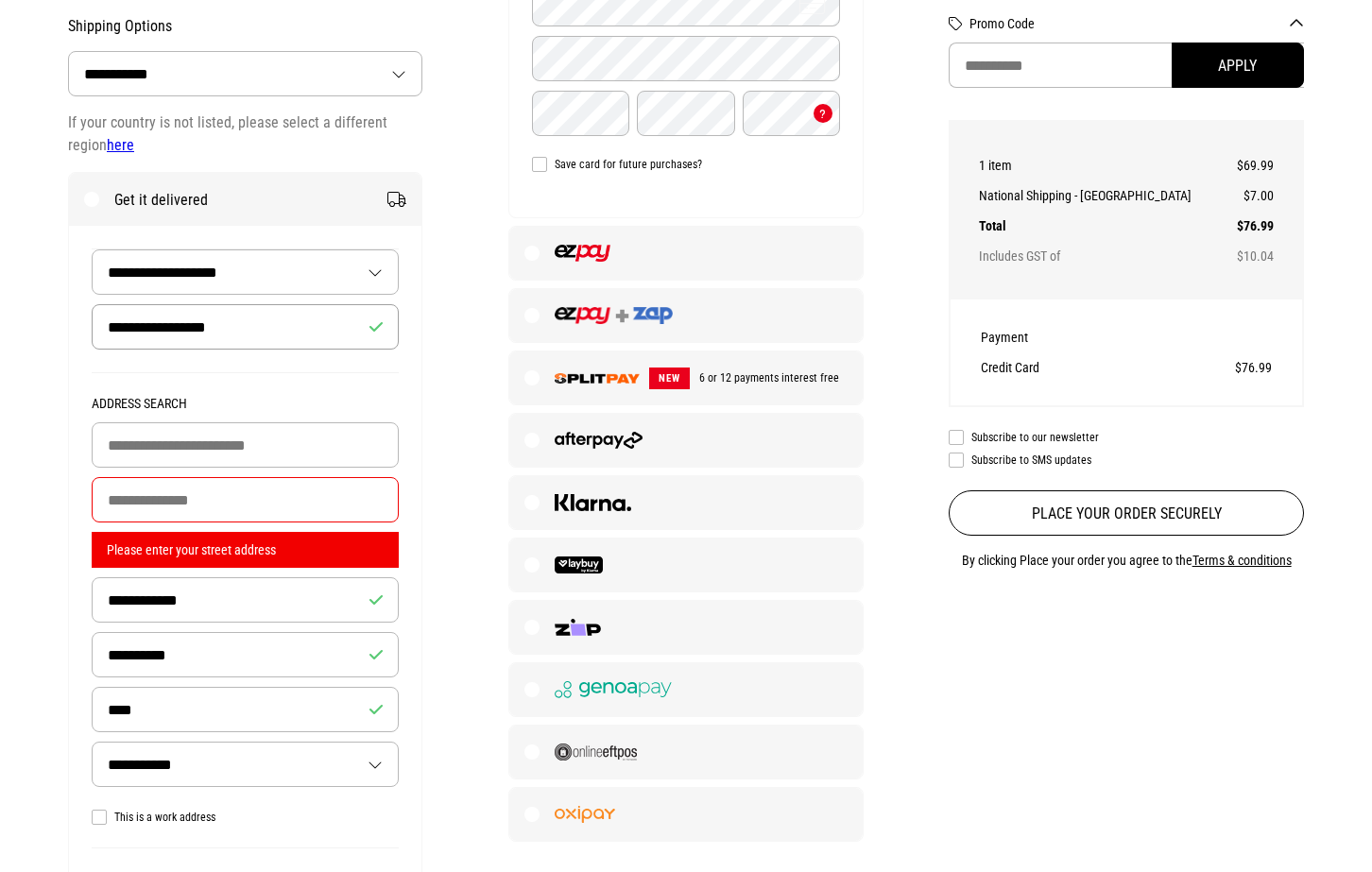type on "**********" 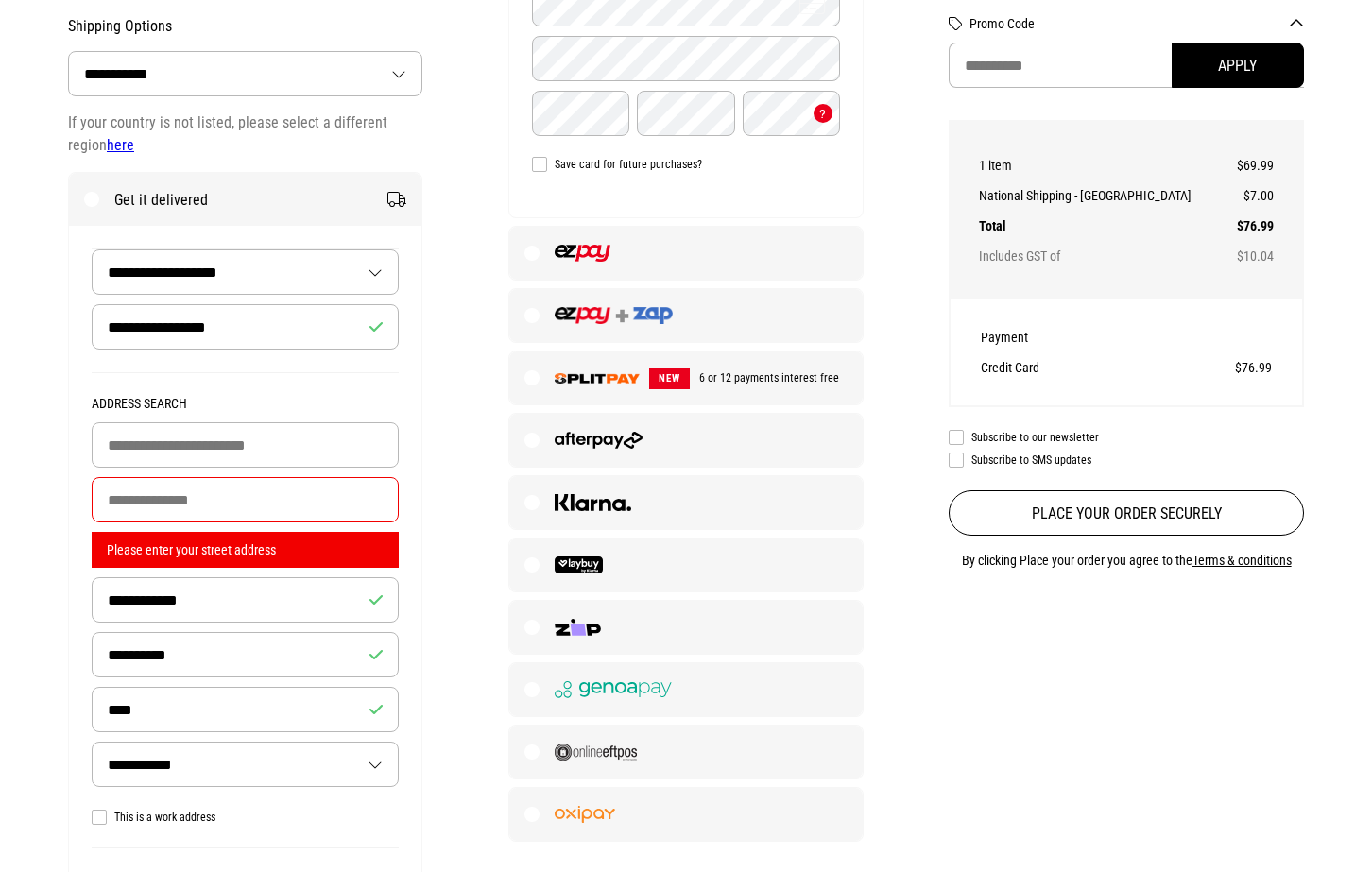 click at bounding box center [245, 500] 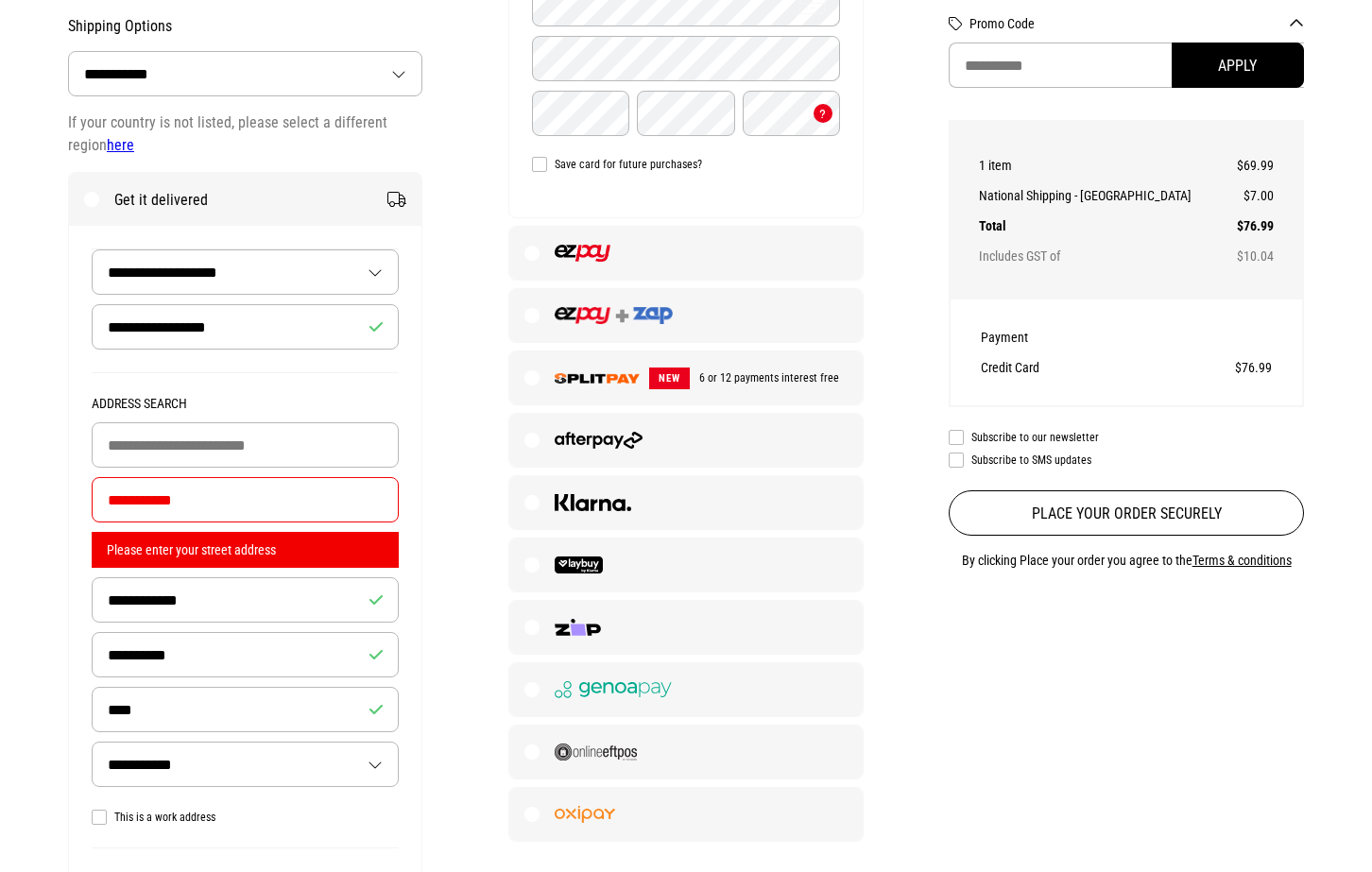 type on "**********" 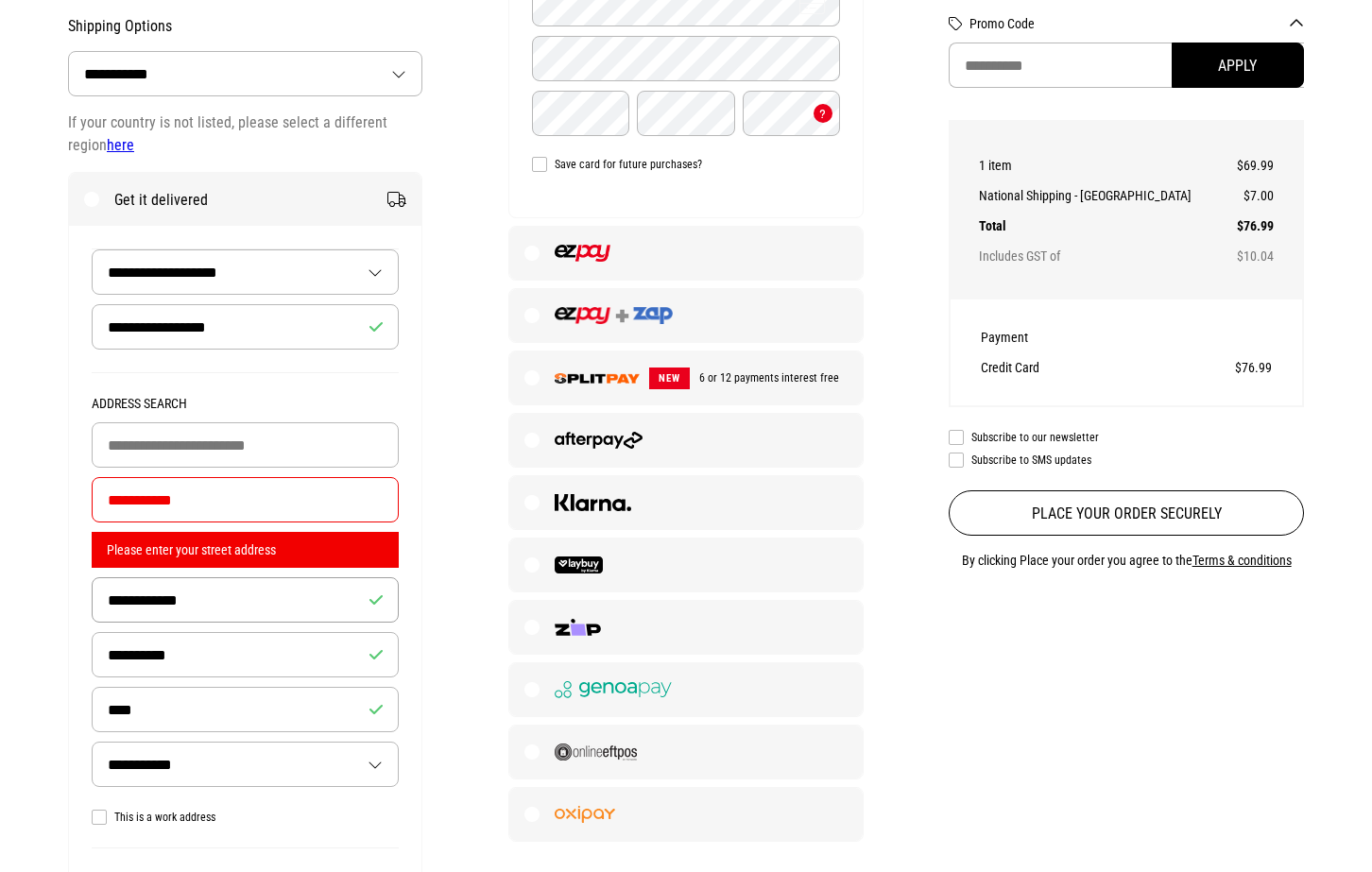 drag, startPoint x: 174, startPoint y: 583, endPoint x: 50, endPoint y: 561, distance: 125.93649 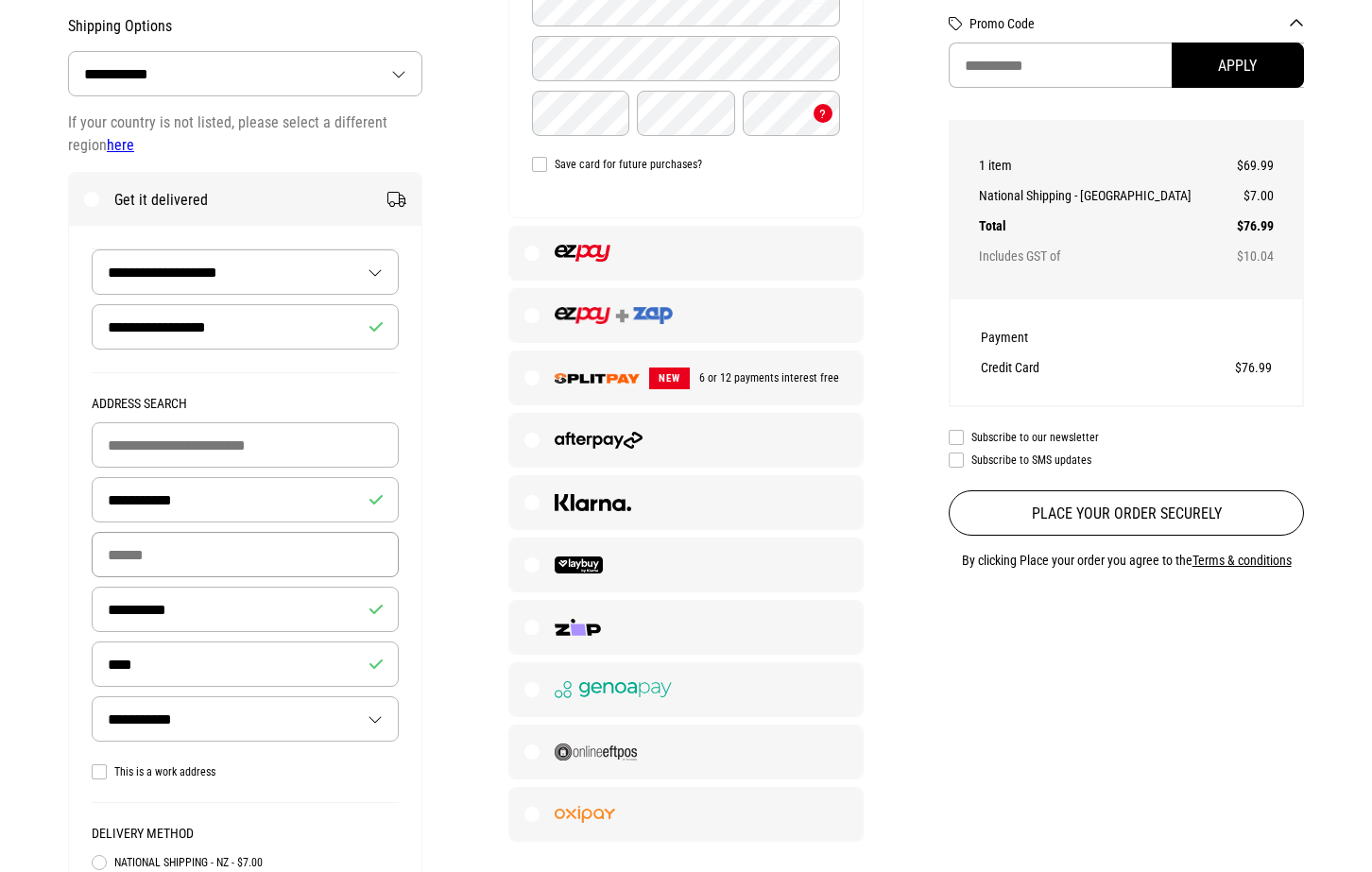 type 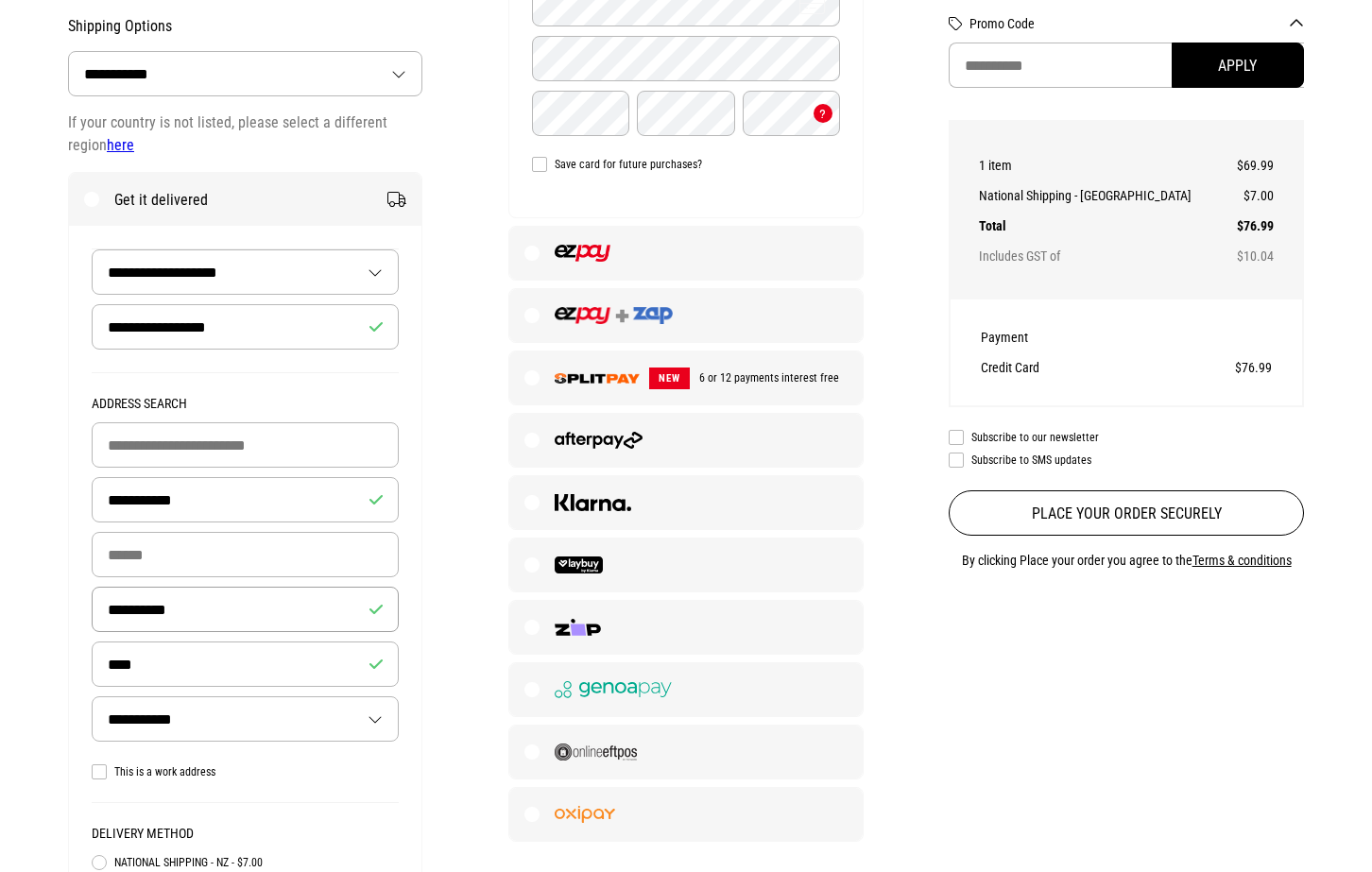 drag, startPoint x: 168, startPoint y: 591, endPoint x: 67, endPoint y: 586, distance: 101.12369 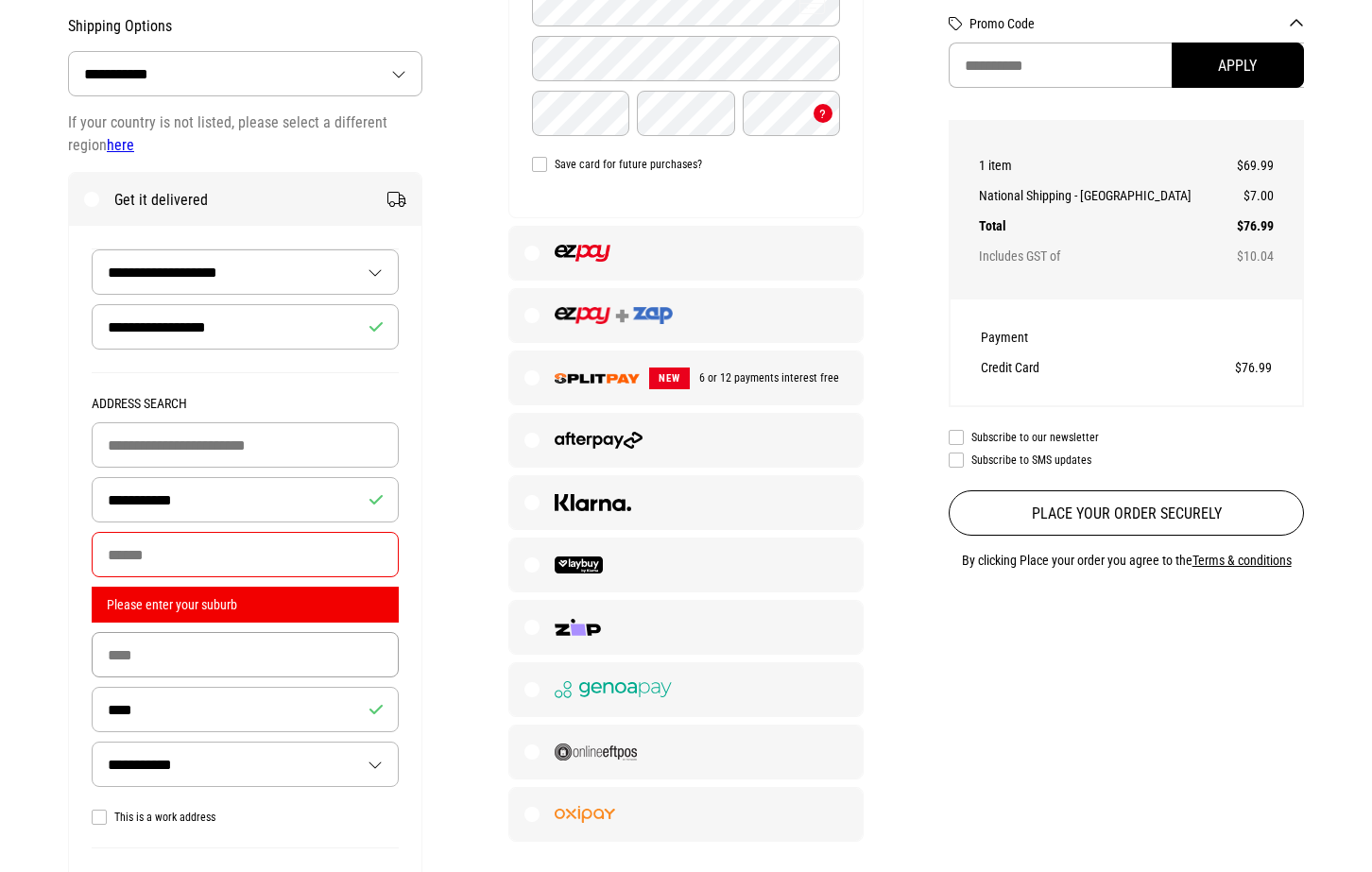 type 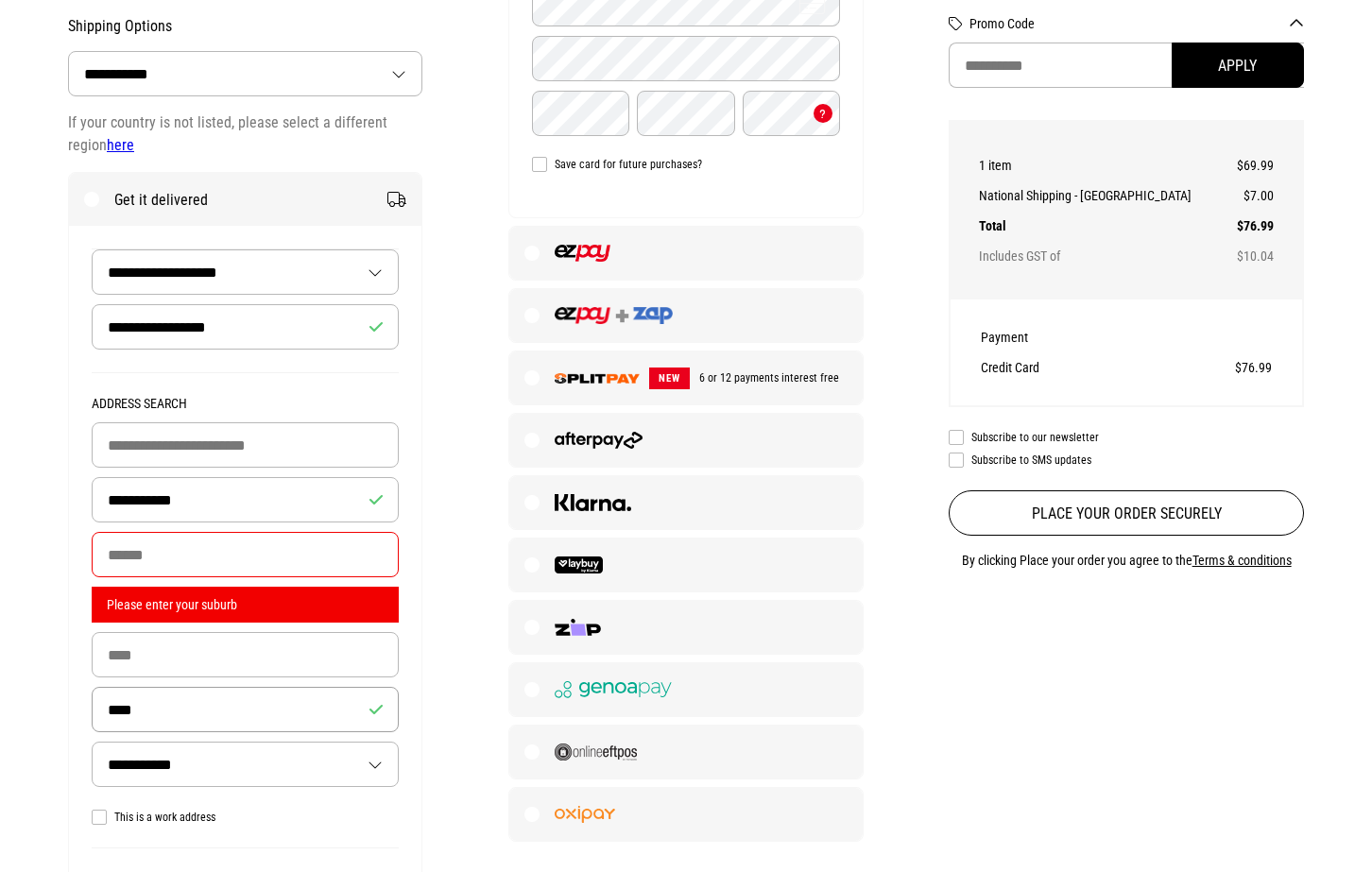 drag, startPoint x: 144, startPoint y: 691, endPoint x: 55, endPoint y: 678, distance: 89.94443 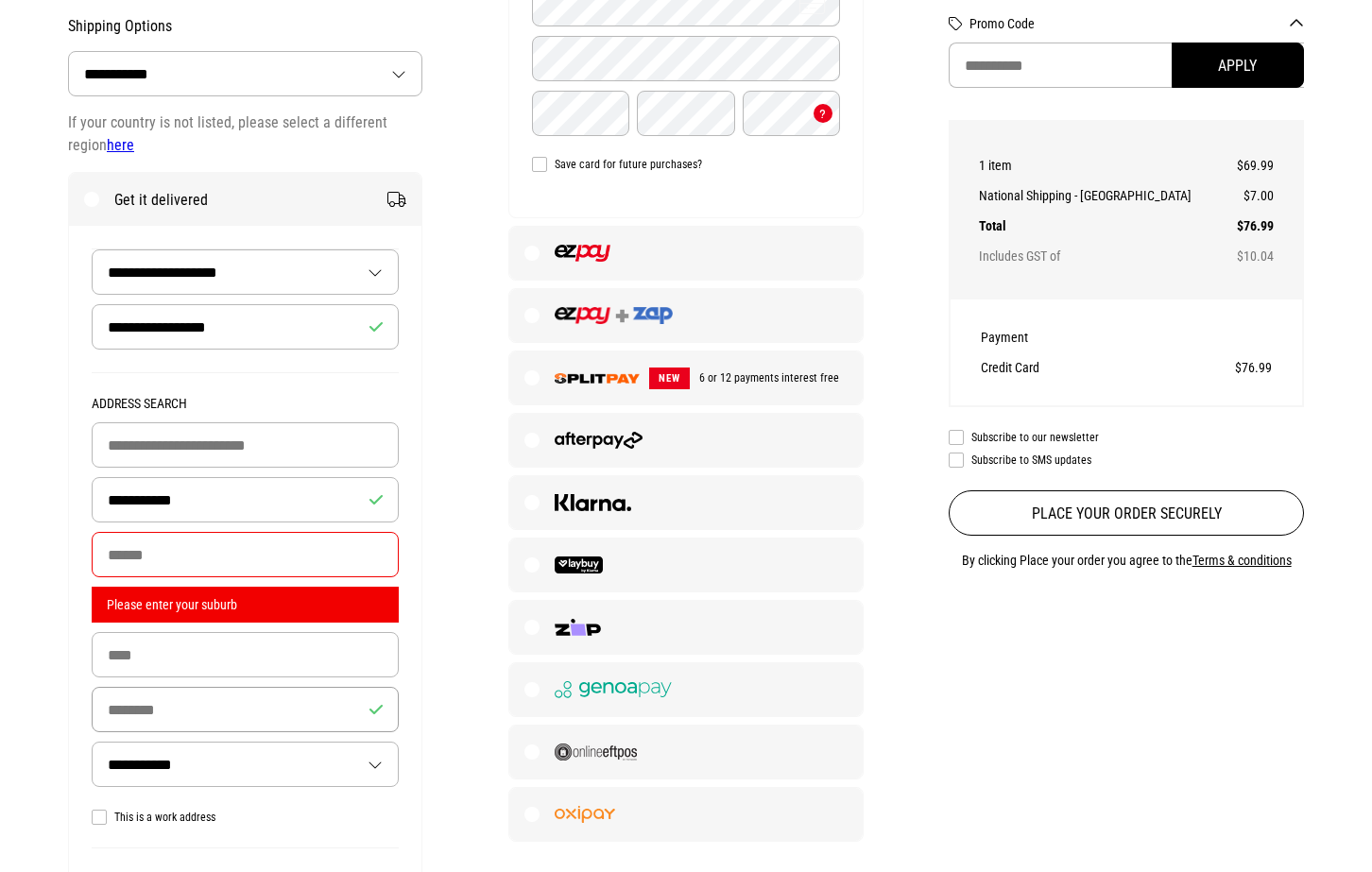 type on "****" 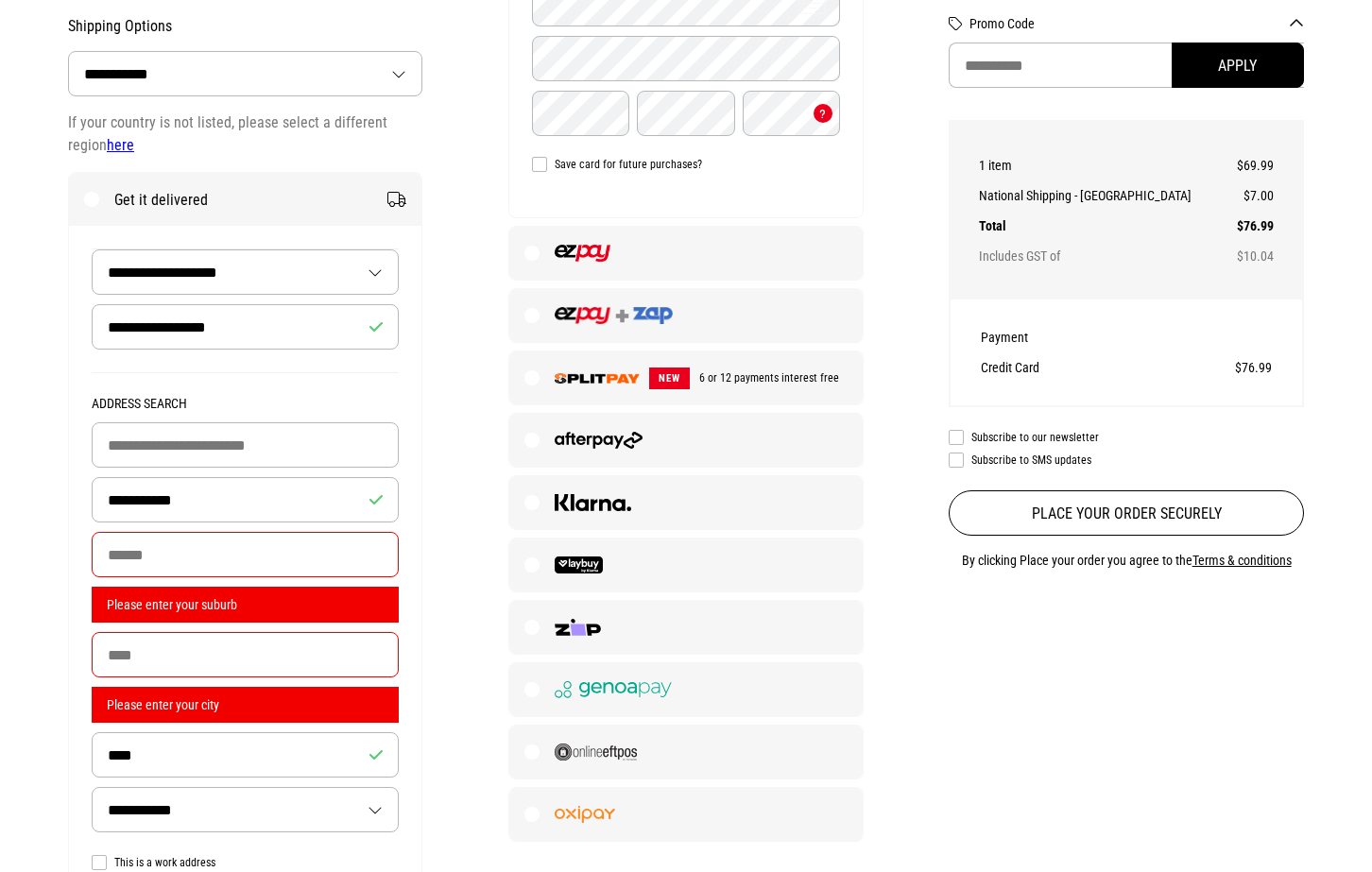 click on "**********" at bounding box center [246, 419] 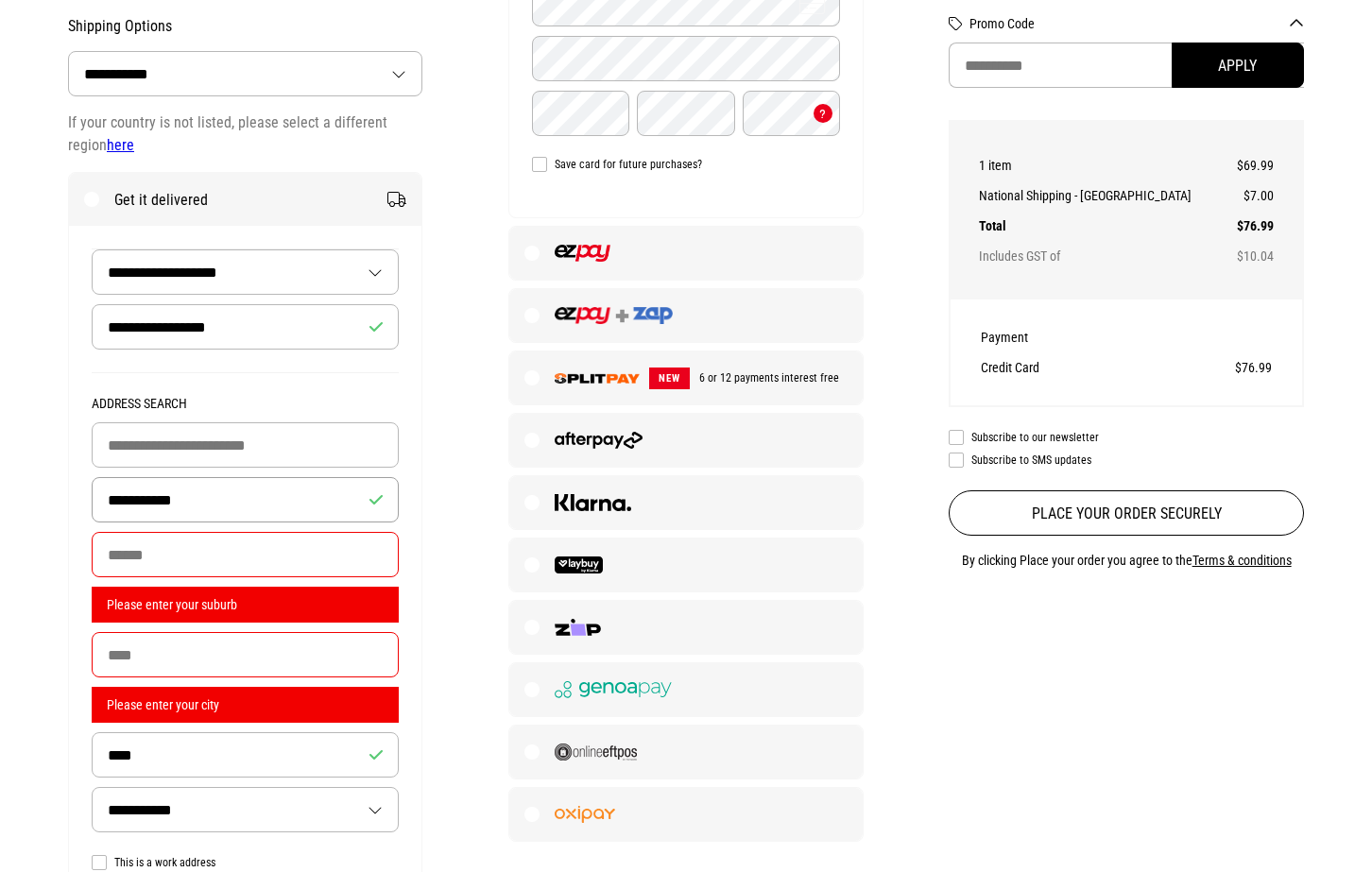drag, startPoint x: 169, startPoint y: 481, endPoint x: 200, endPoint y: 483, distance: 31.06445 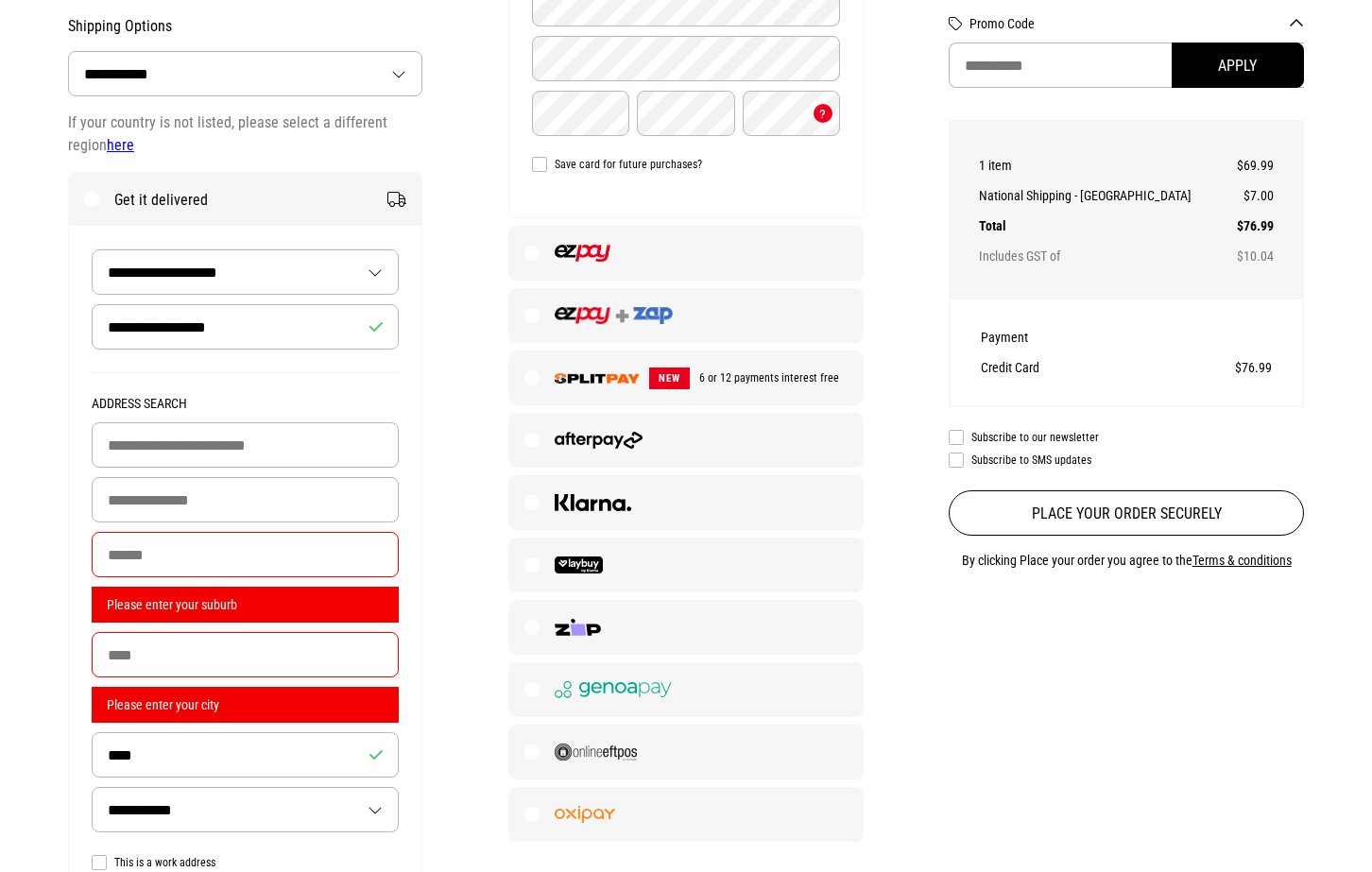 click on "**********" at bounding box center (245, 272) 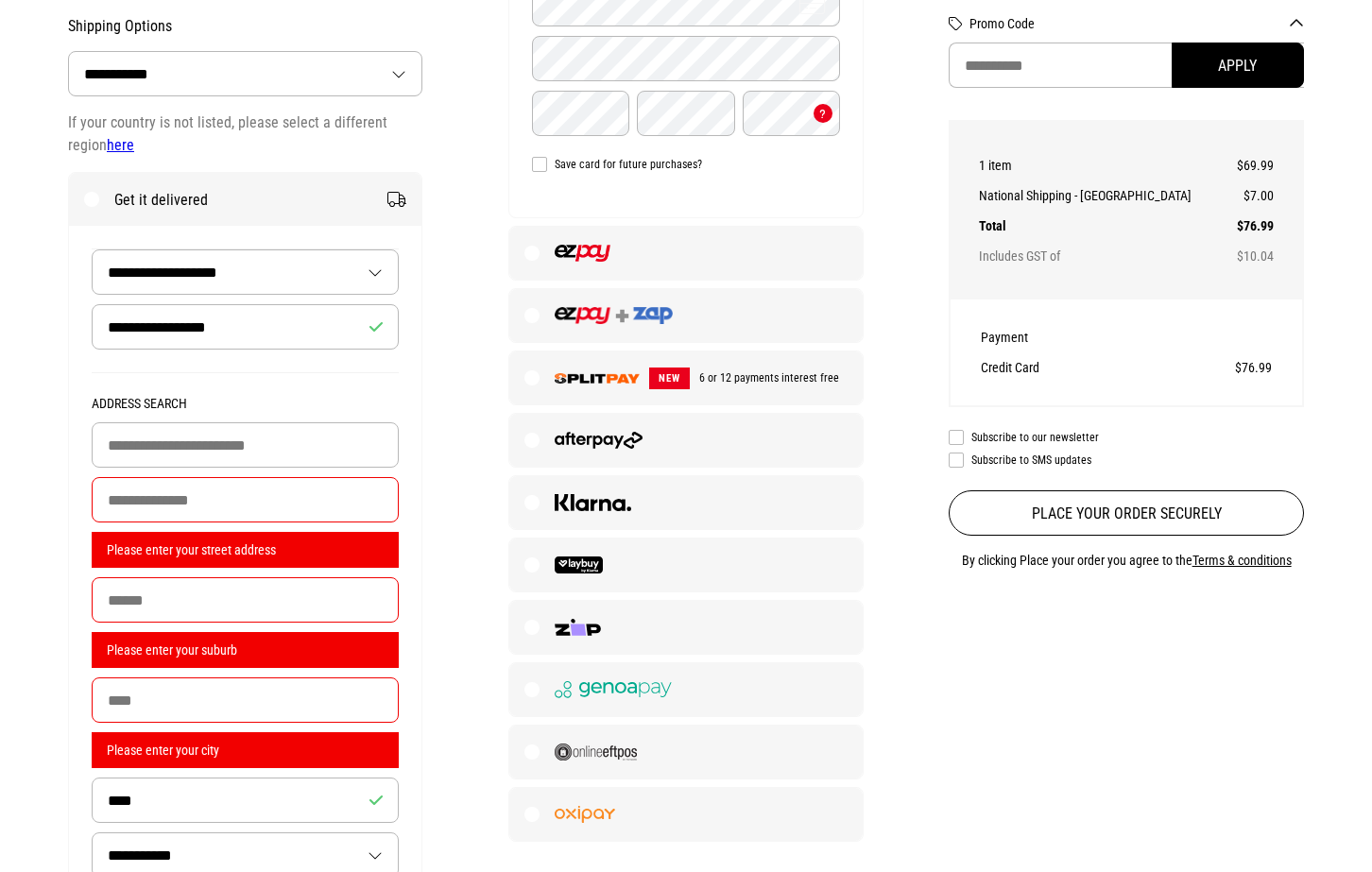 drag, startPoint x: 46, startPoint y: 407, endPoint x: 172, endPoint y: 351, distance: 137.88401 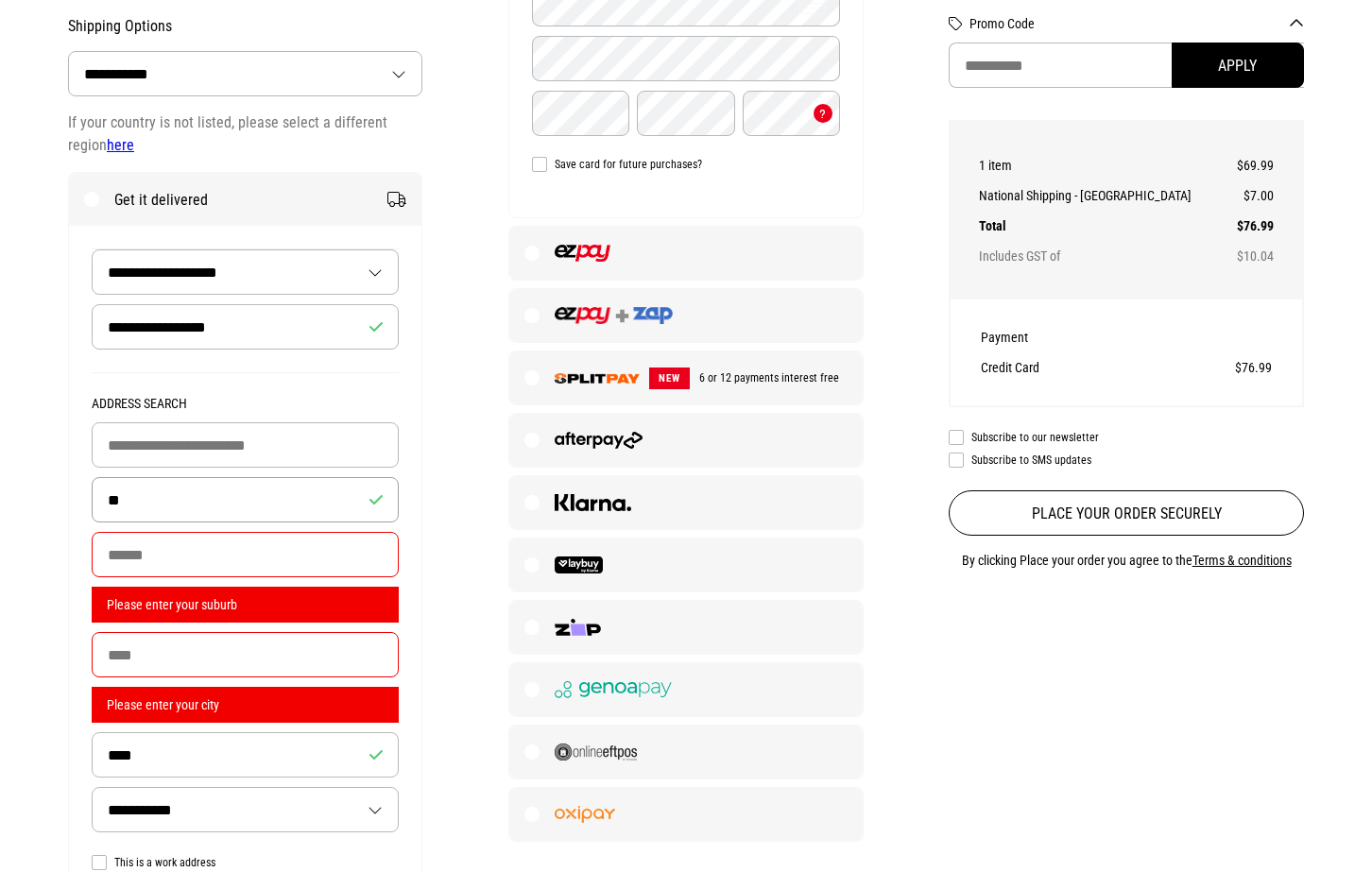 click on "**" at bounding box center (245, 500) 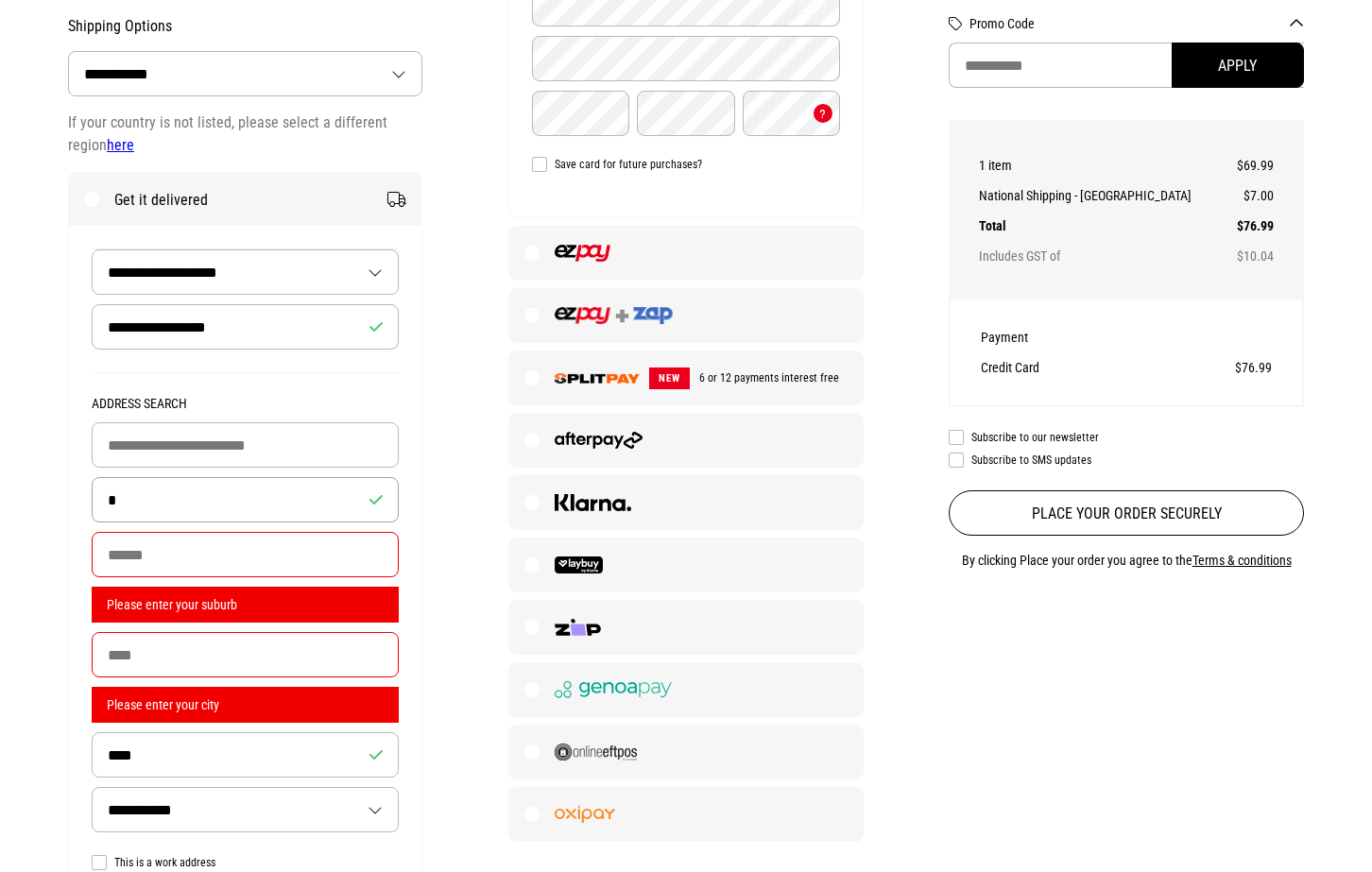 type on "*" 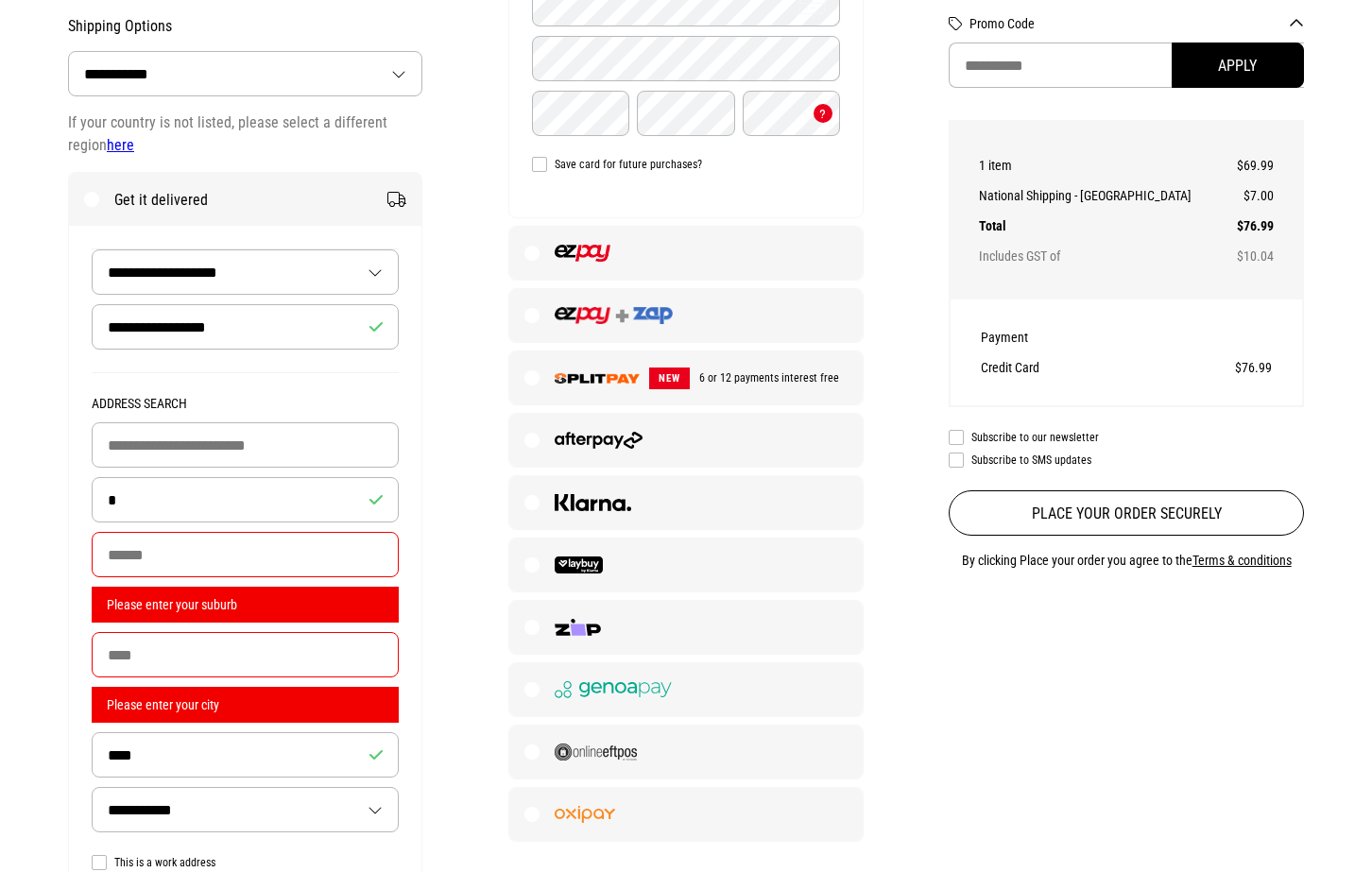 click on "Payment
Use a Gift Card     Apply
Credit/debit card
Credit/debit card details                               Save card for future purchases?                                             NEW   6 or 12 payments interest free
Continue to Review" at bounding box center [686, 288] 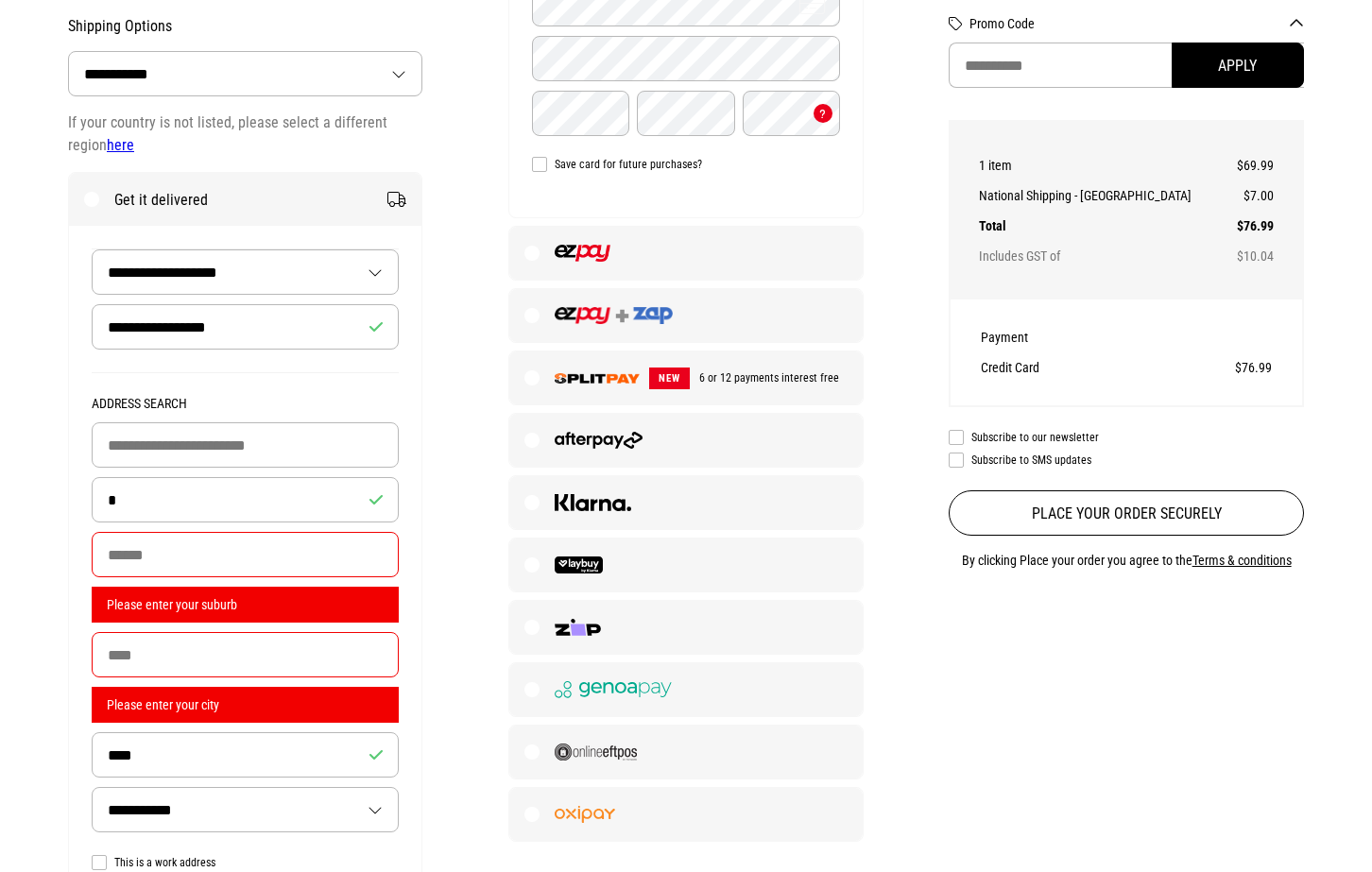click on "**********" at bounding box center (245, 272) 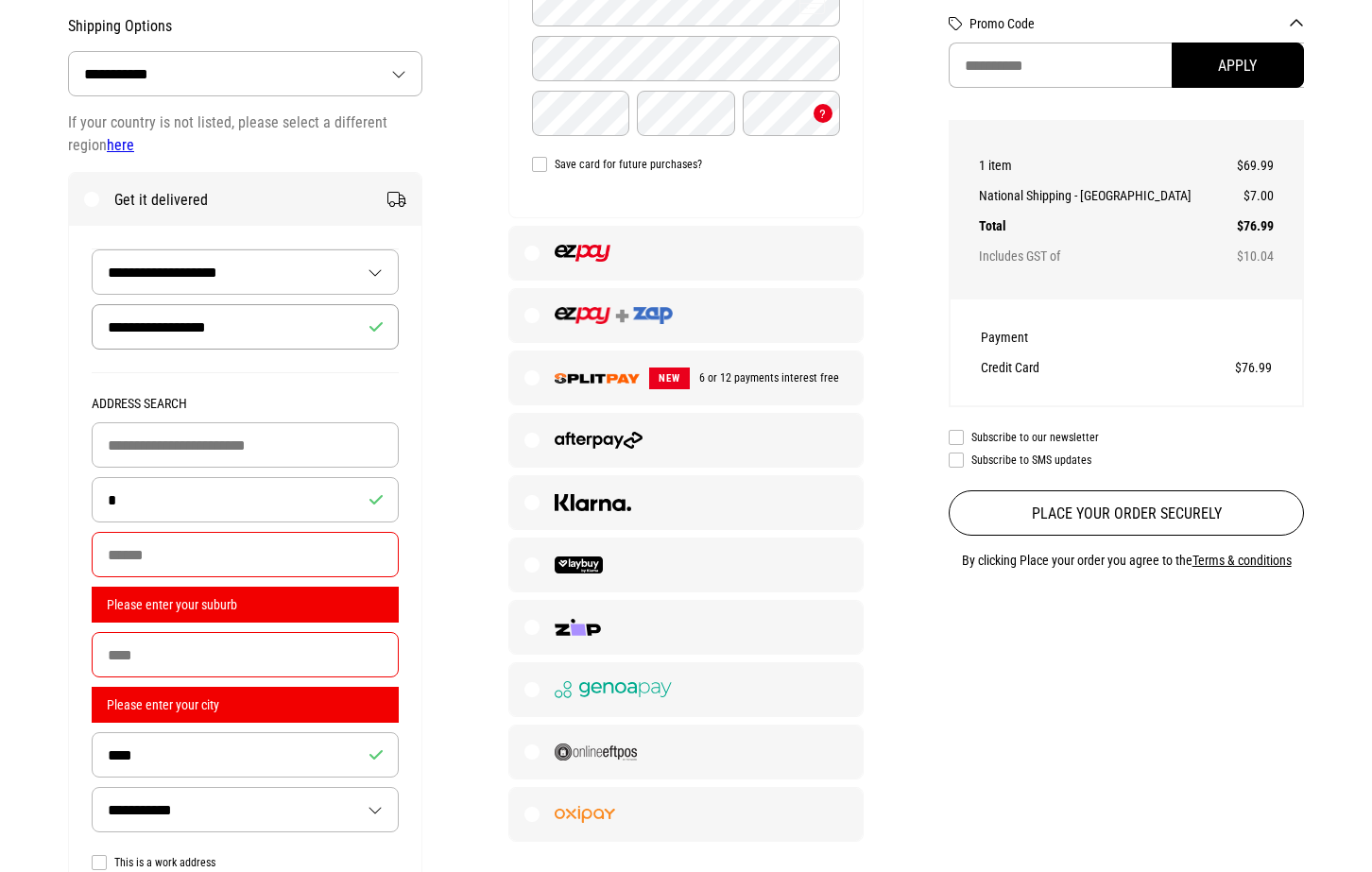click on "**********" at bounding box center [245, 327] 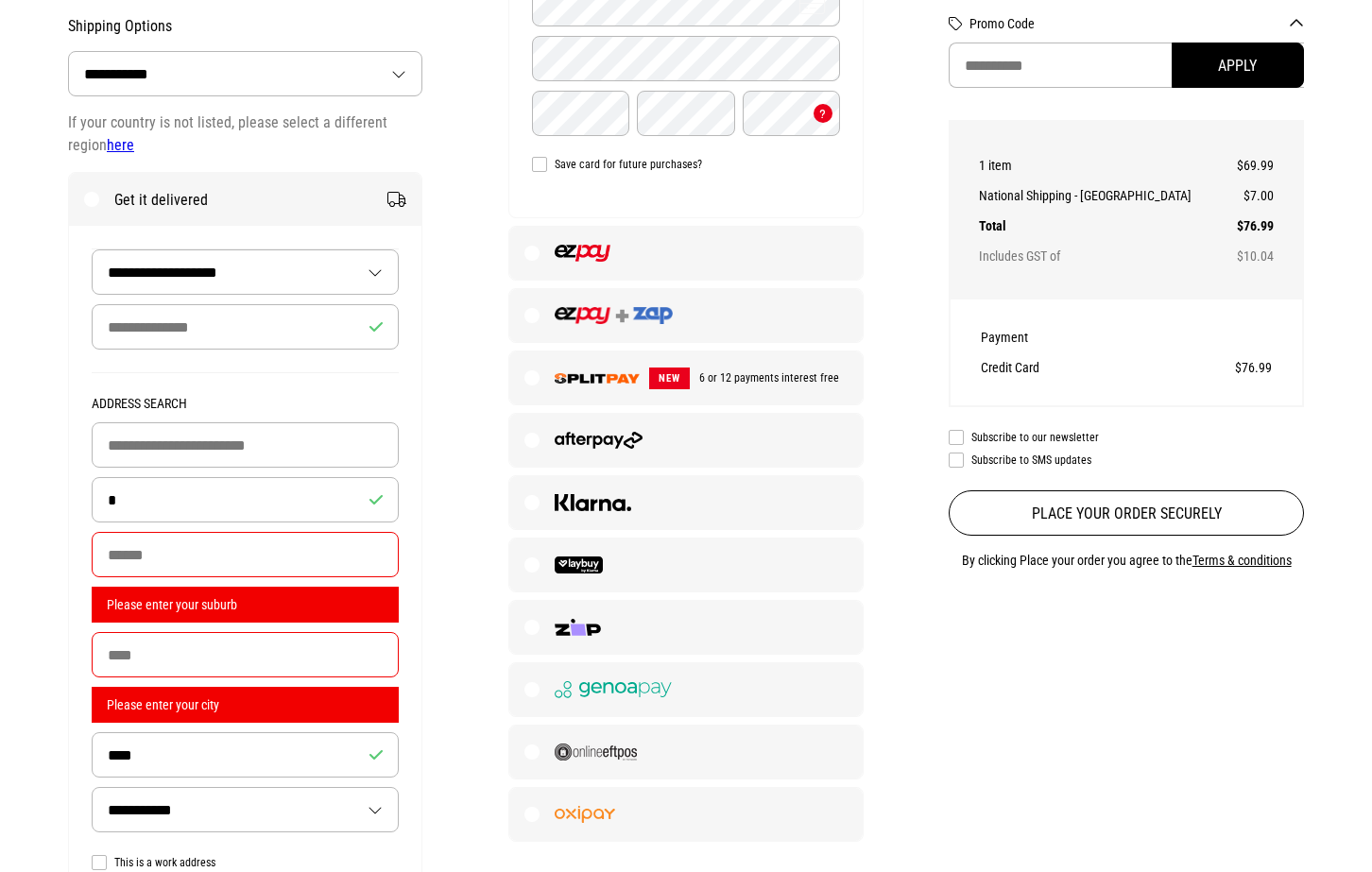 click on "NEW   6 or 12 payments interest free" at bounding box center (685, 378) 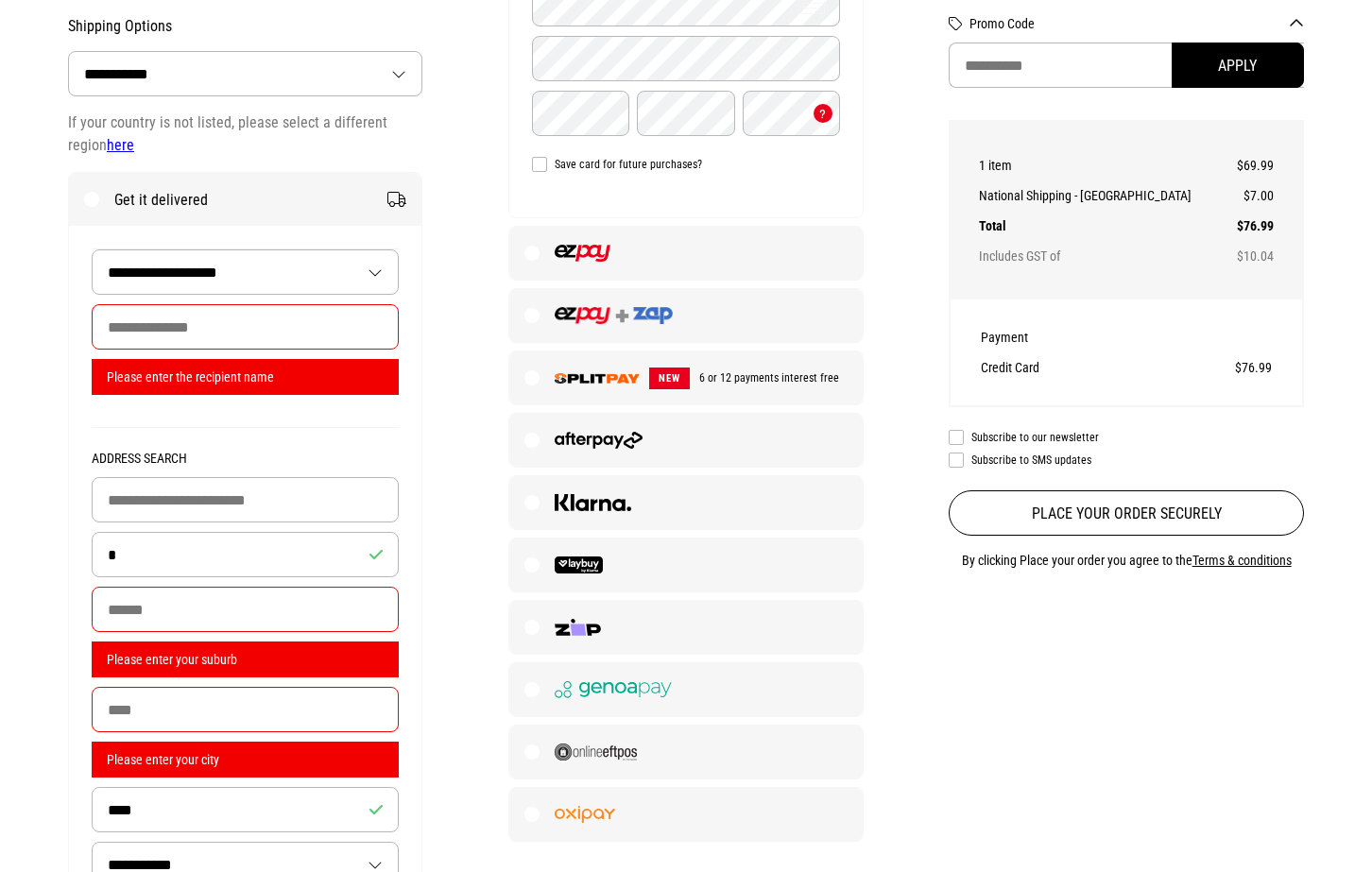click at bounding box center (245, 327) 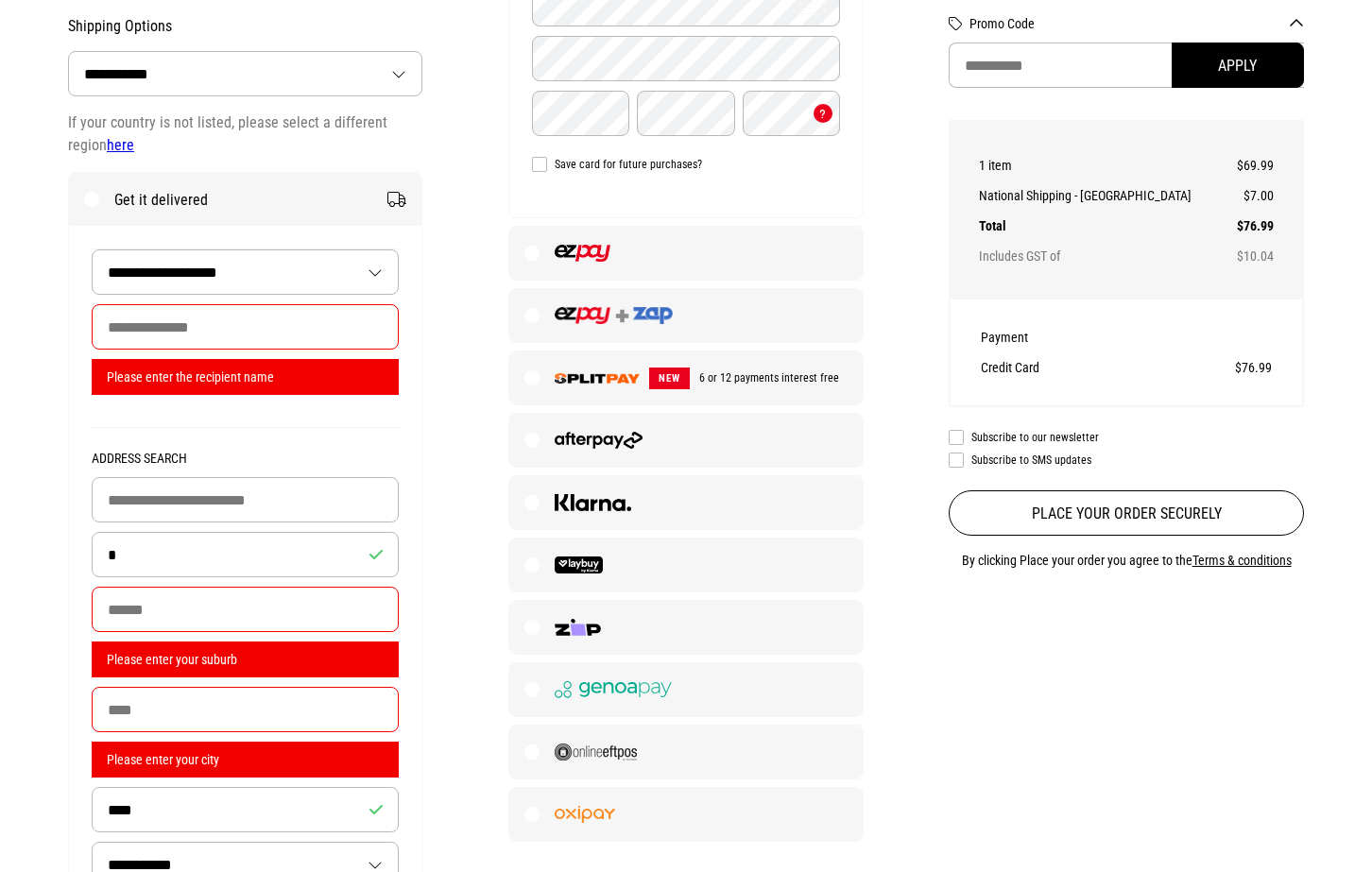 type on "**********" 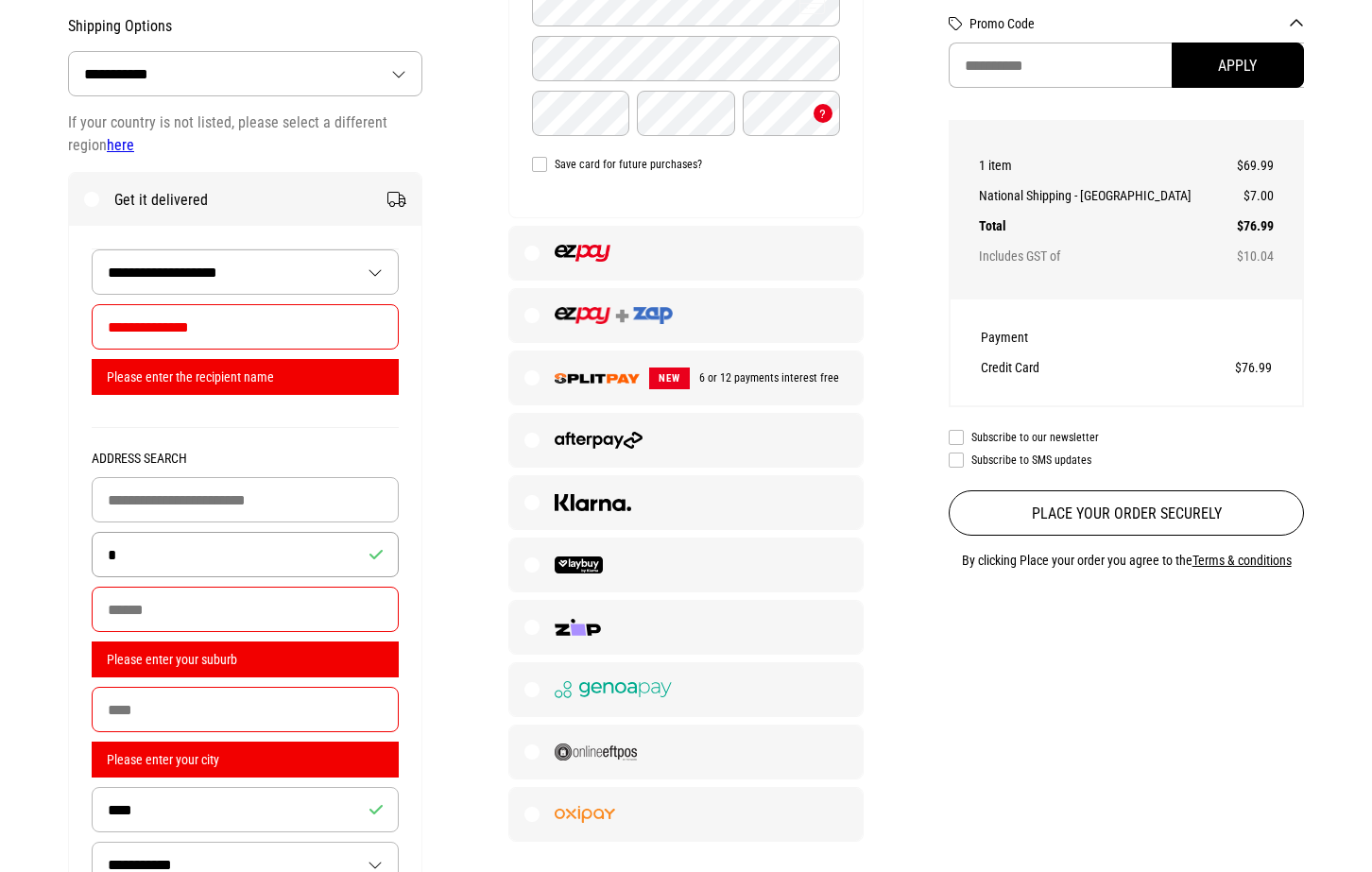 click on "*" at bounding box center [245, 555] 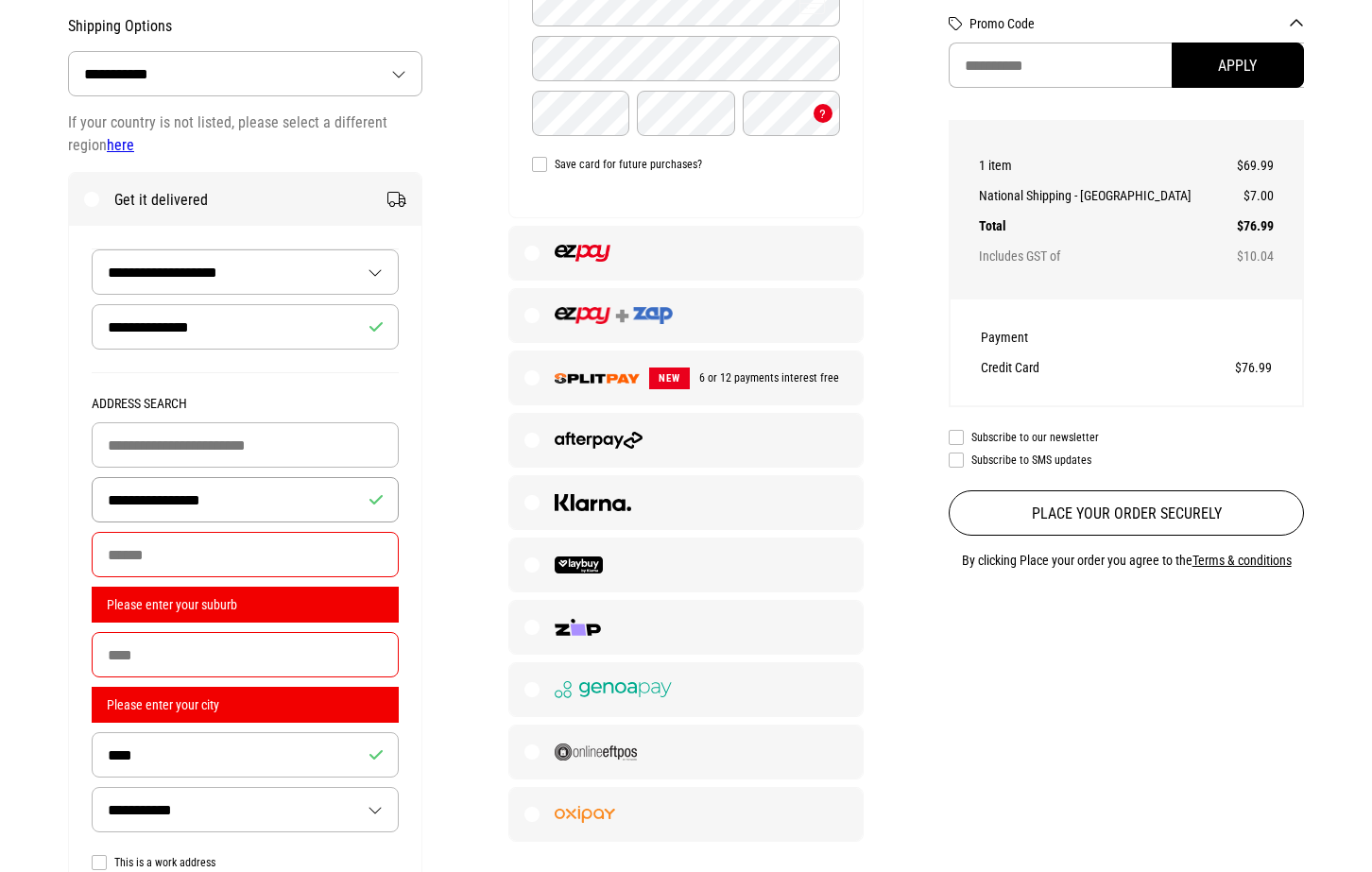 type on "**********" 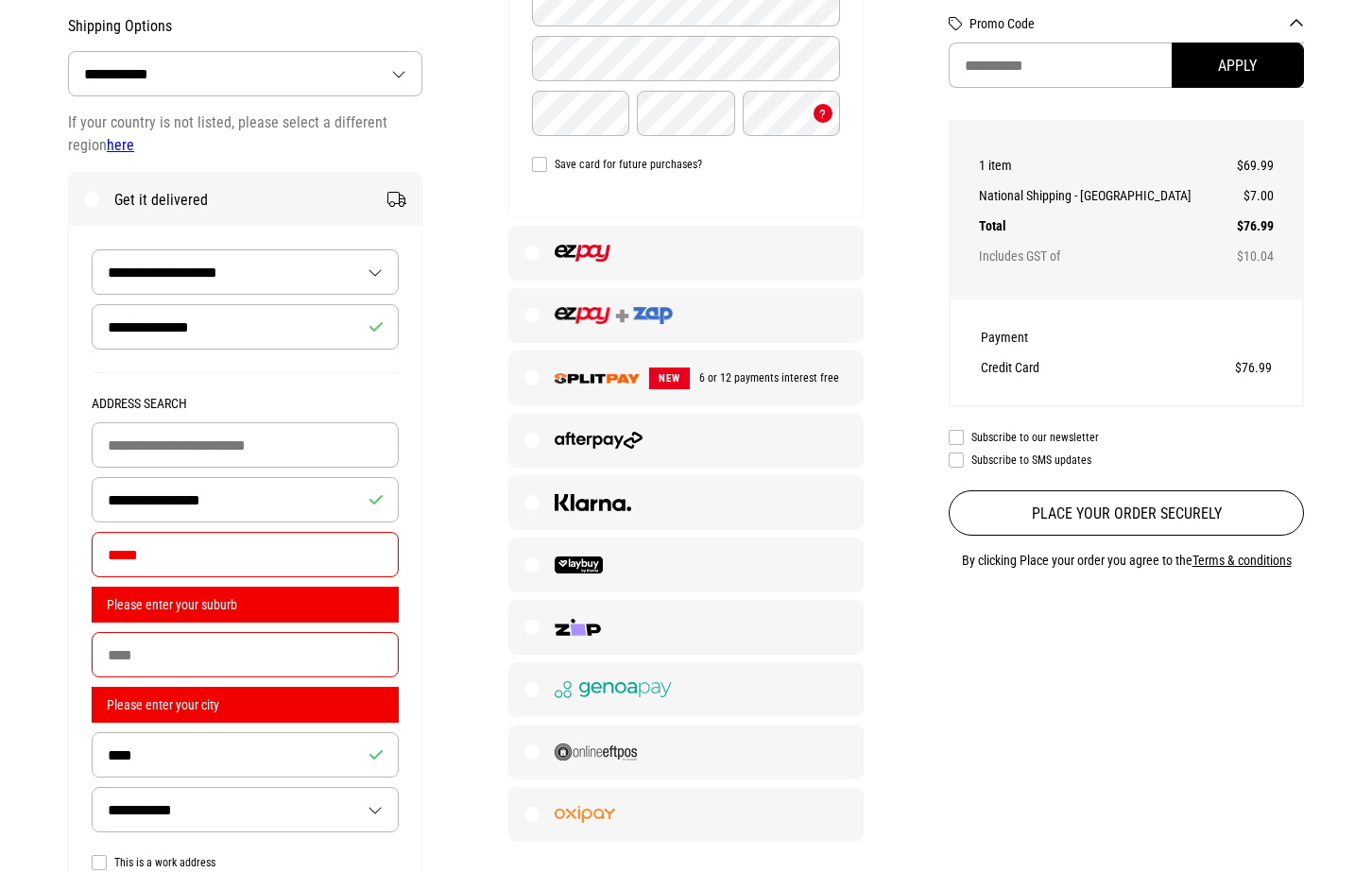 type on "*****" 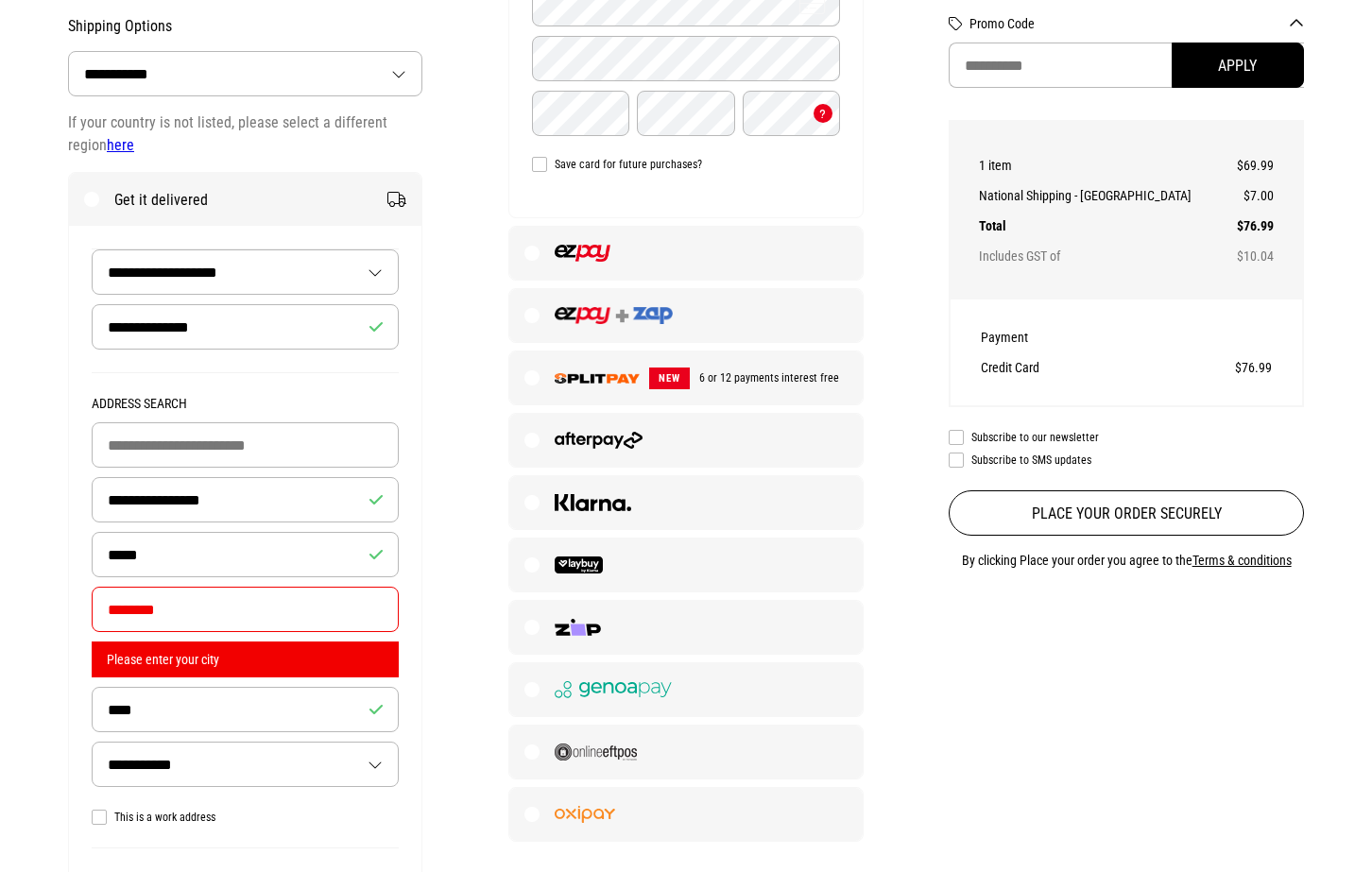 type on "********" 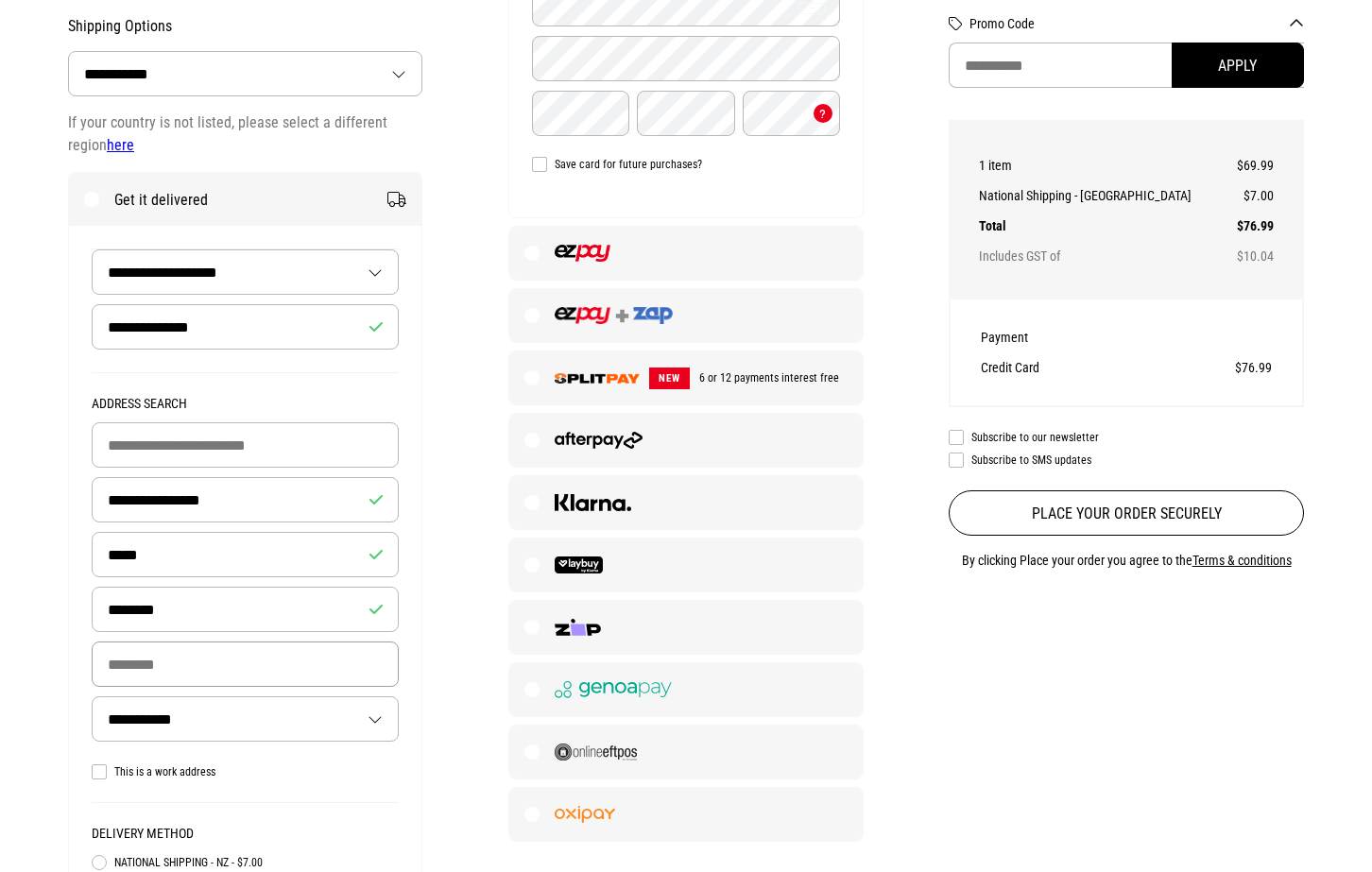 type 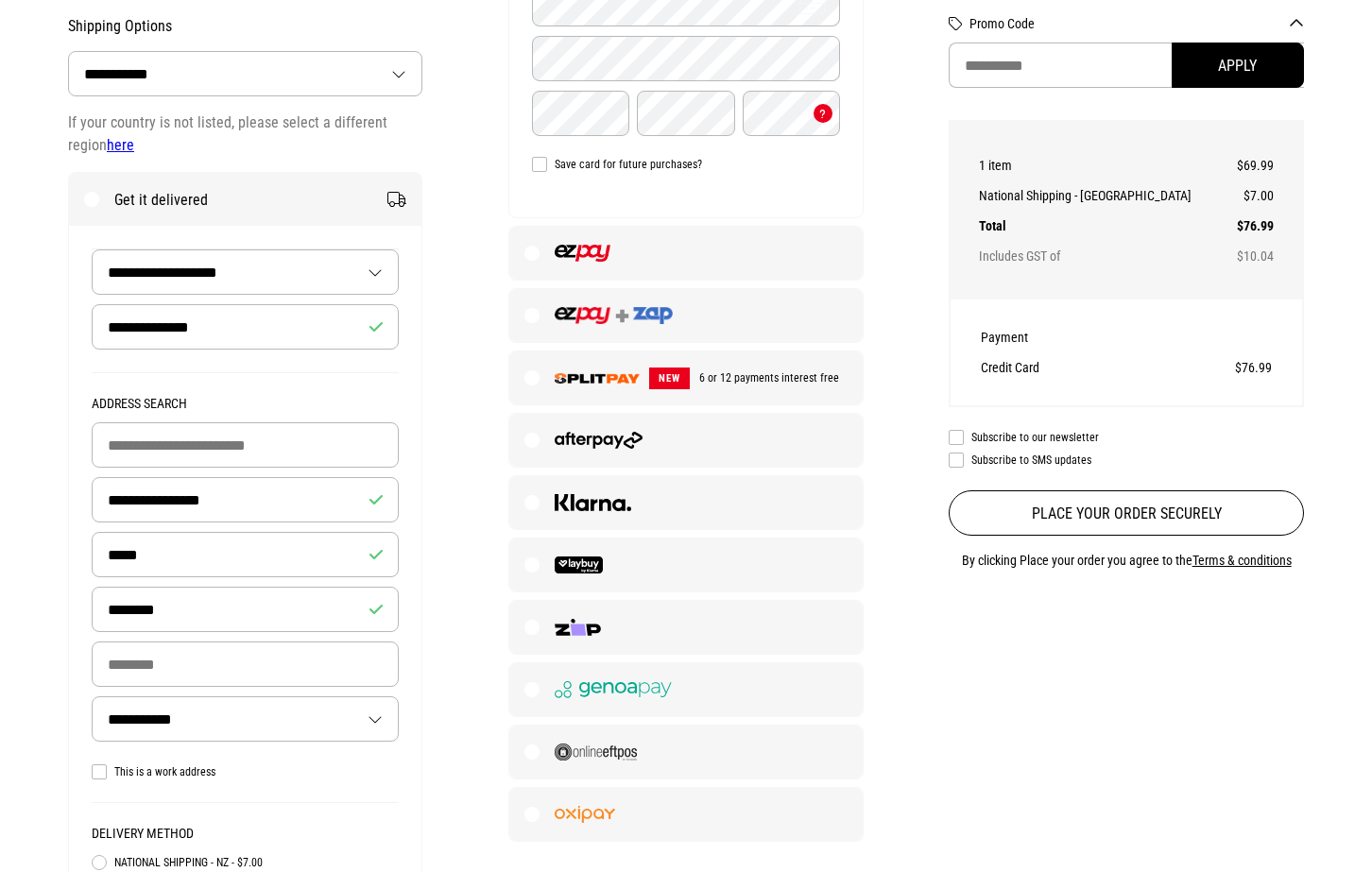 click on "Payment
Use a Gift Card     Apply
Credit/debit card
Credit/debit card details                               Save card for future purchases?                                             NEW   6 or 12 payments interest free
Continue to Review" at bounding box center [686, 288] 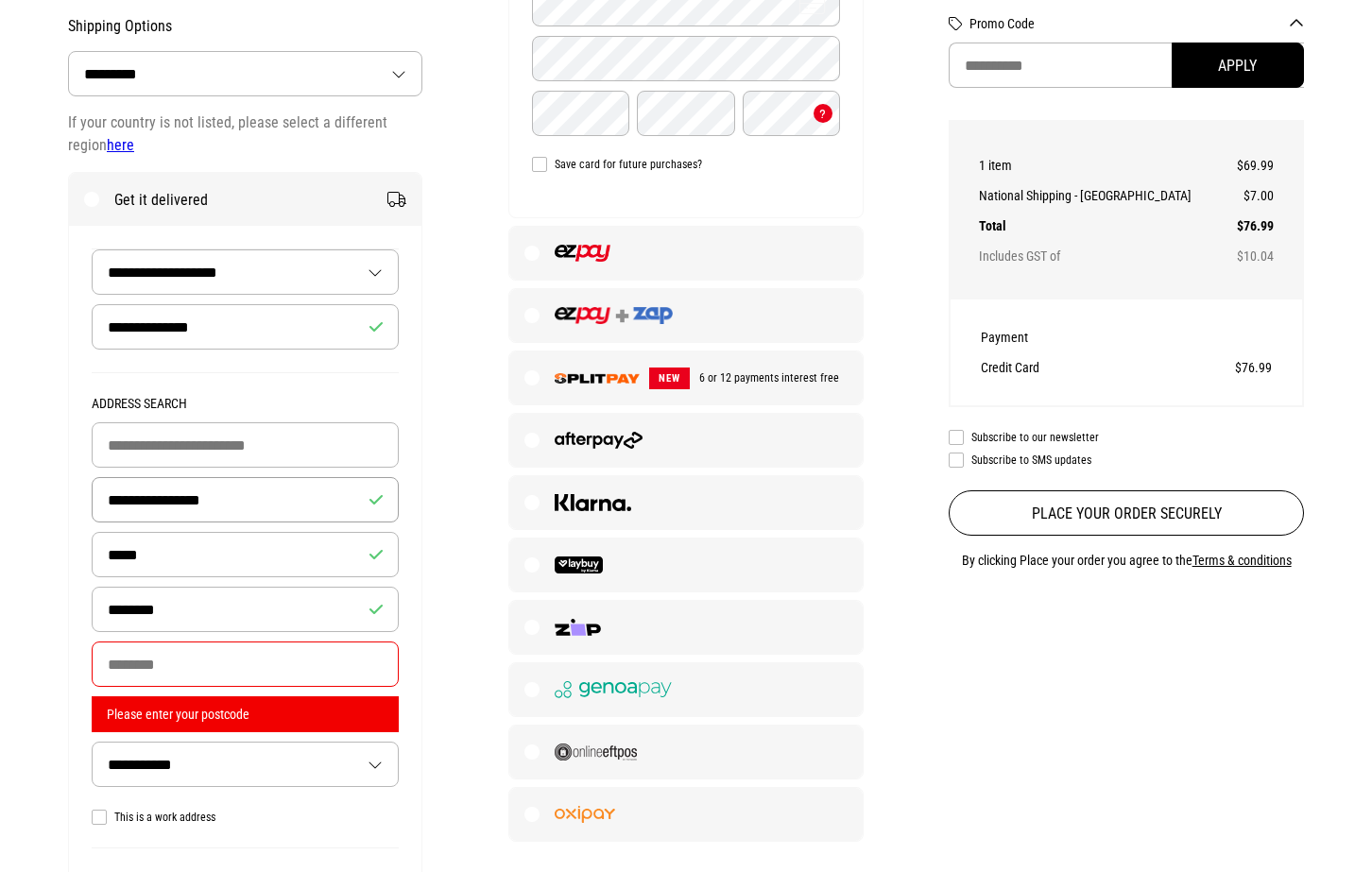 click on "**********" at bounding box center (245, 500) 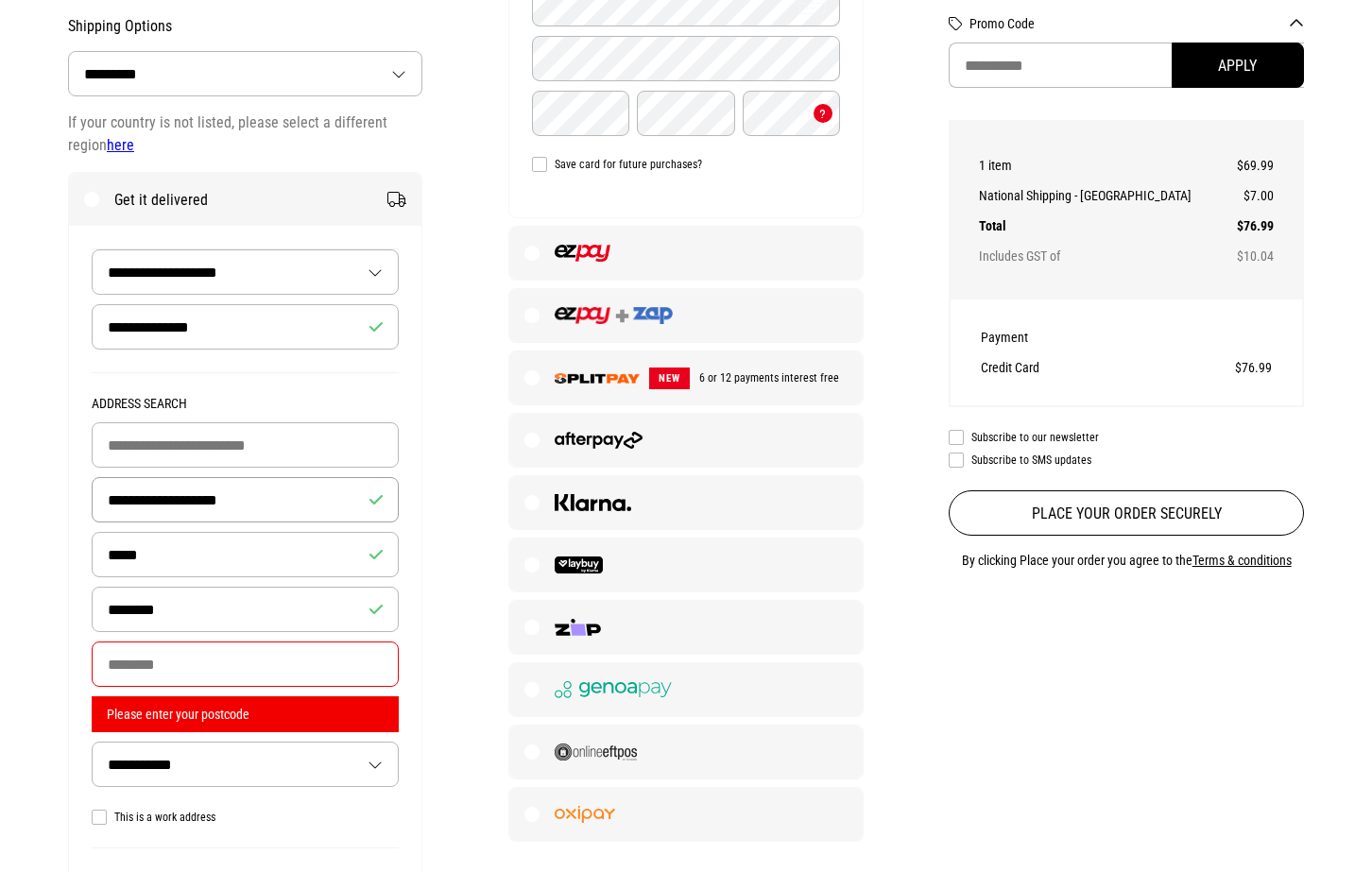 type on "**********" 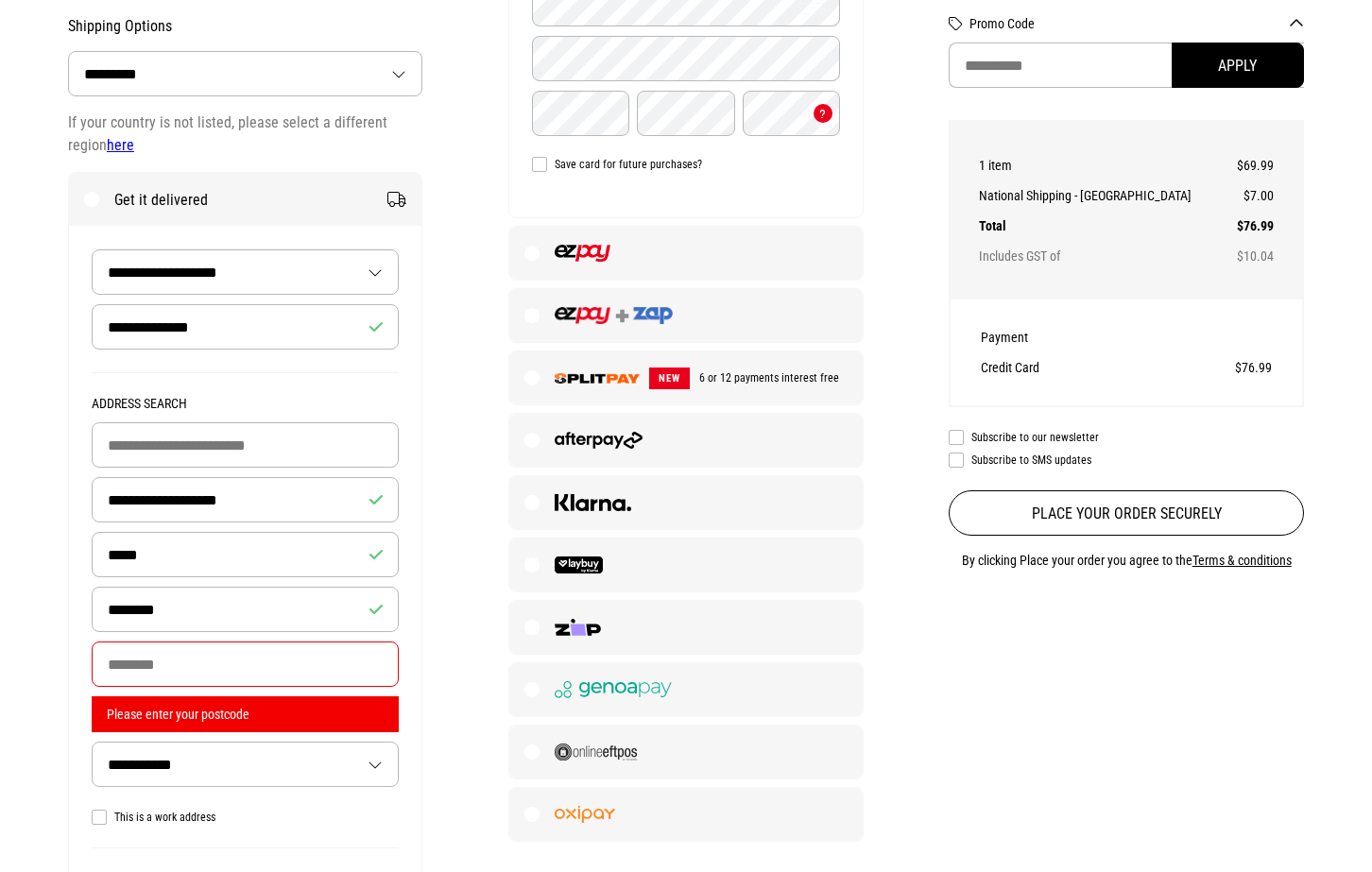 click at bounding box center [245, 664] 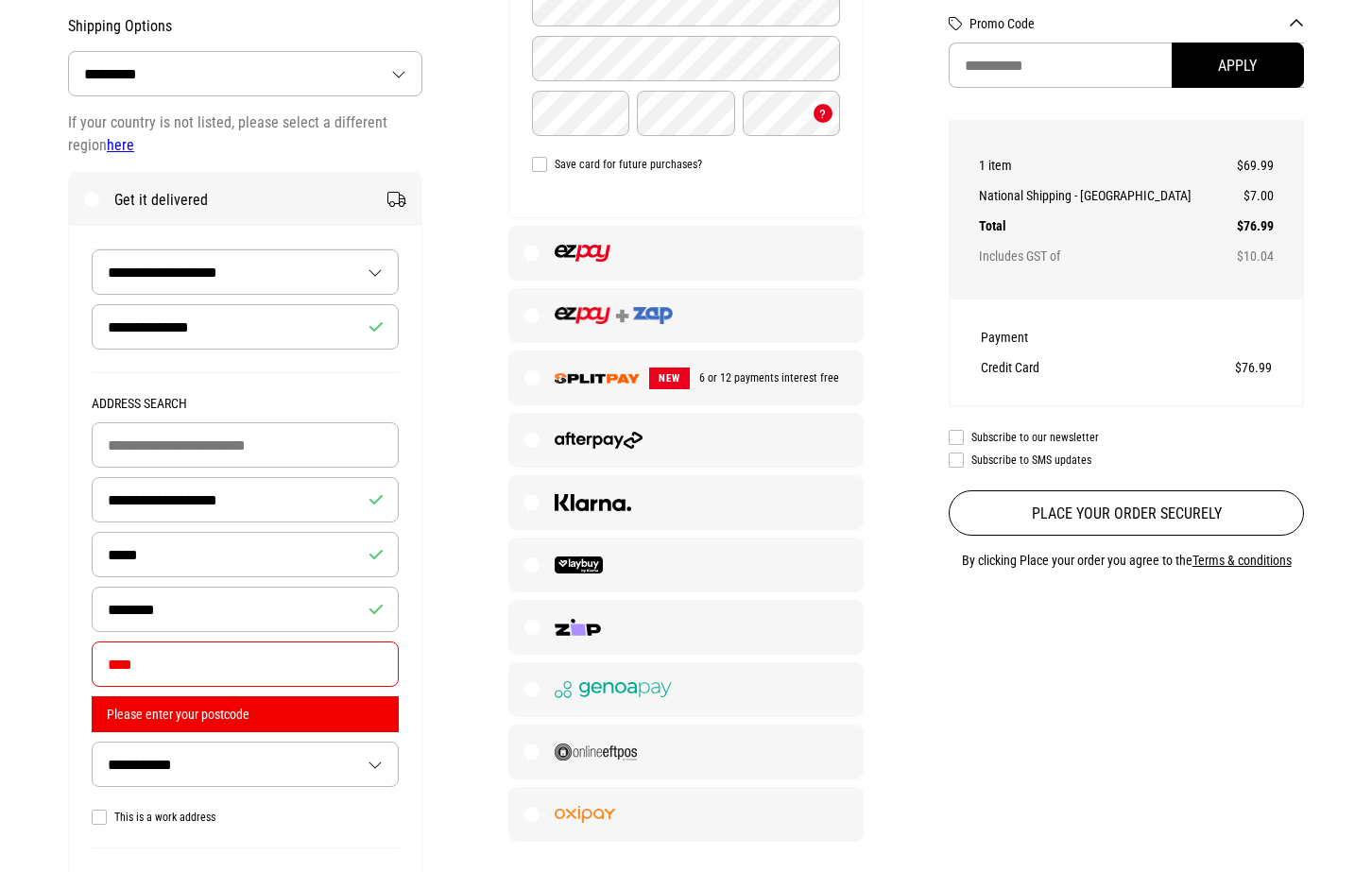 type on "****" 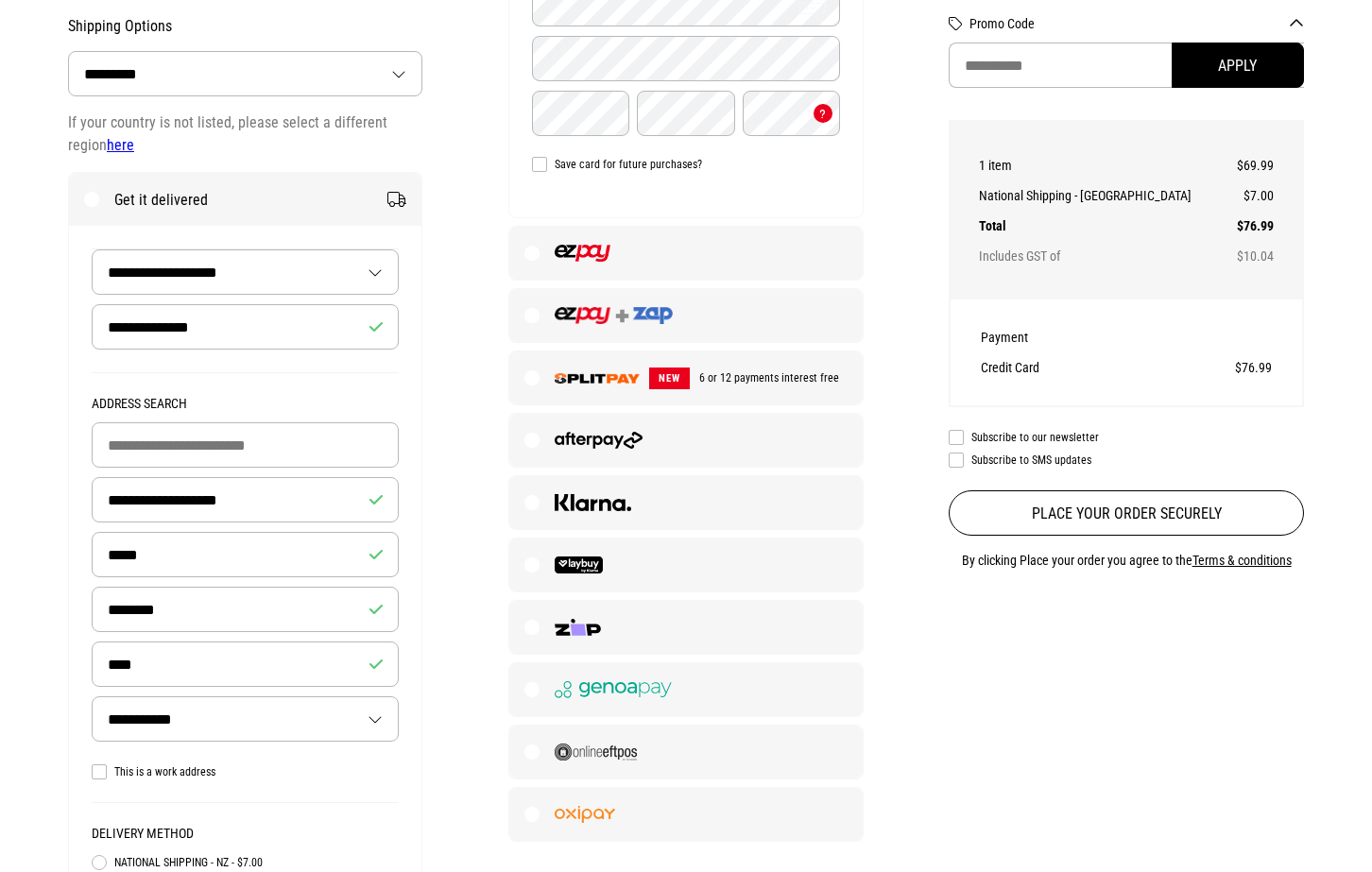 scroll, scrollTop: 468, scrollLeft: 0, axis: vertical 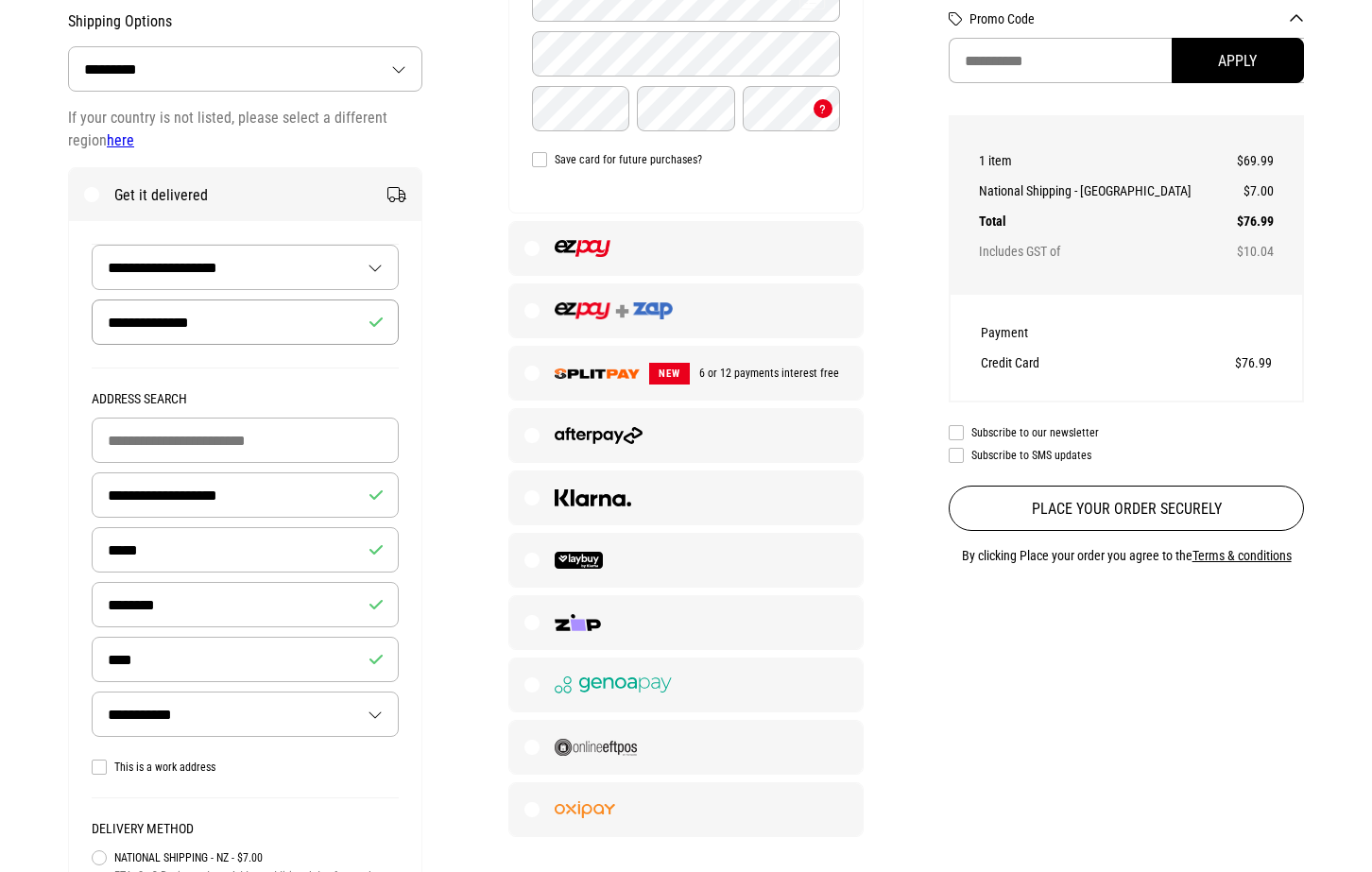 click on "**********" at bounding box center [245, 322] 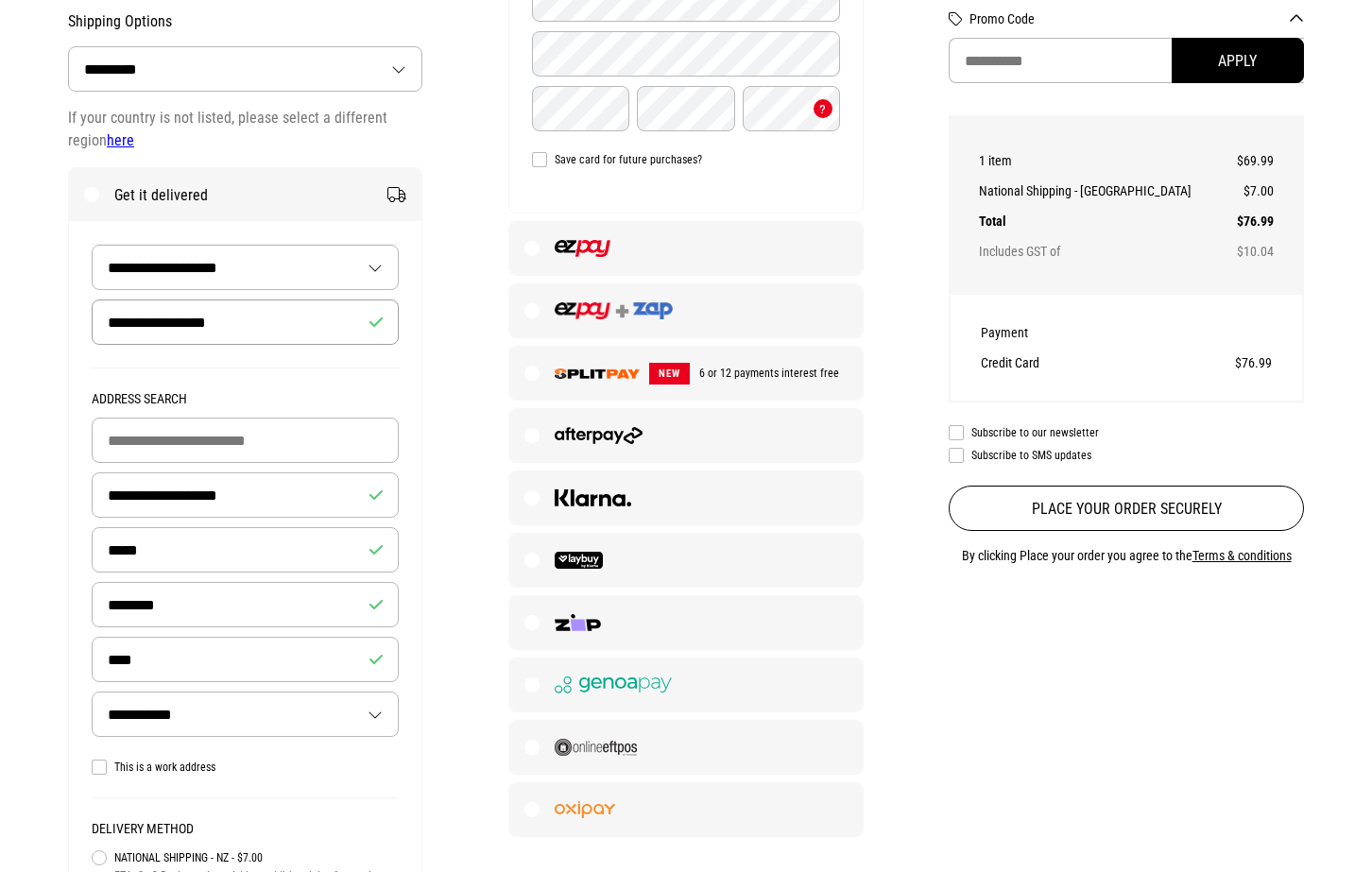 type on "**********" 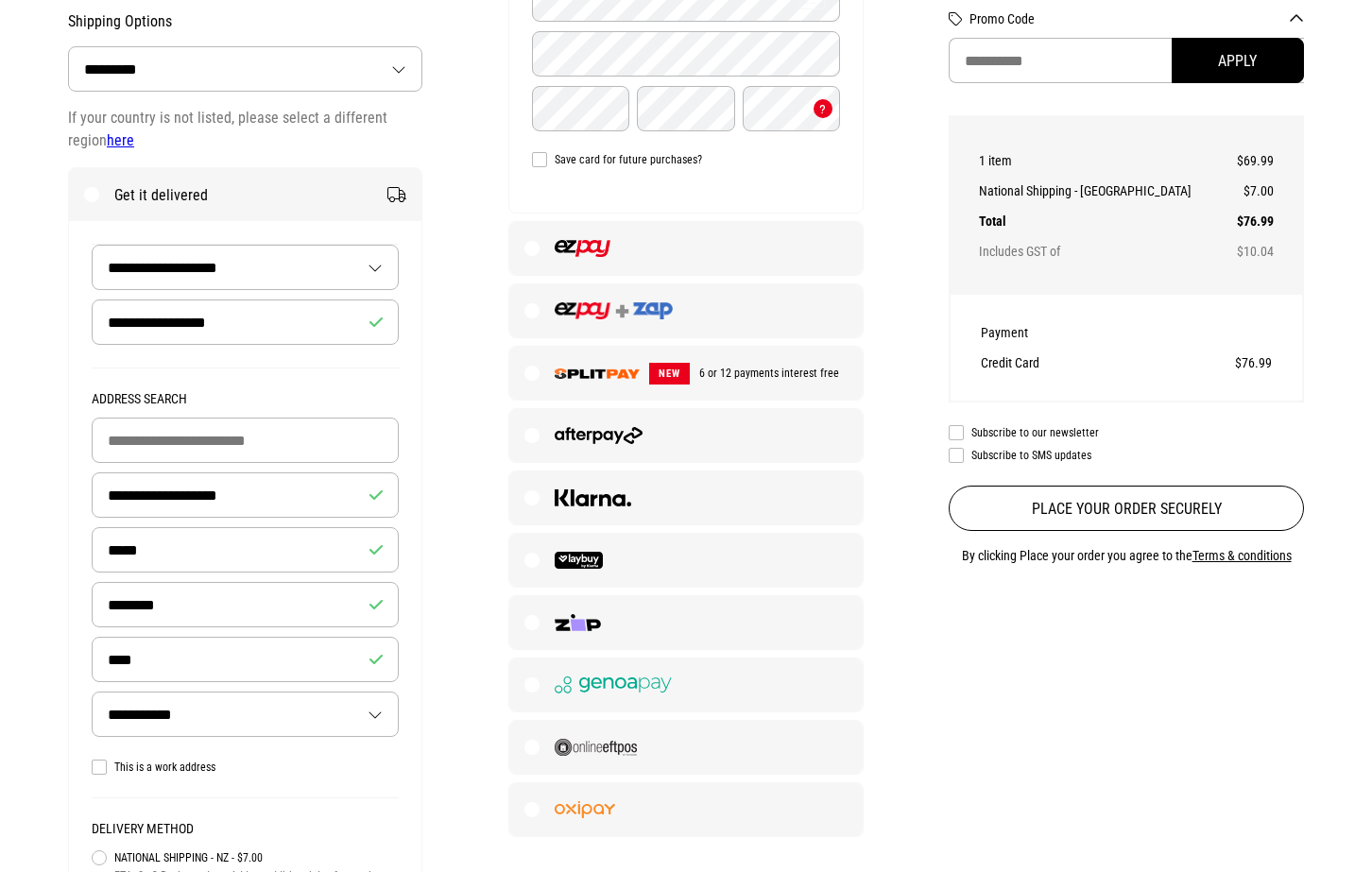 click on "Payment
Use a Gift Card     Apply
Credit/debit card
Credit/debit card details                               Save card for future purchases?                                             NEW   6 or 12 payments interest free
Continue to Review" at bounding box center [686, 283] 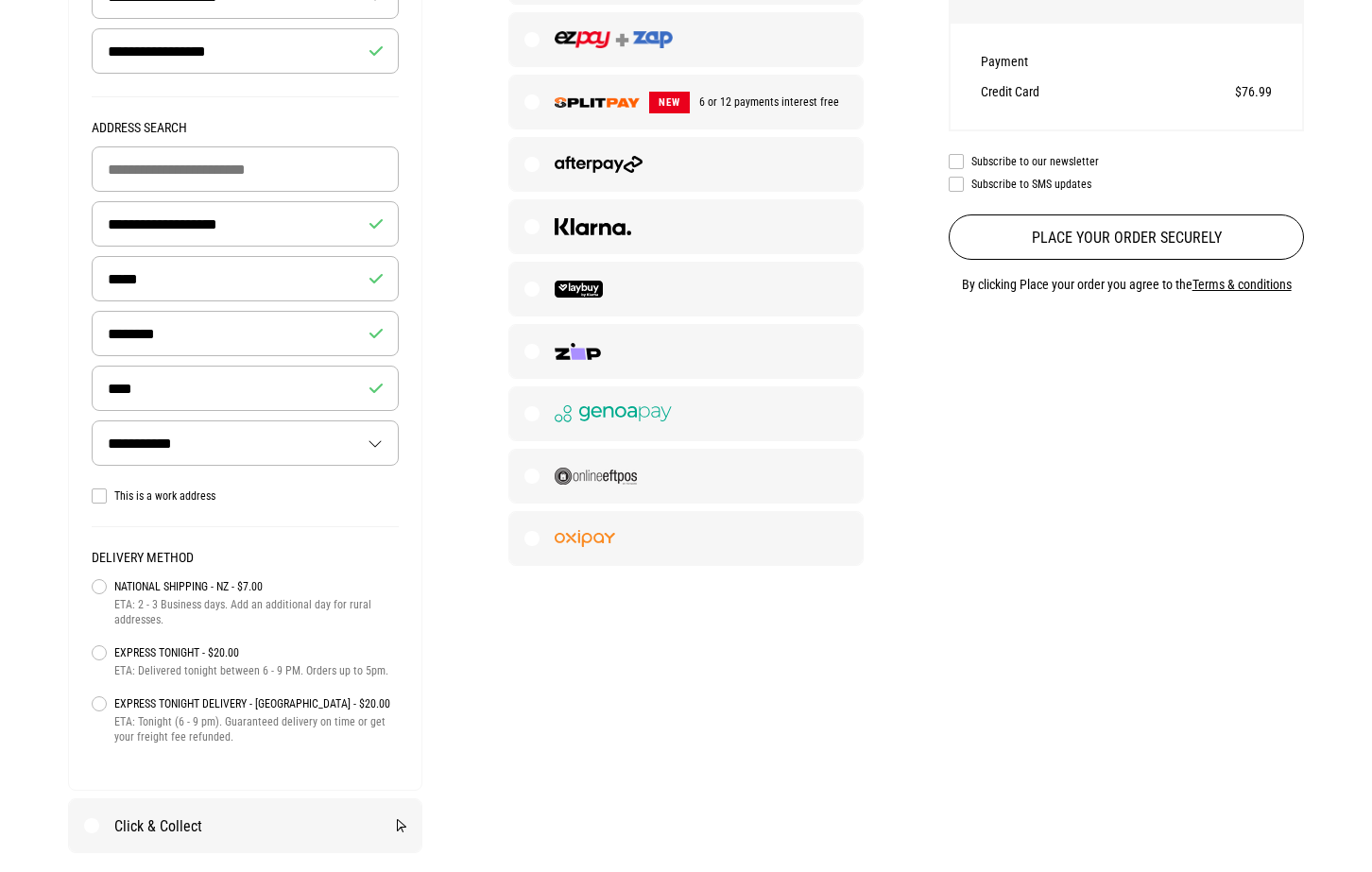 scroll, scrollTop: 792, scrollLeft: 0, axis: vertical 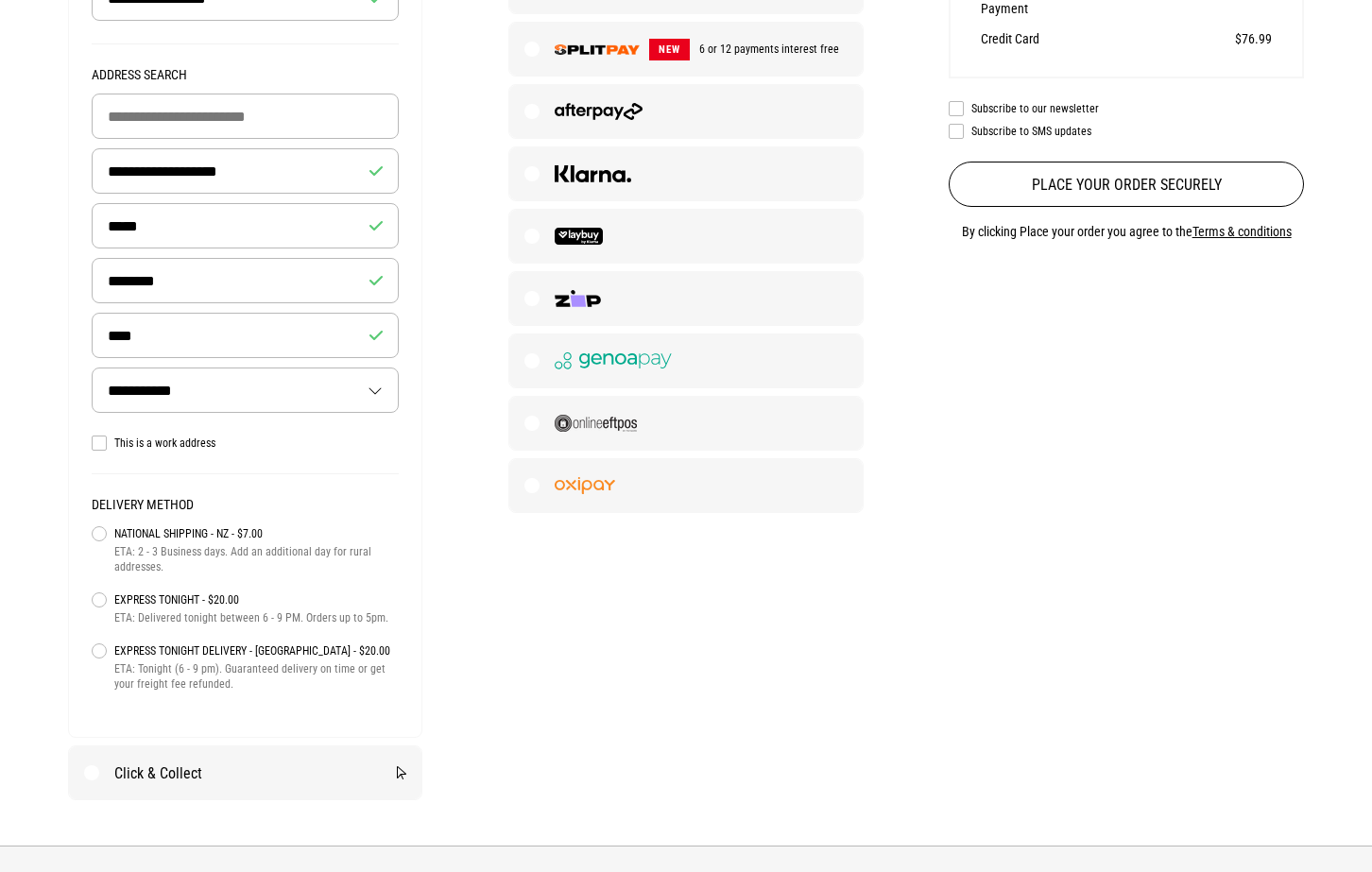click on "This is a work address" at bounding box center [245, 443] 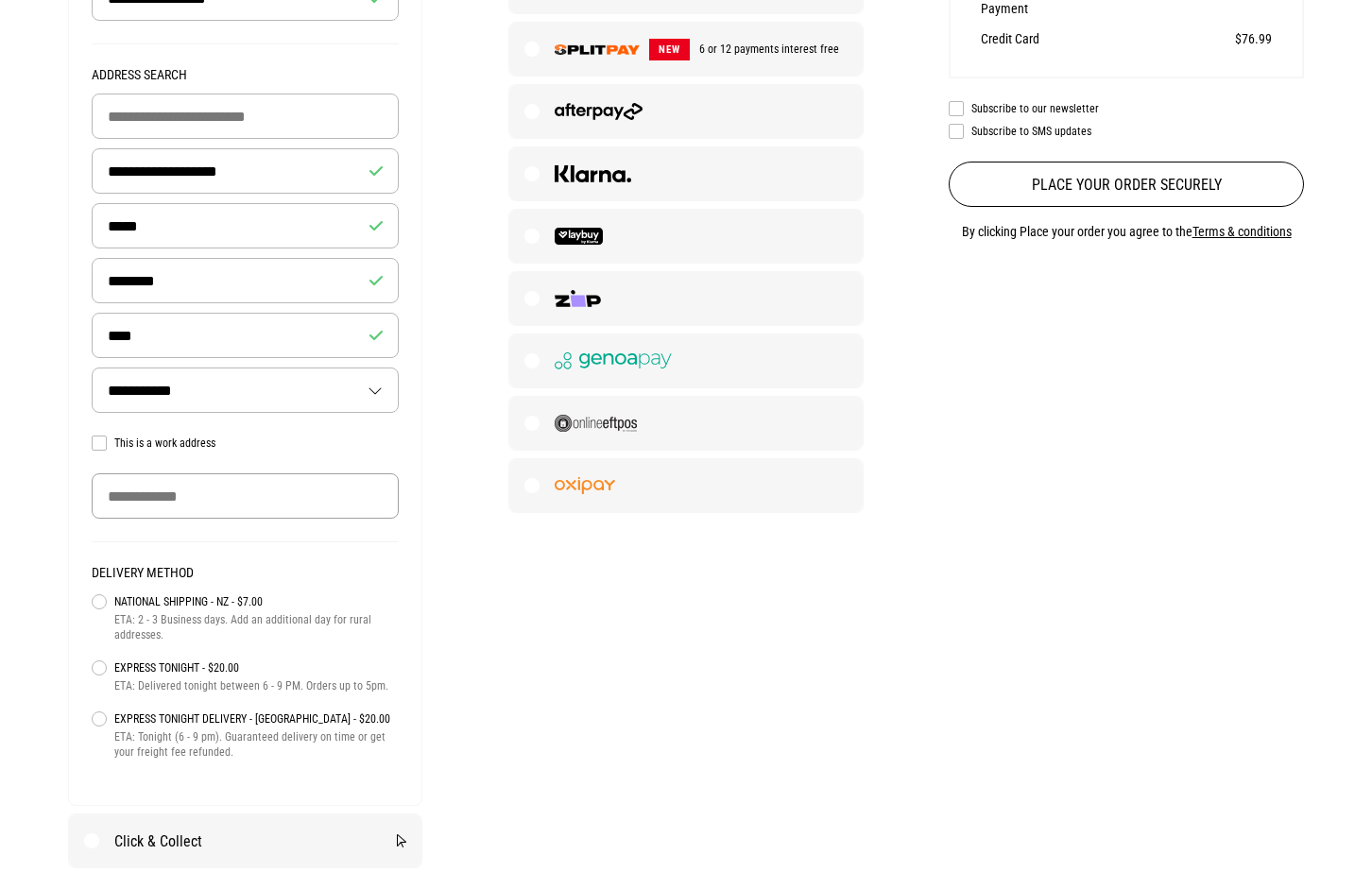 click at bounding box center (245, 496) 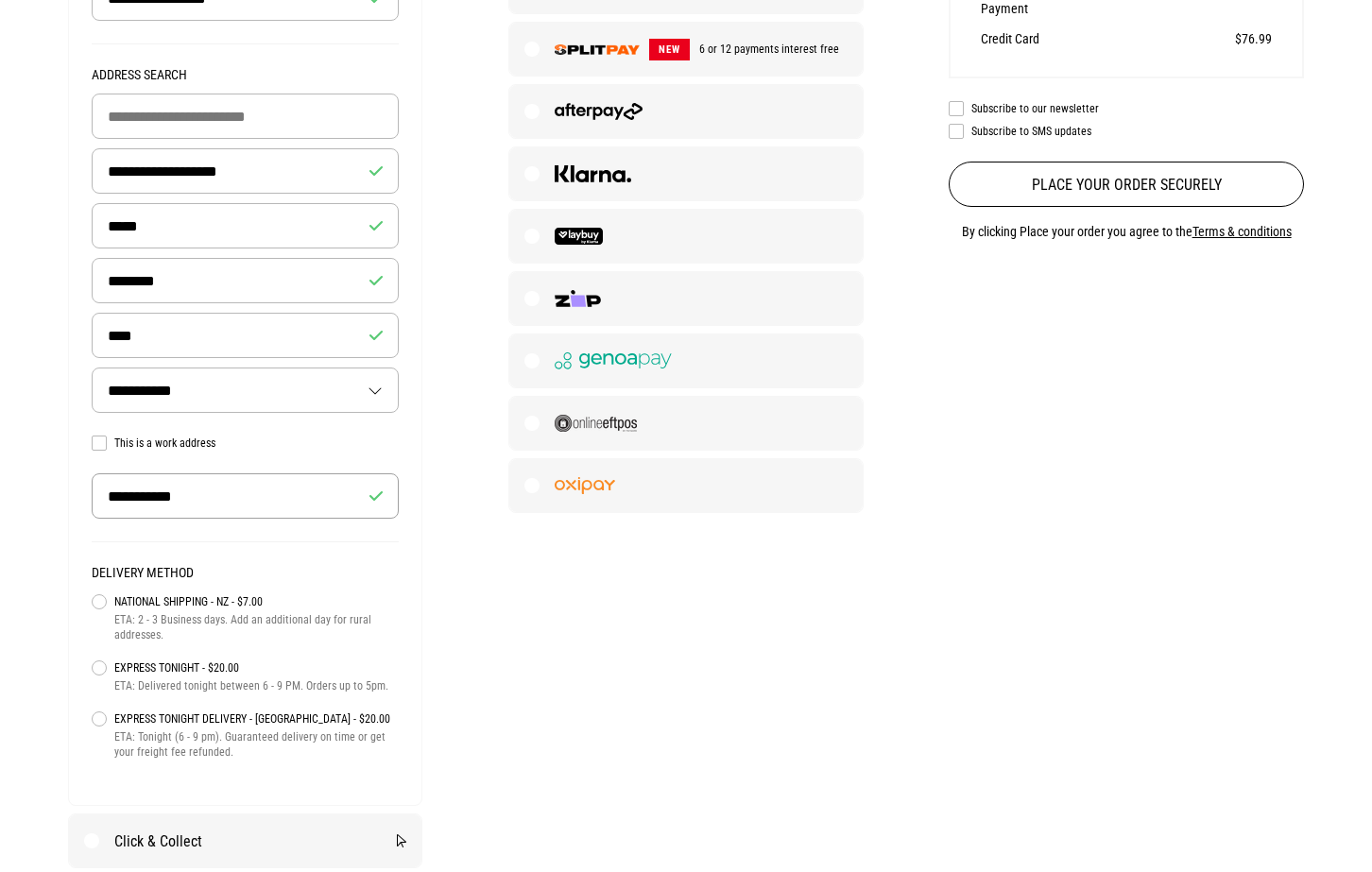 type on "**********" 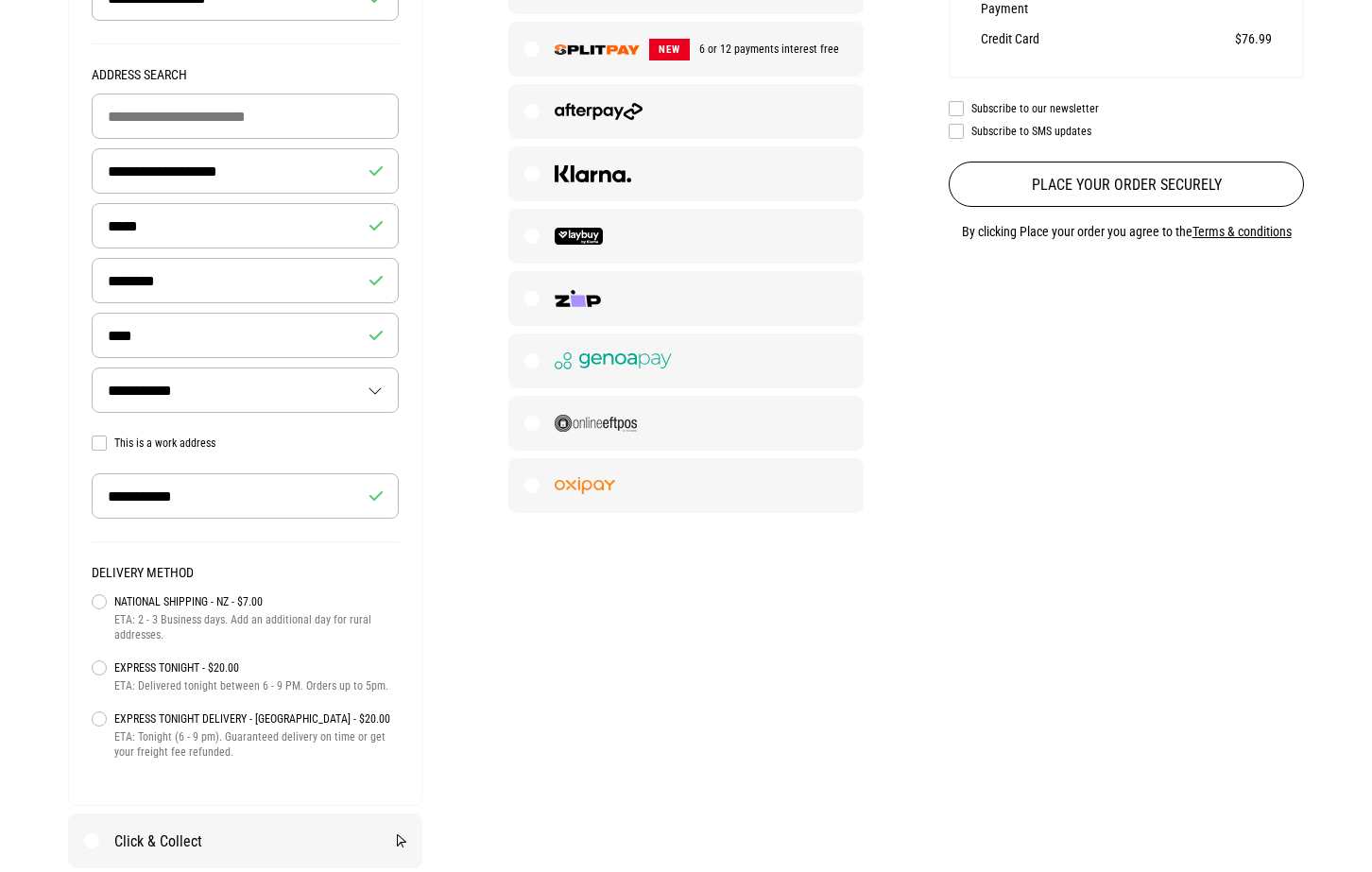 click on "**********" at bounding box center (246, 137) 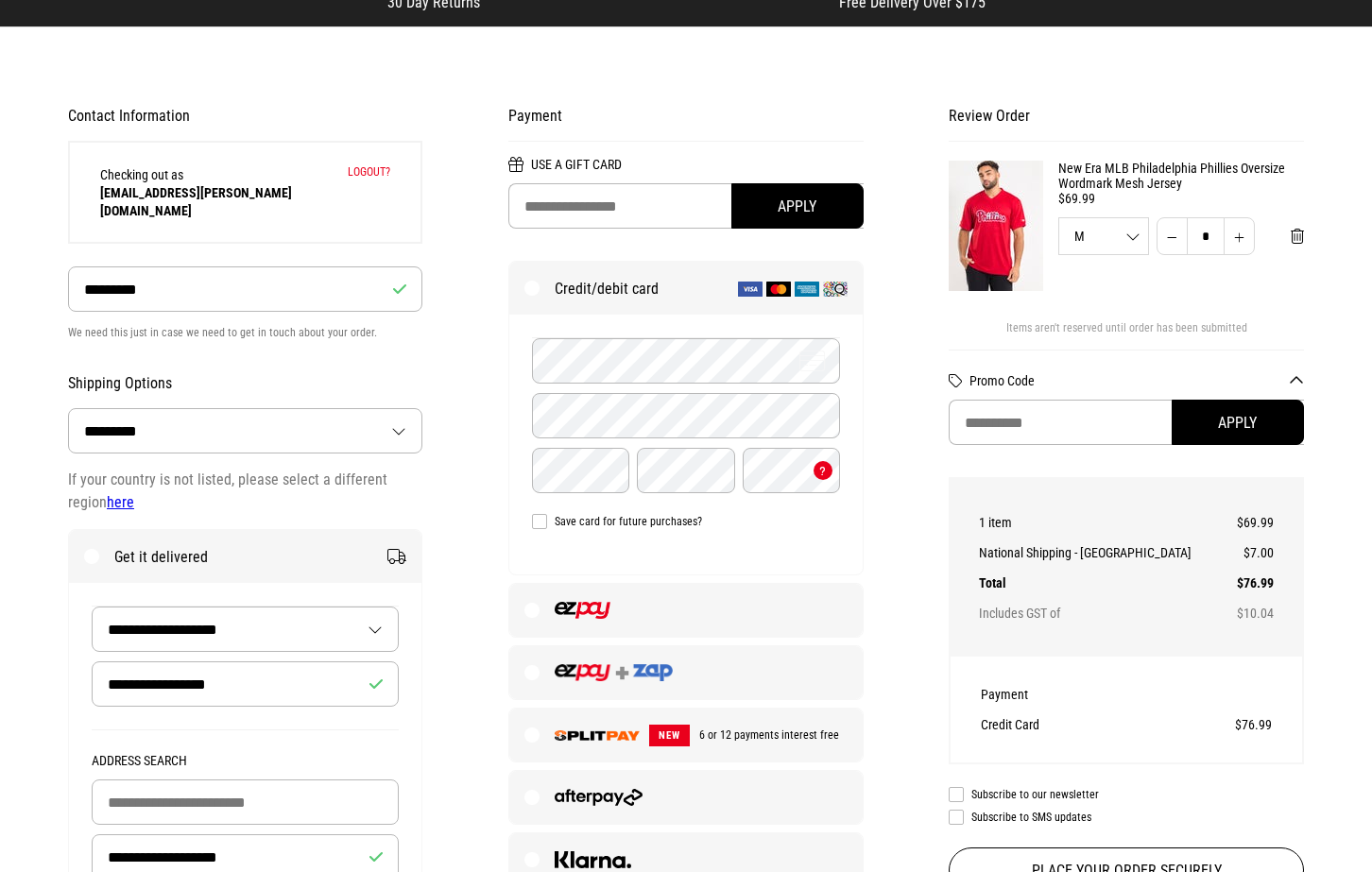 scroll, scrollTop: 0, scrollLeft: 0, axis: both 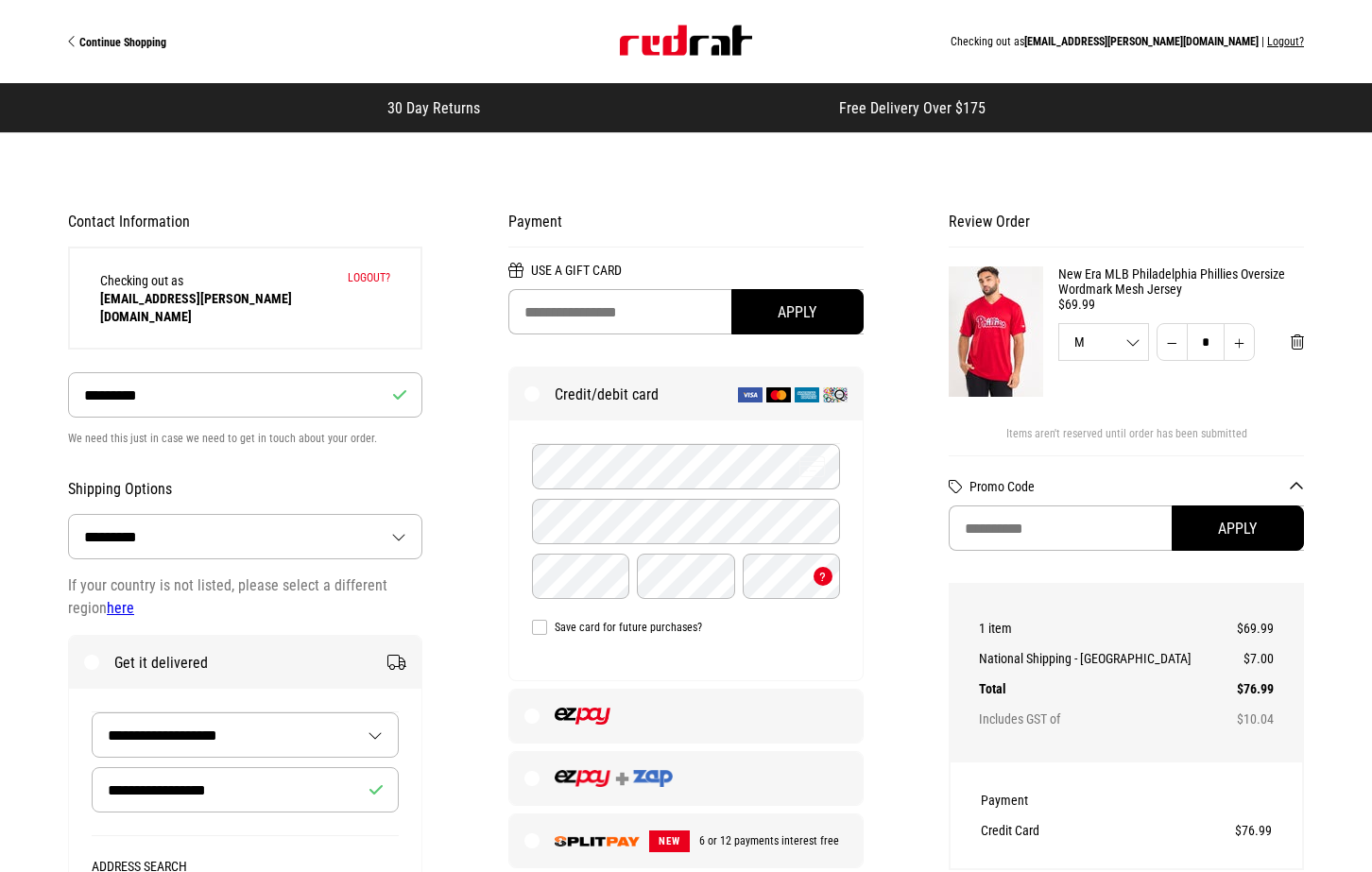 click on "**********" at bounding box center (245, 537) 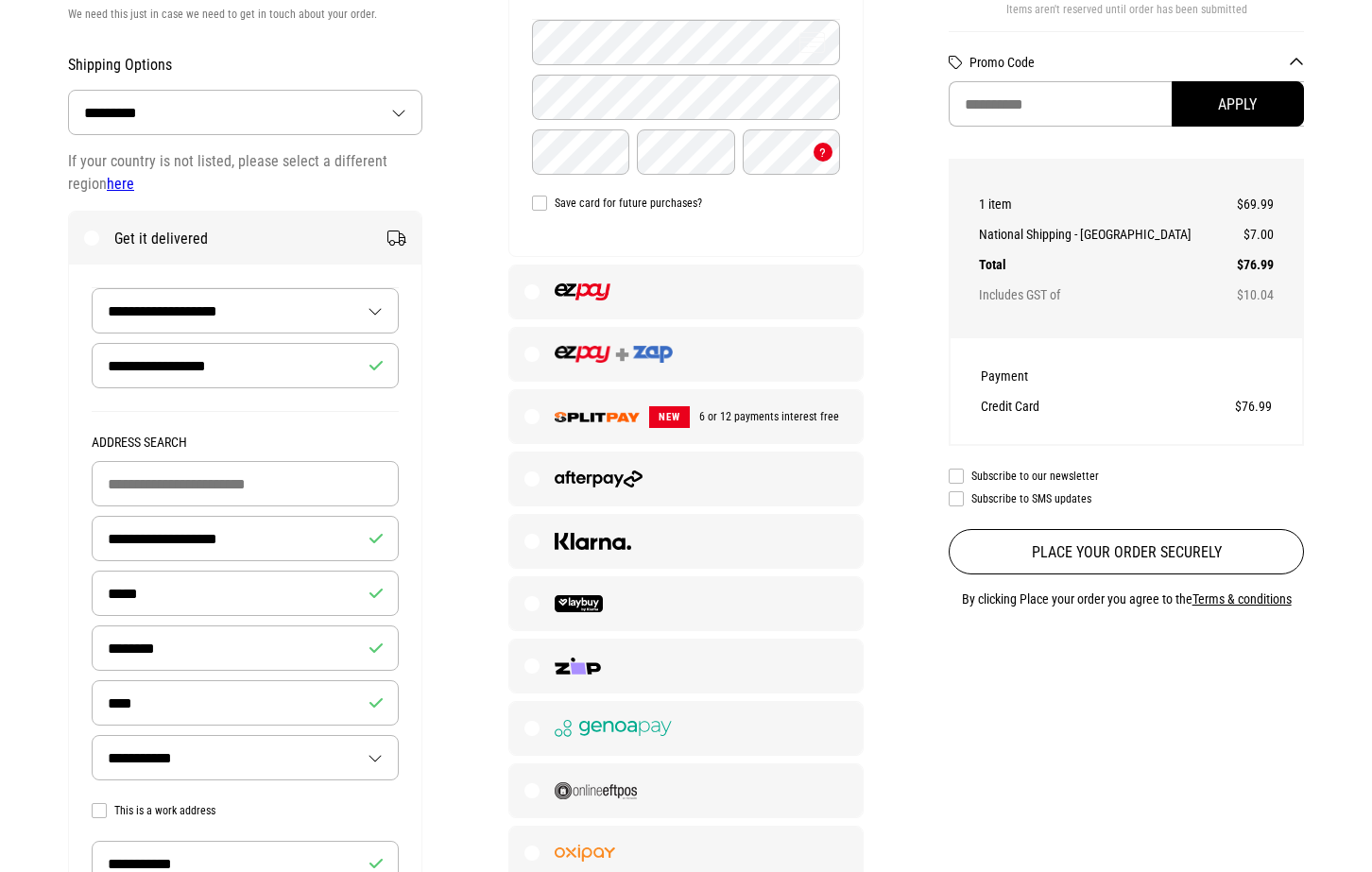 scroll, scrollTop: 451, scrollLeft: 0, axis: vertical 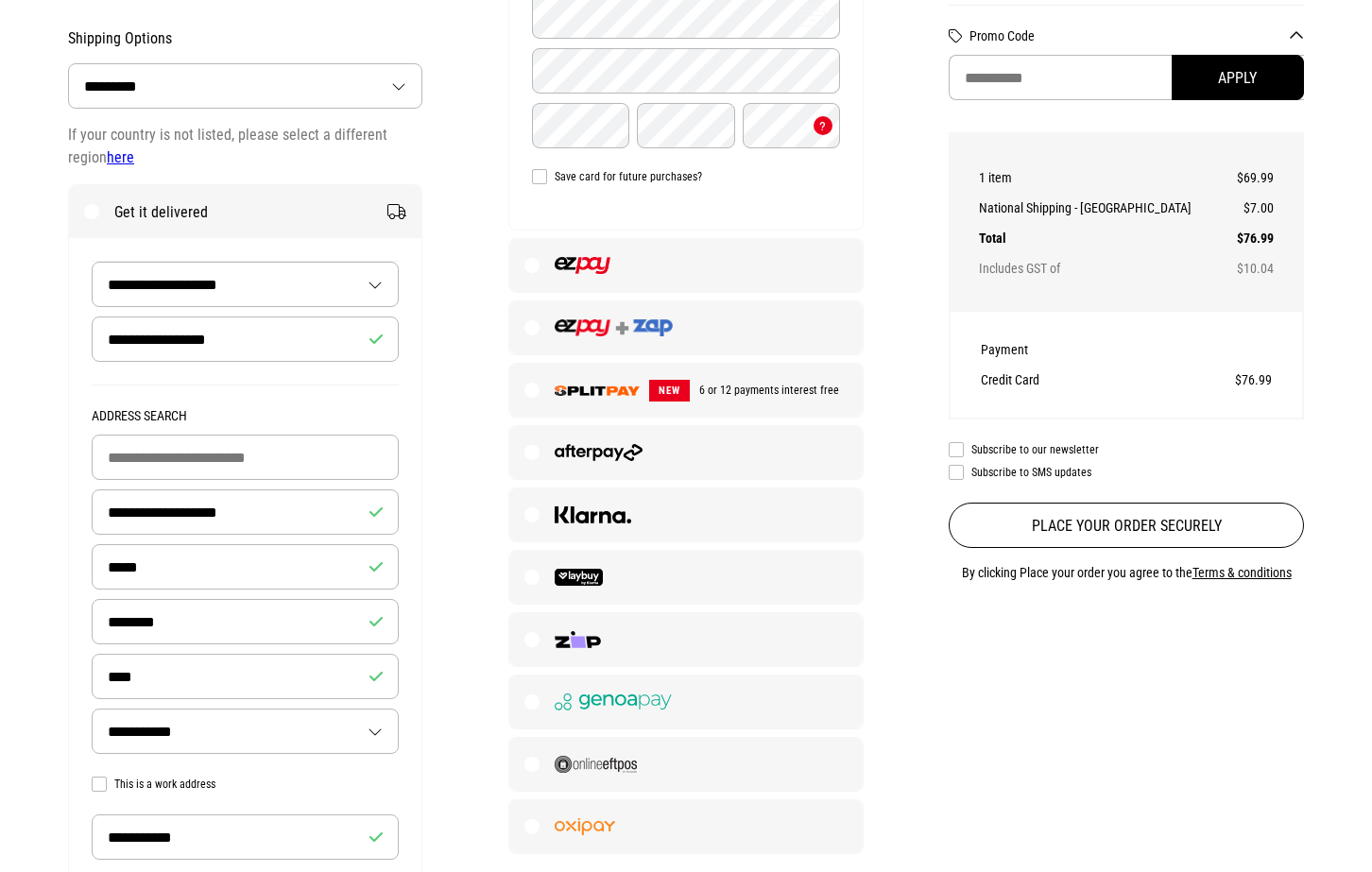 click at bounding box center [685, 577] 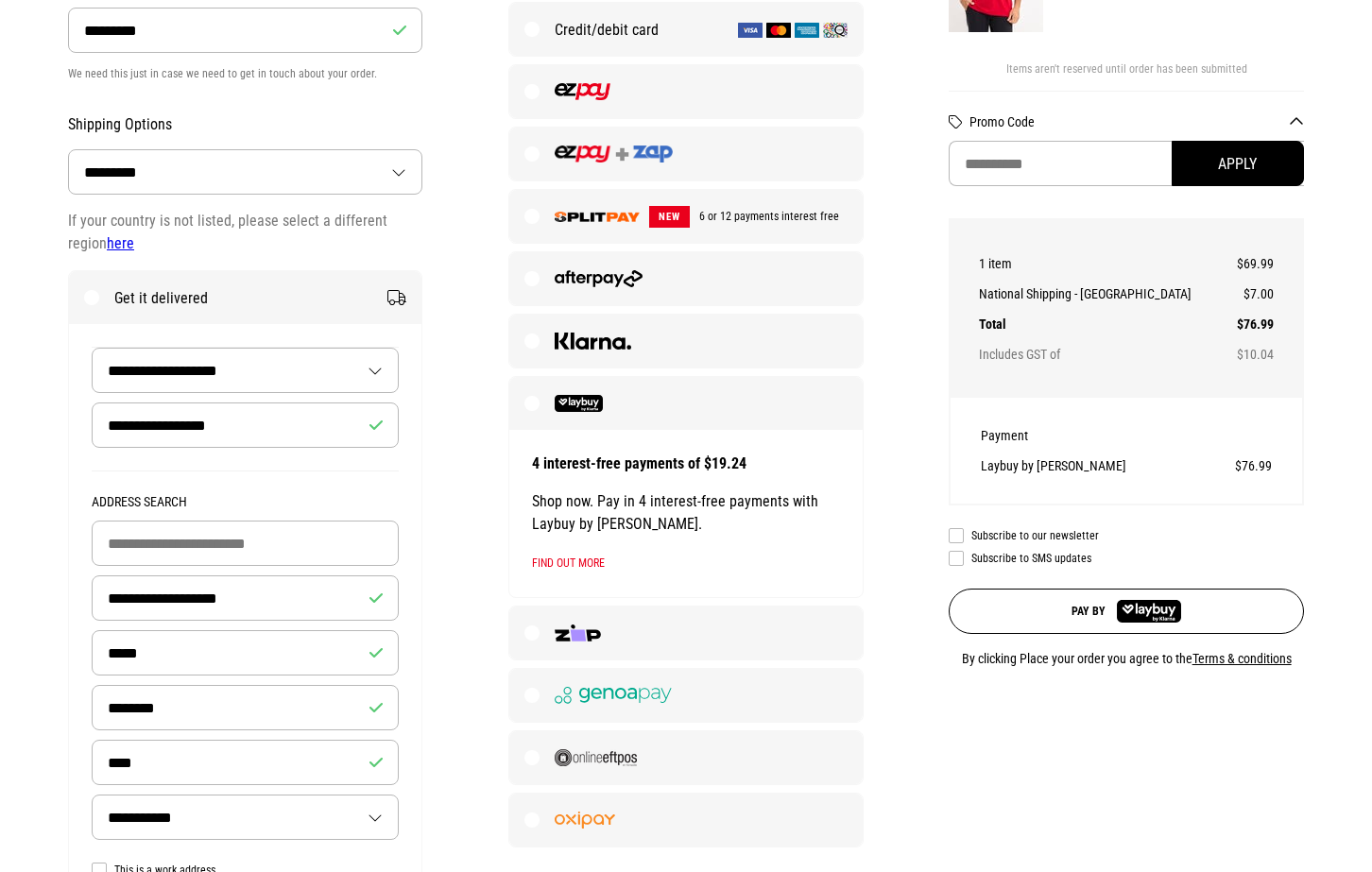 scroll, scrollTop: 327, scrollLeft: 0, axis: vertical 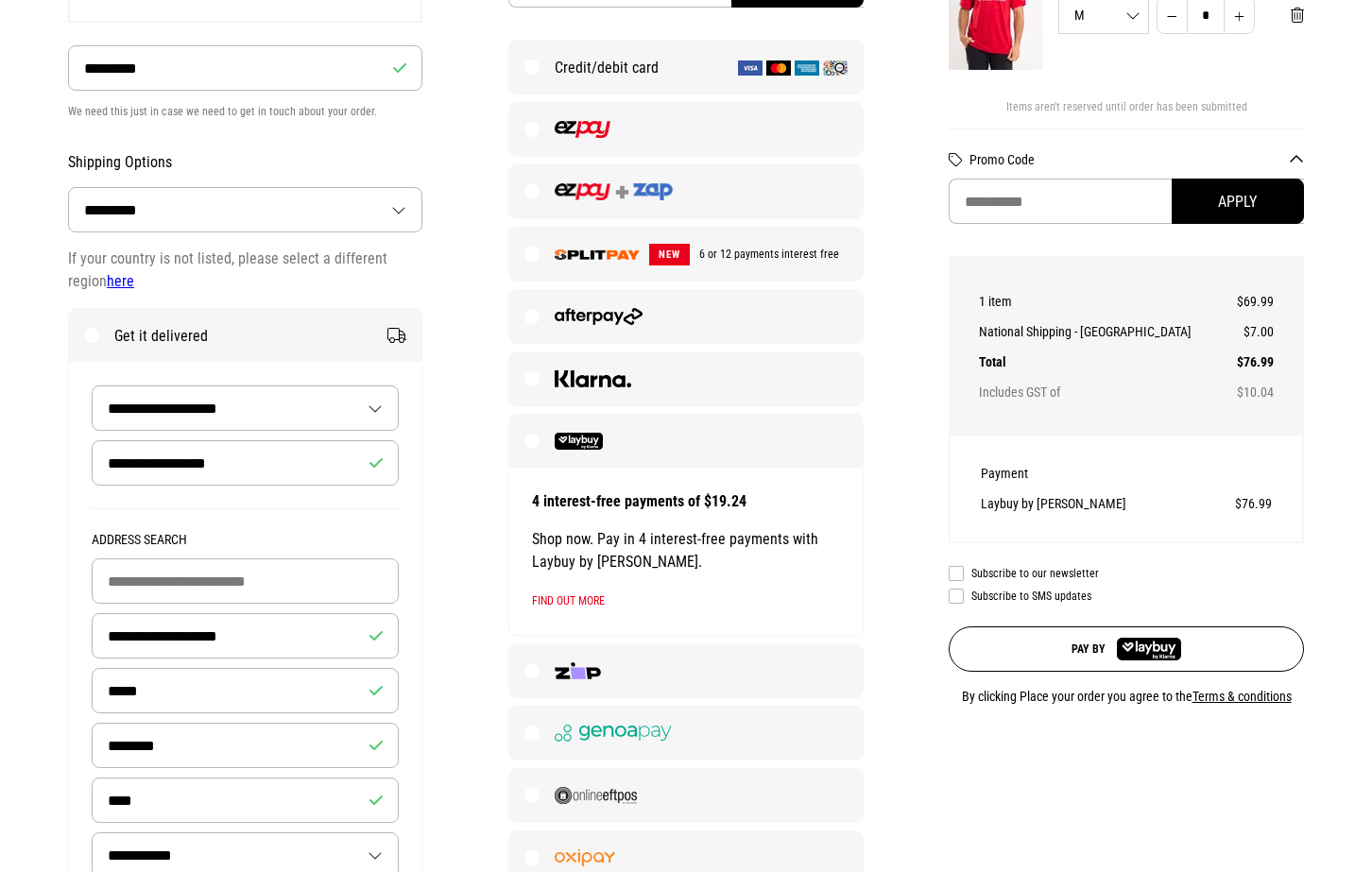 drag, startPoint x: 956, startPoint y: 599, endPoint x: 1026, endPoint y: 617, distance: 72.27724 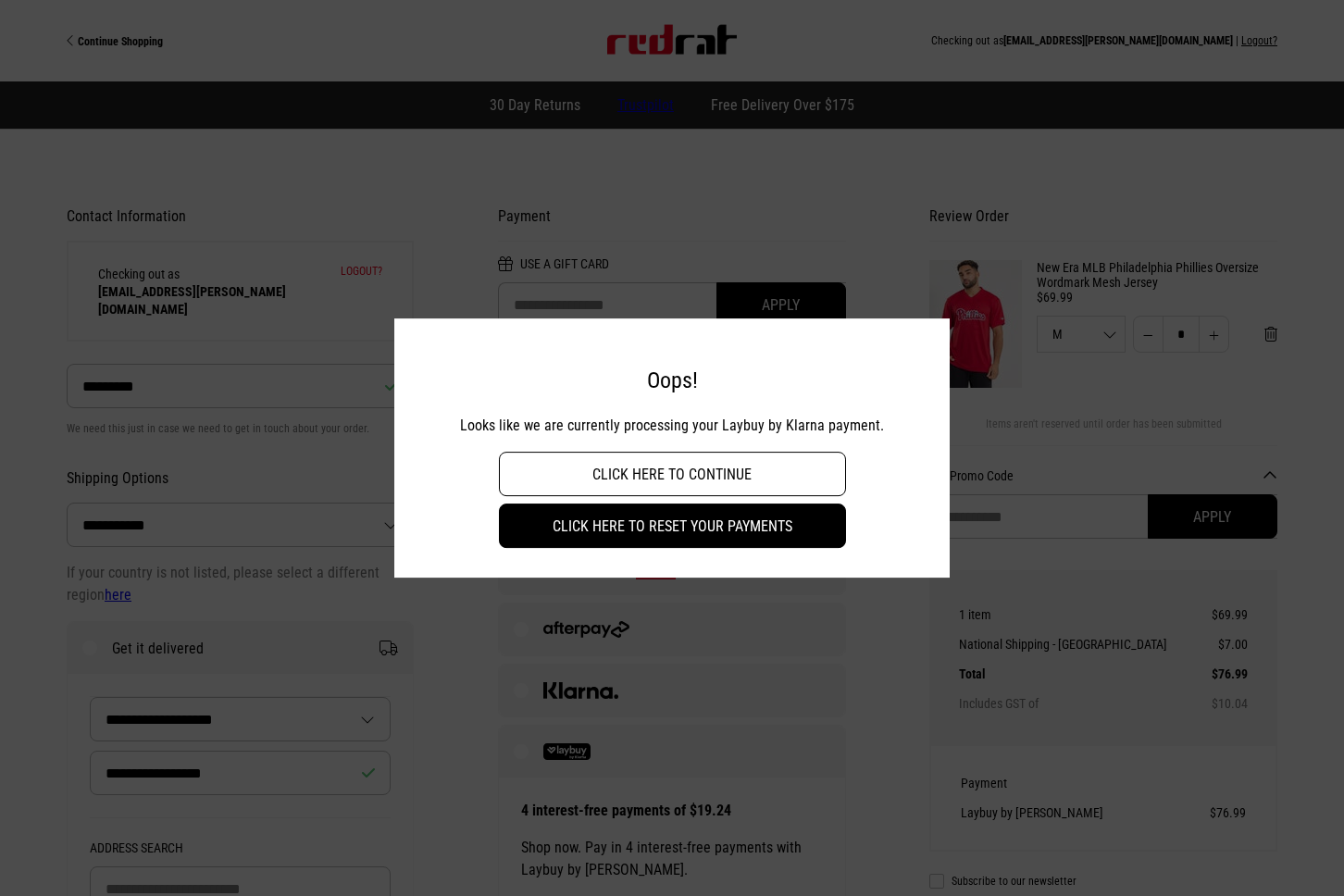 select on "**********" 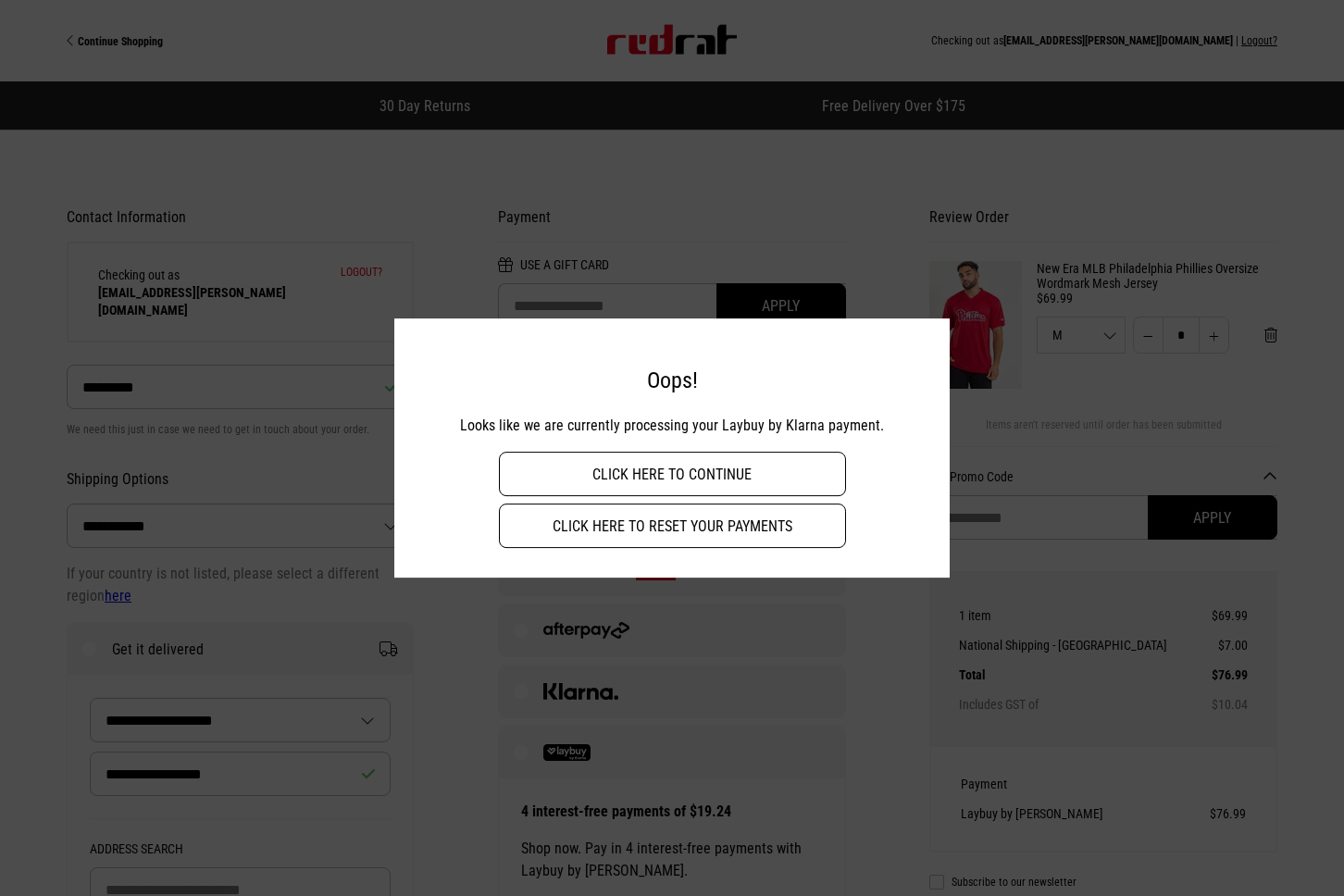 scroll, scrollTop: 0, scrollLeft: 0, axis: both 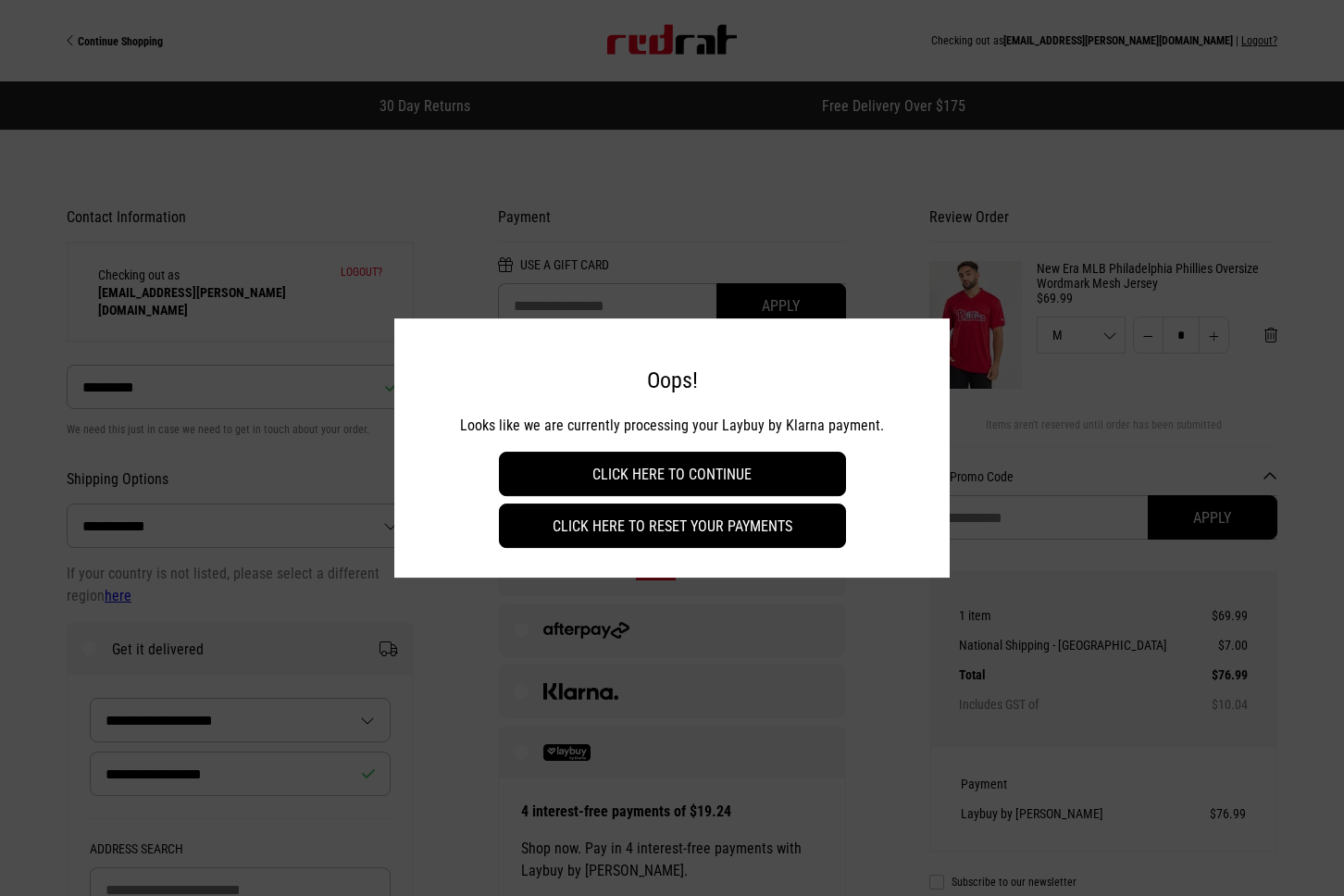 click on "Click here to continue" at bounding box center (672, 474) 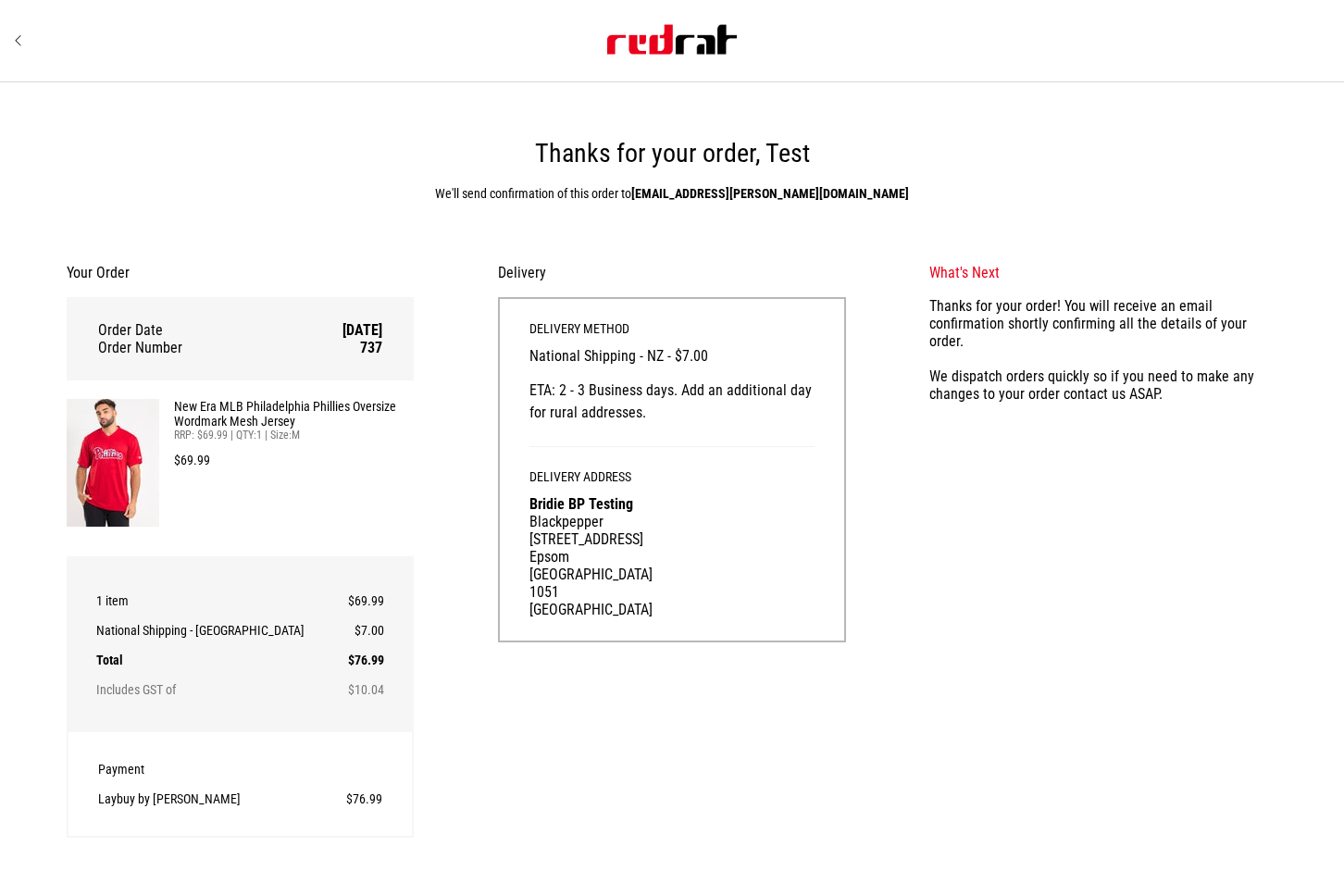 scroll, scrollTop: 0, scrollLeft: 0, axis: both 